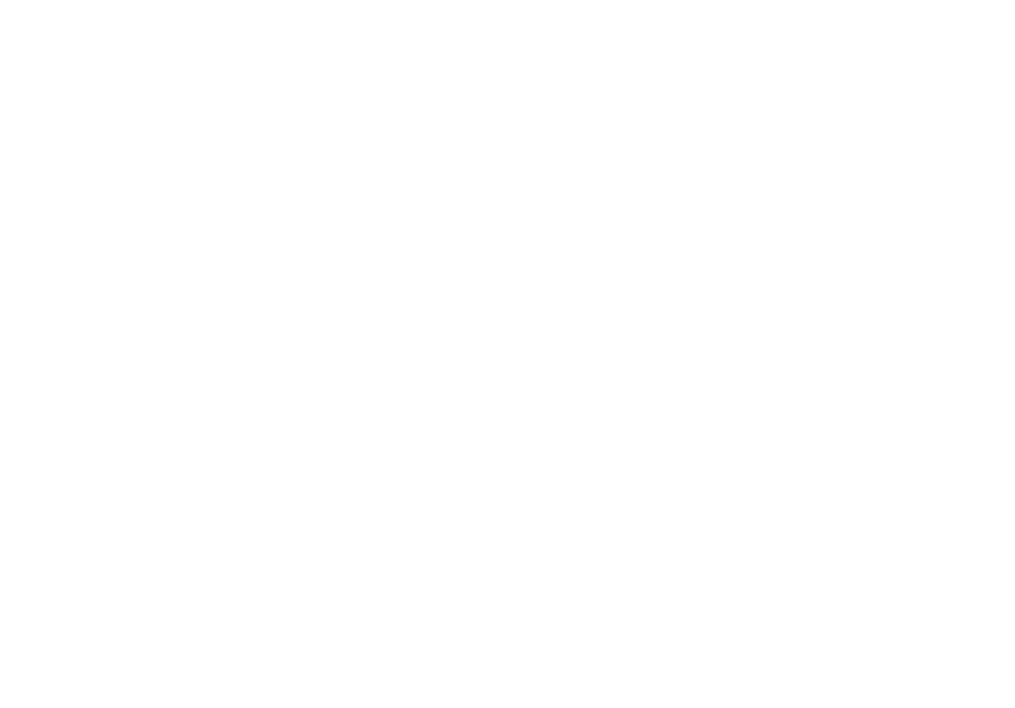 scroll, scrollTop: 0, scrollLeft: 0, axis: both 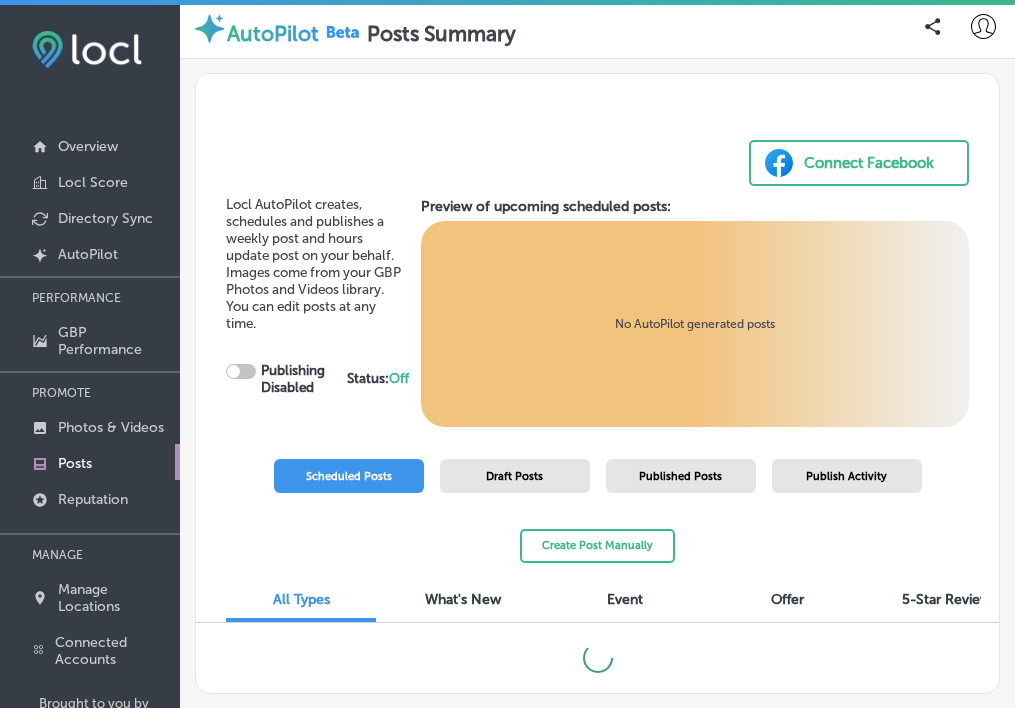 checkbox on "true" 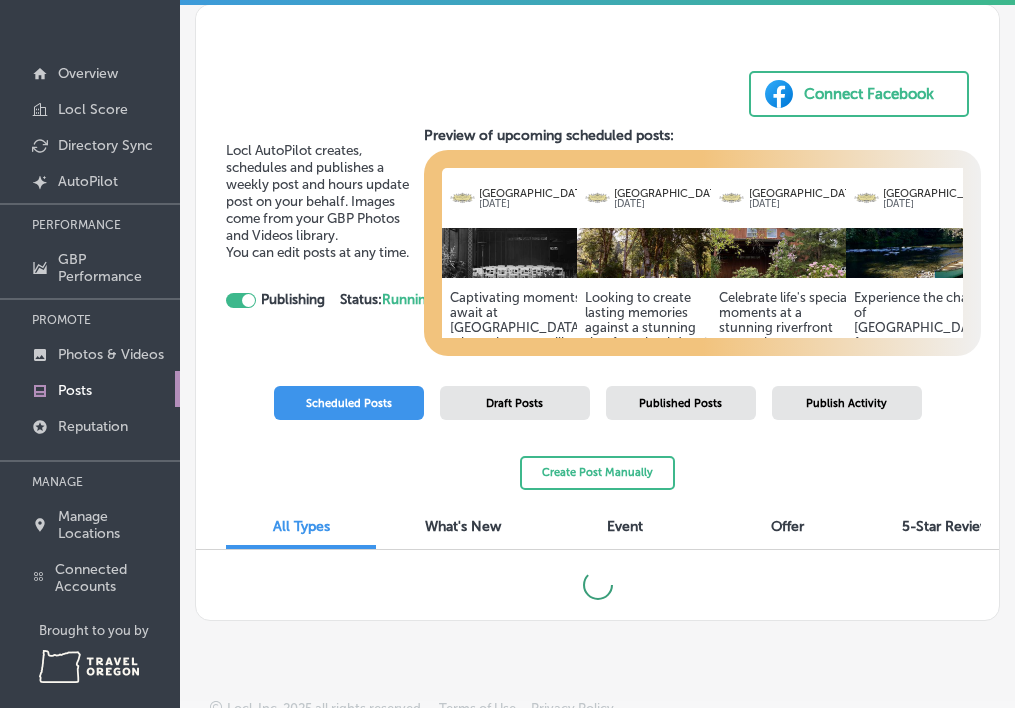 scroll, scrollTop: 87, scrollLeft: 0, axis: vertical 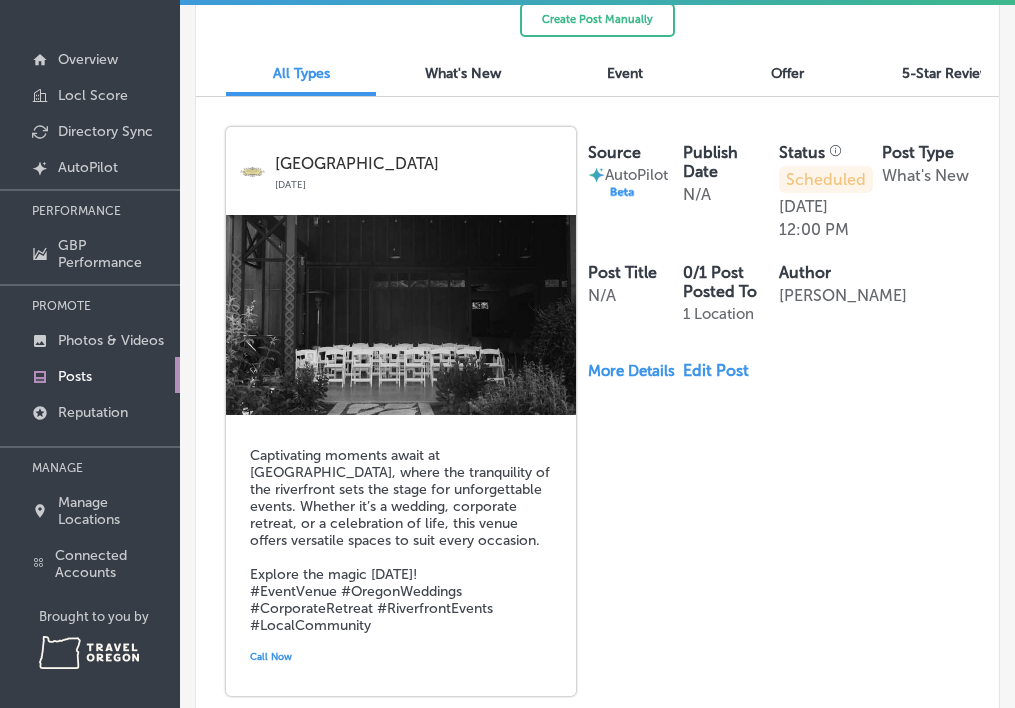 click on "Edit Post" at bounding box center [722, 370] 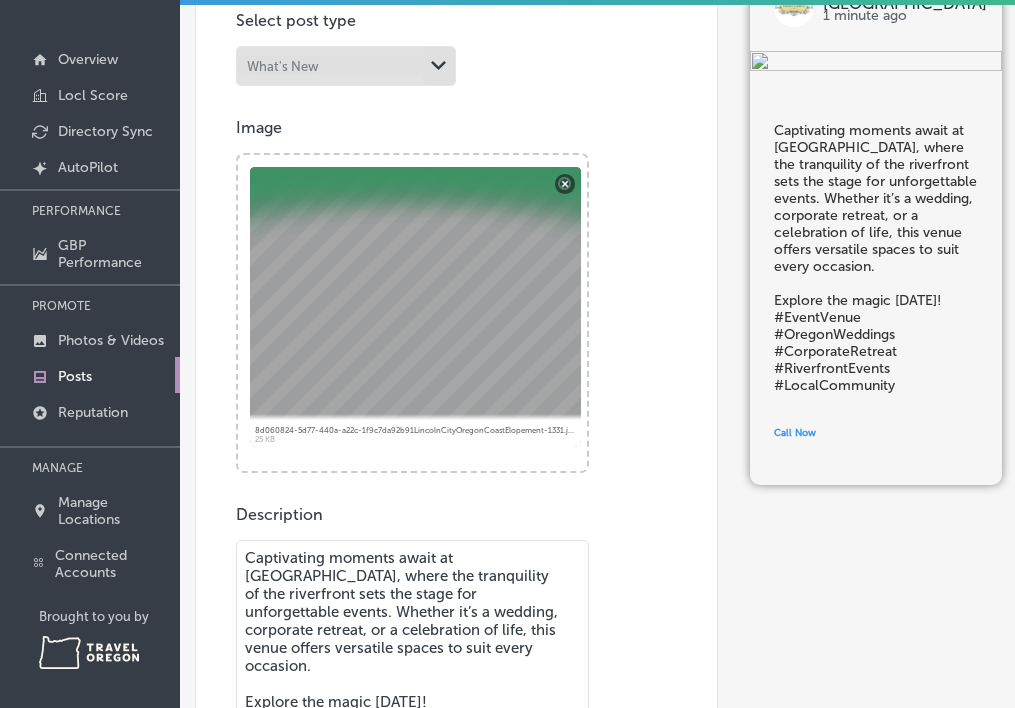 scroll, scrollTop: 172, scrollLeft: 0, axis: vertical 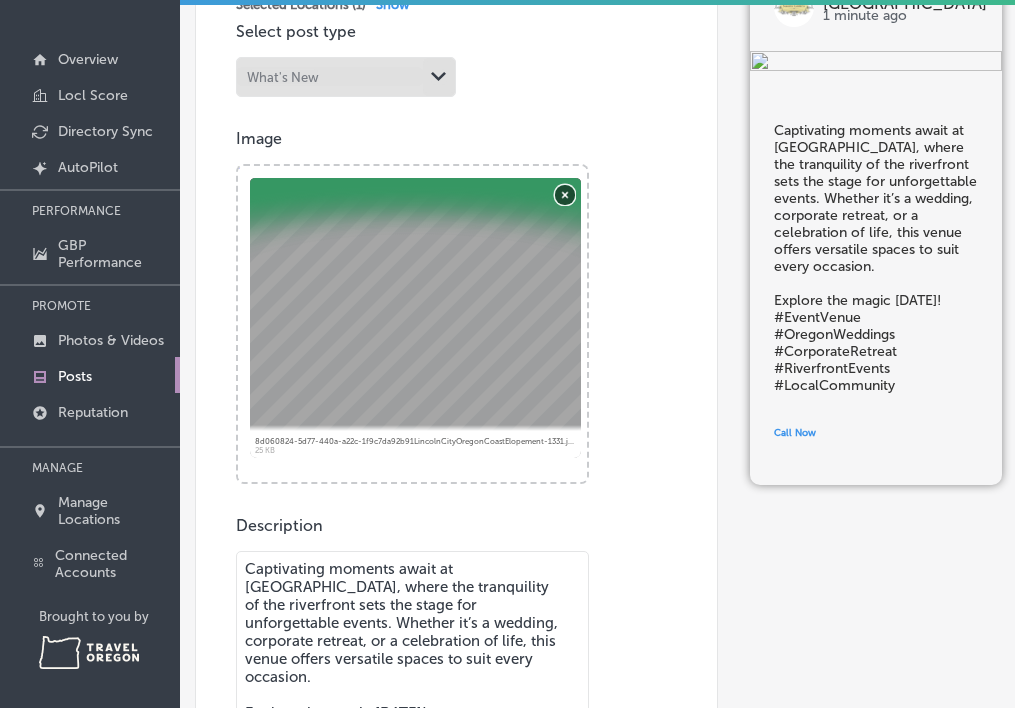 click on "Remove" at bounding box center (565, 194) 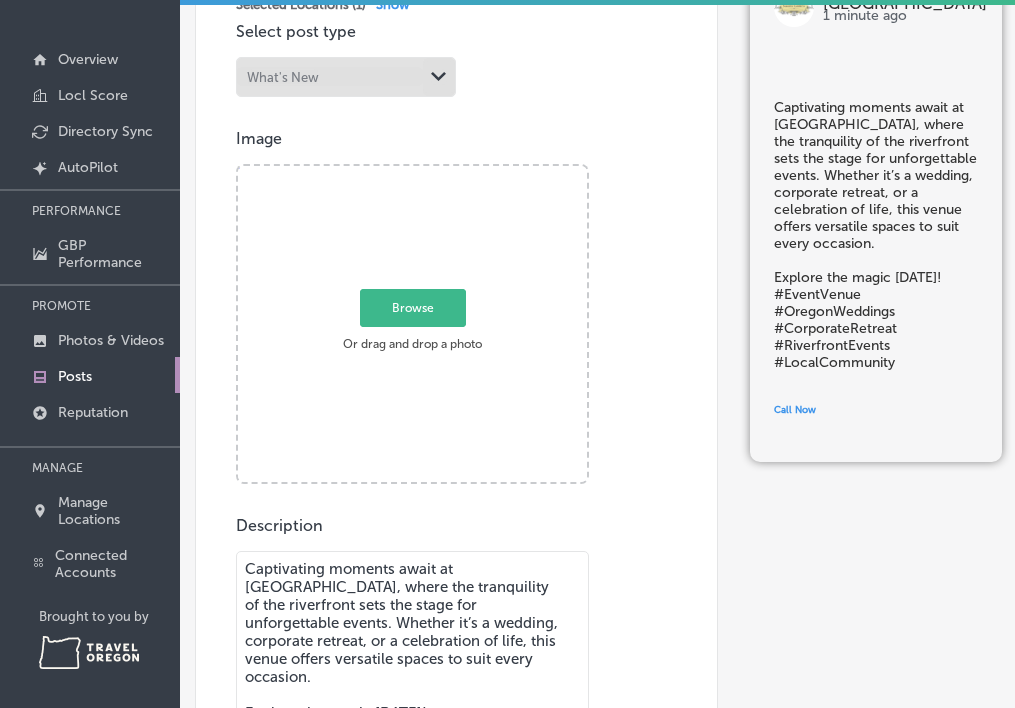 click on "Browse" at bounding box center [413, 307] 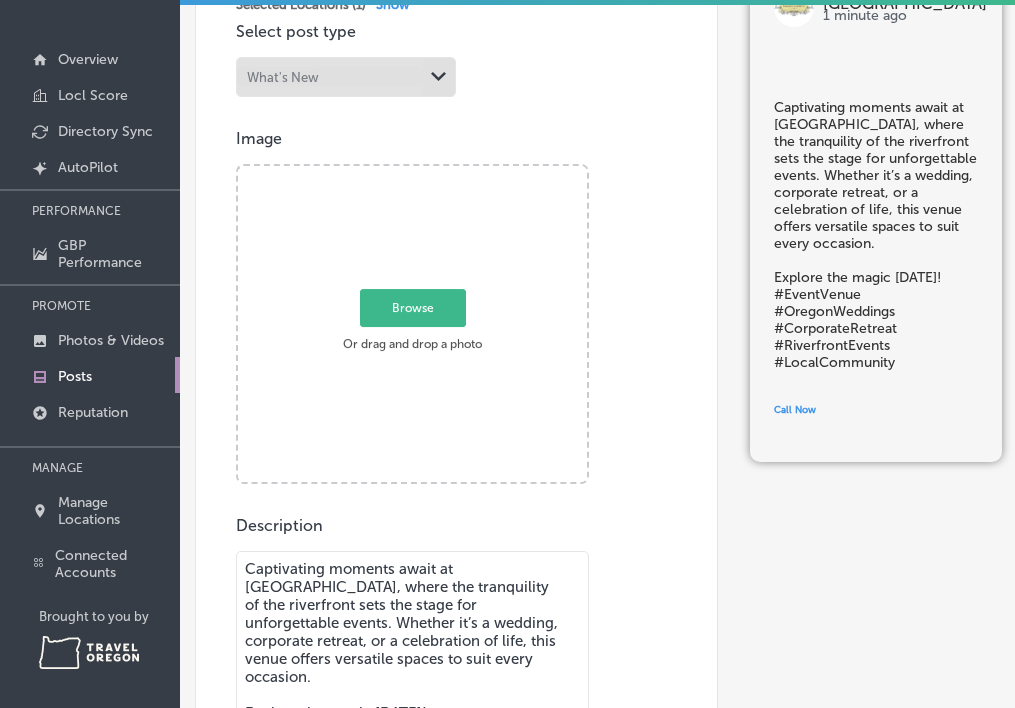 type on "C:\fakepath\DSC_4197.jpg" 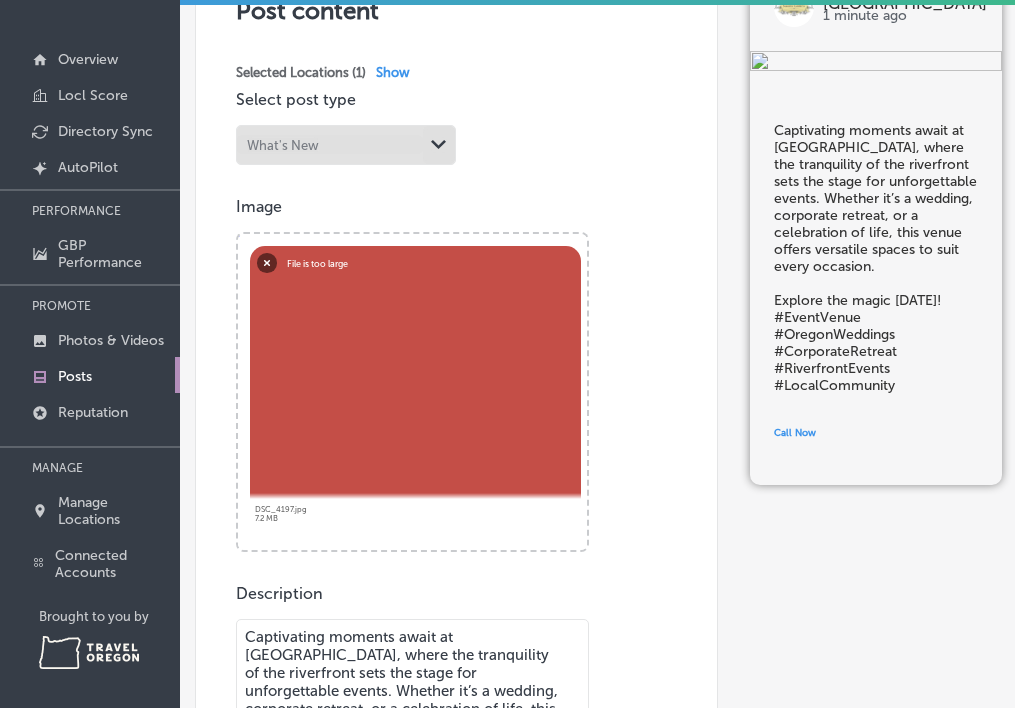 scroll, scrollTop: 96, scrollLeft: 0, axis: vertical 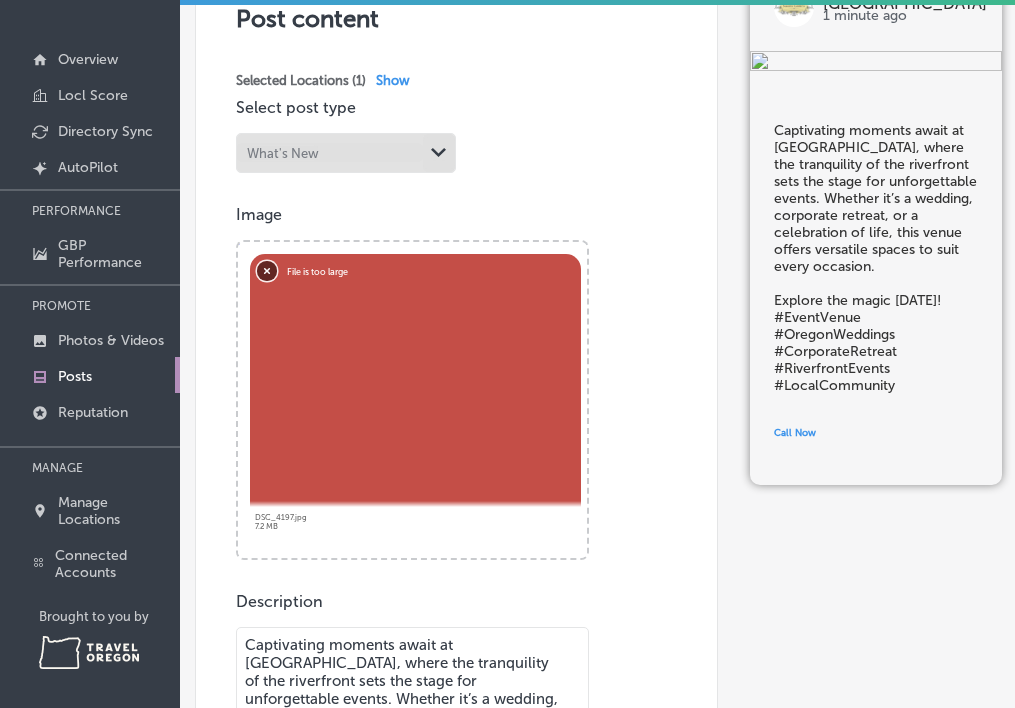 click on "Remove" at bounding box center [267, 270] 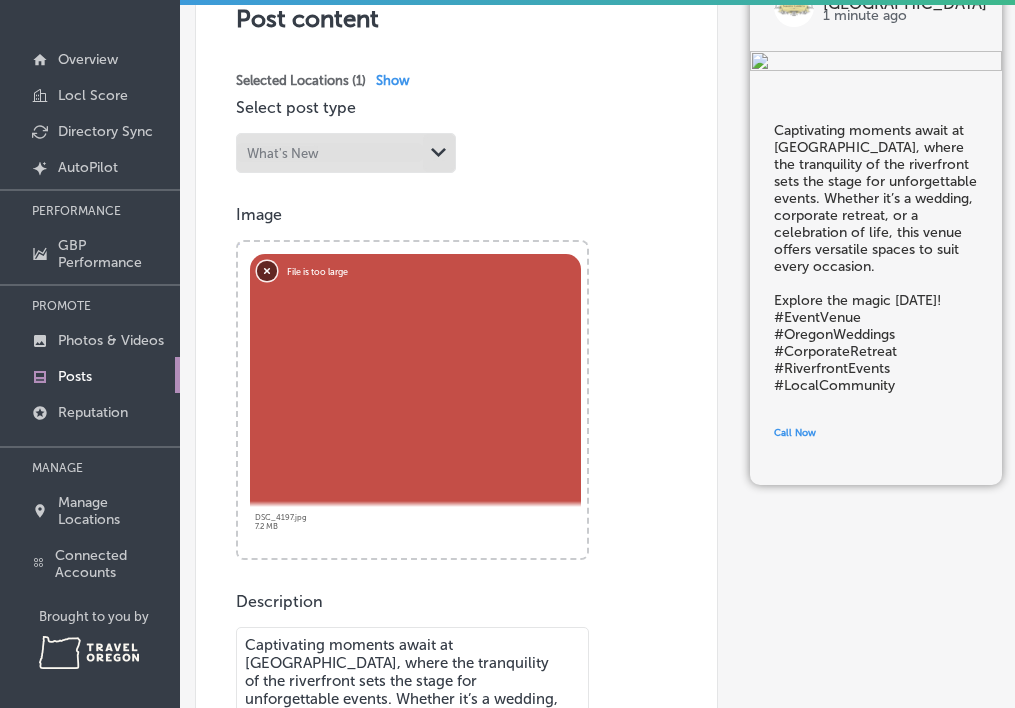 click on "Remove" at bounding box center [267, 270] 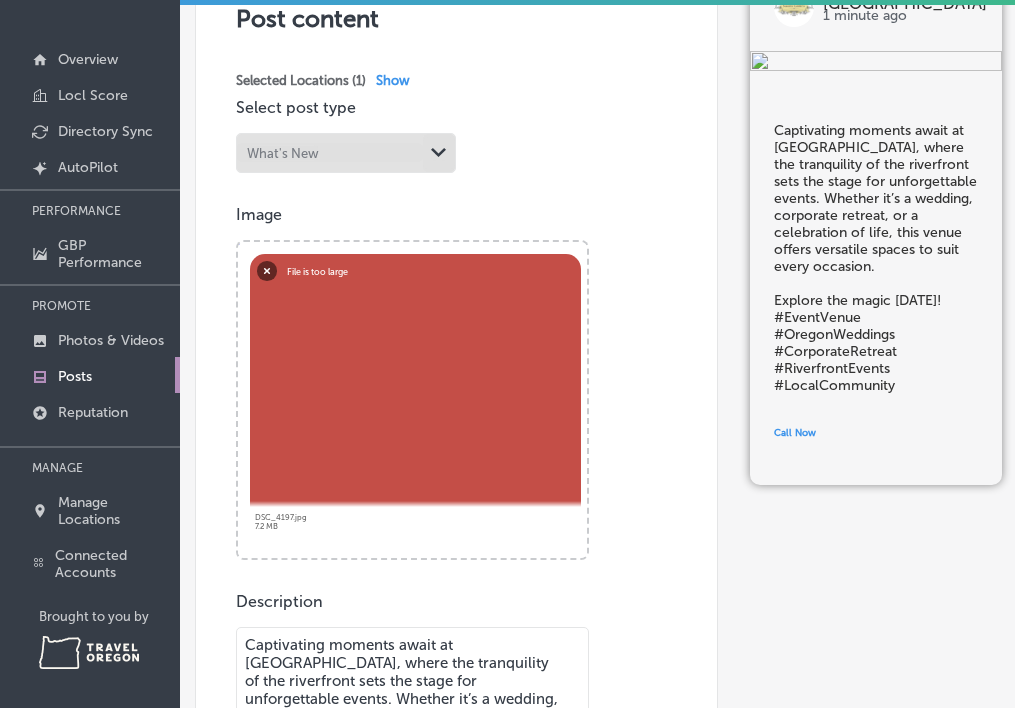 scroll, scrollTop: 0, scrollLeft: 0, axis: both 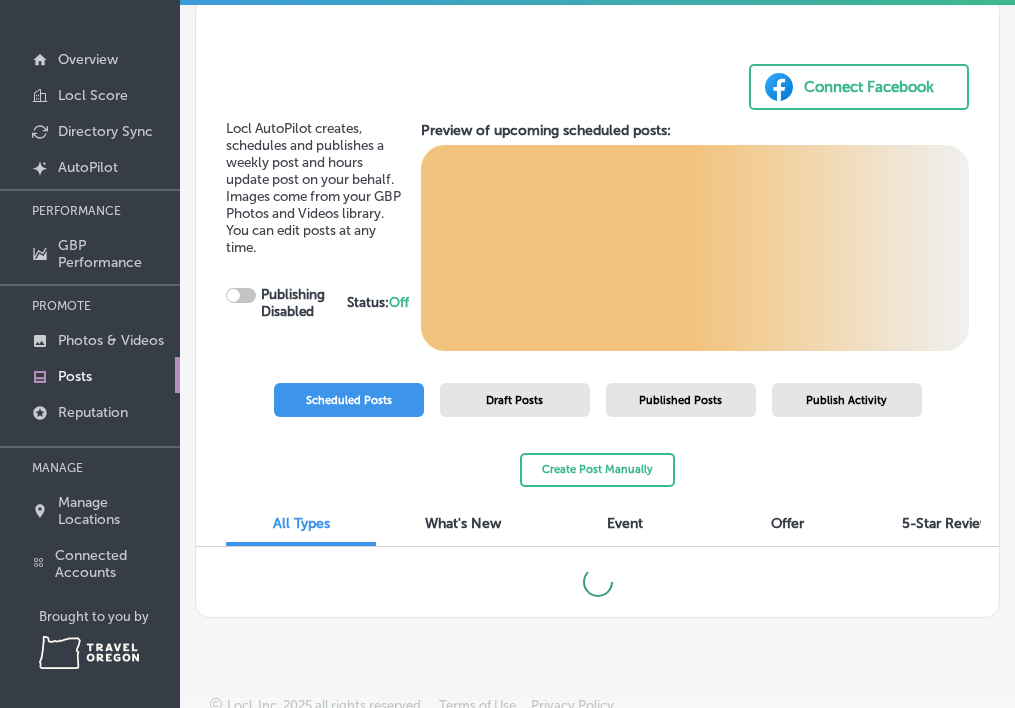 checkbox on "true" 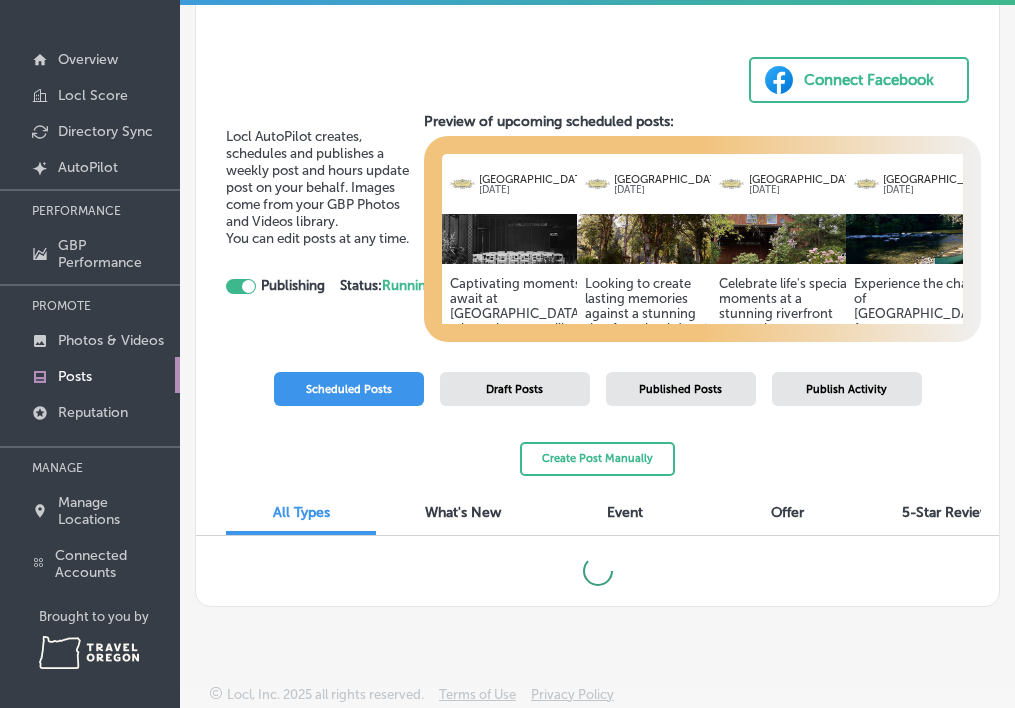 click on "Captivating moments await at [GEOGRAPHIC_DATA], where the tranquility of the riverfront sets the stage for unforgettable events. Whether it’s a wedding, corporate retreat, or a celebration of life, this venue offers versatile spaces to suit every occasion.
Explore the magic [DATE]!
#EventVenue #OregonWeddings #CorporateRetreat #RiverfrontEvents #LocalCommunity Call Now" at bounding box center (519, 407) 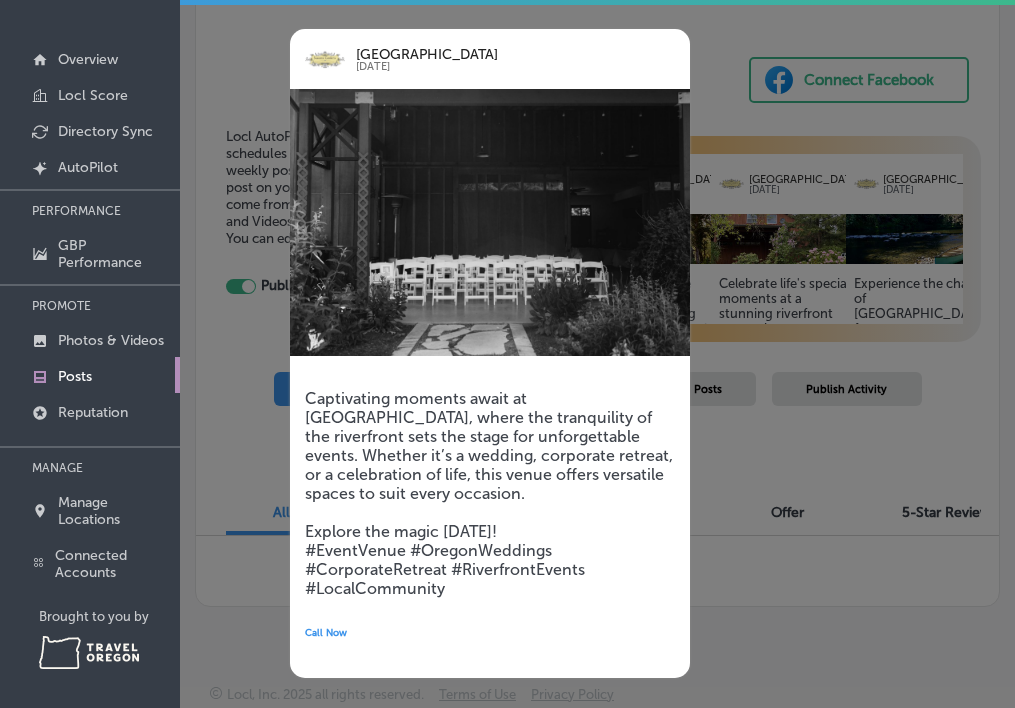 scroll, scrollTop: 0, scrollLeft: 0, axis: both 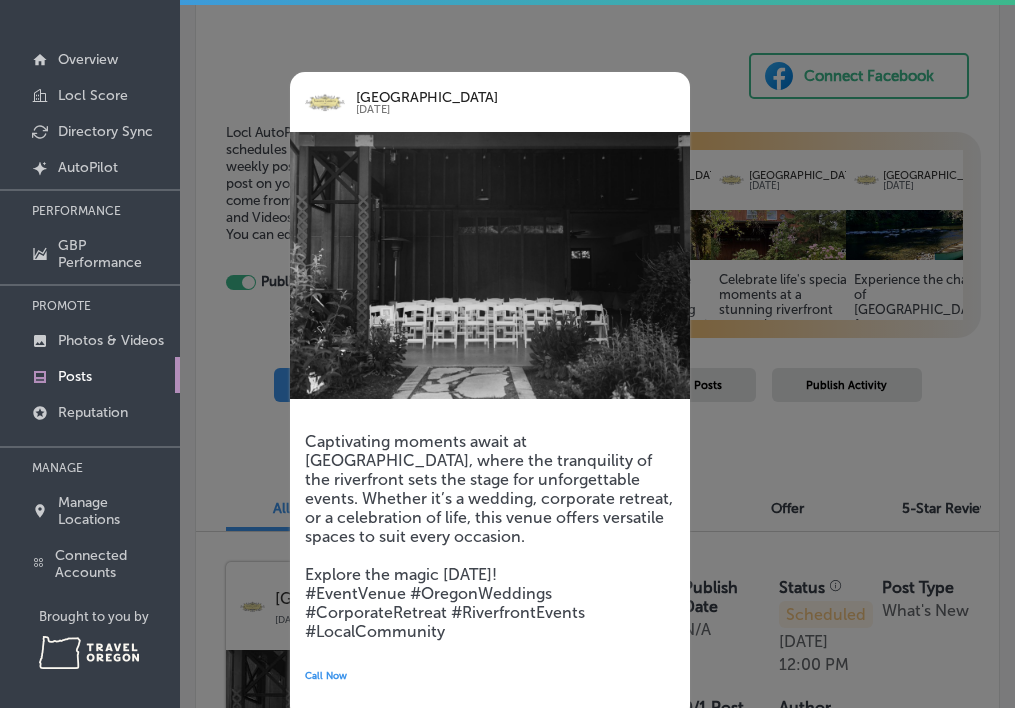 click at bounding box center (507, 354) 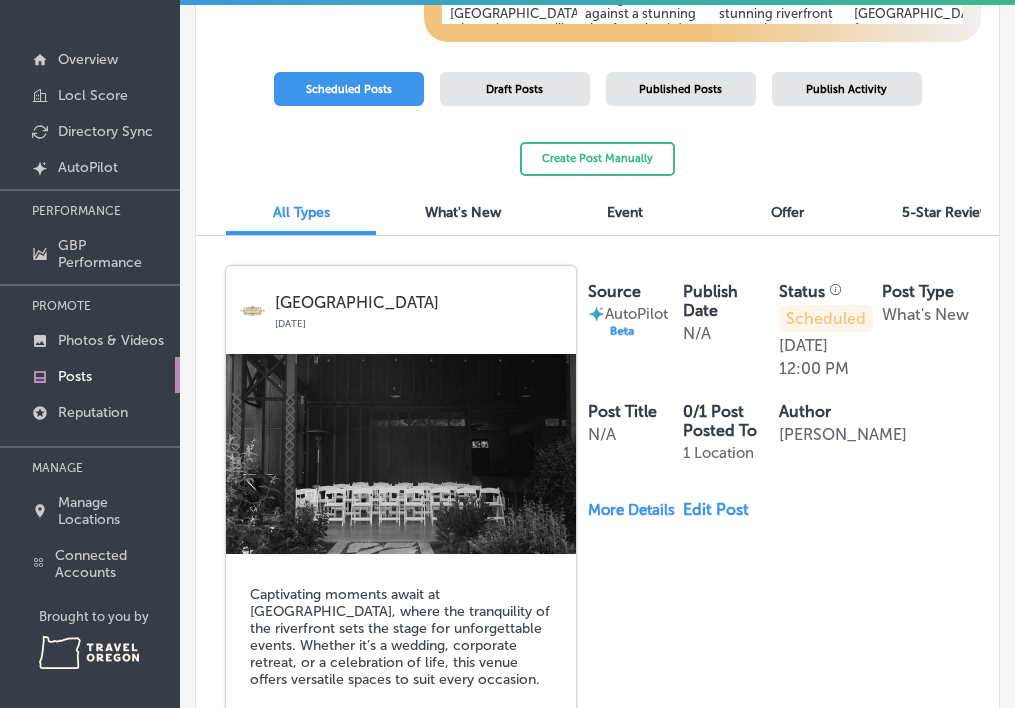 scroll, scrollTop: 322, scrollLeft: 0, axis: vertical 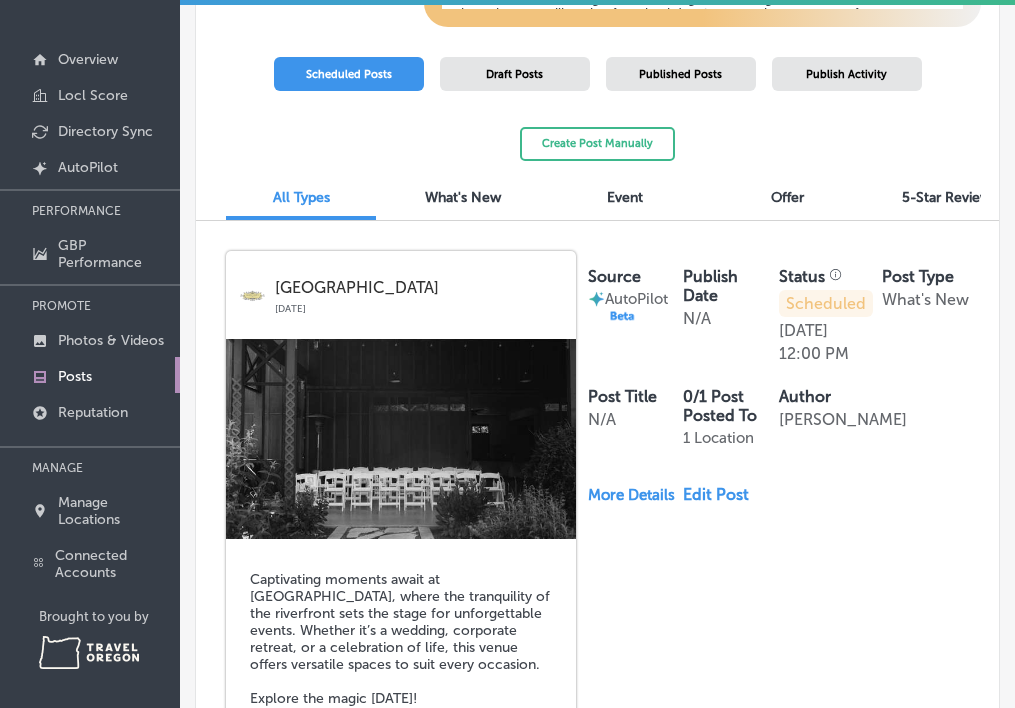 click on "Edit Post" at bounding box center [722, 494] 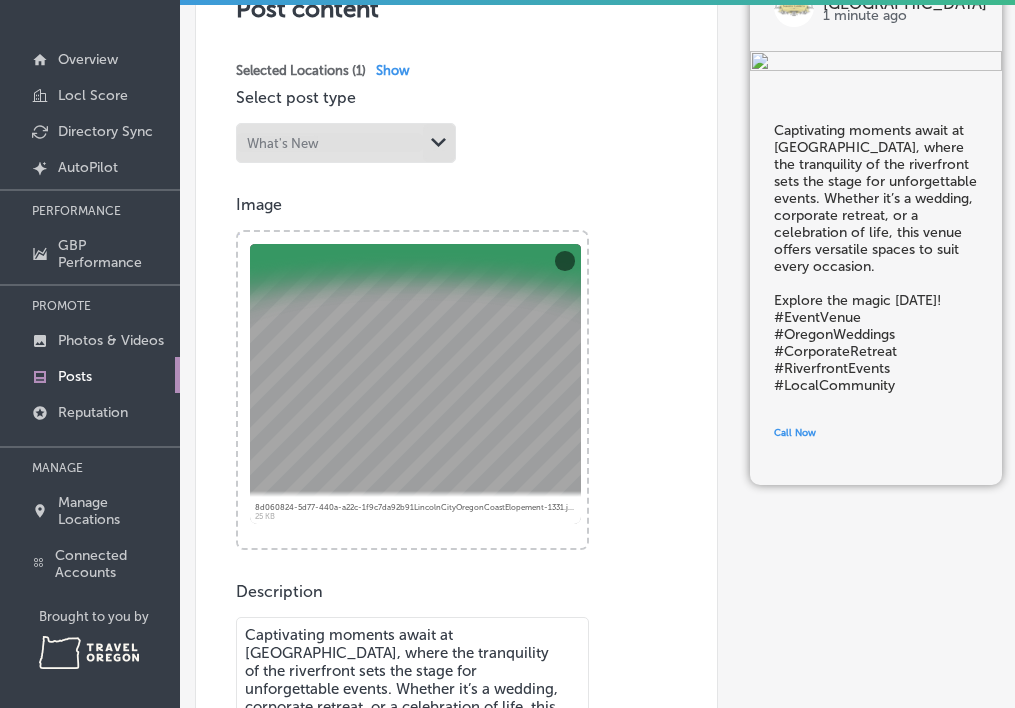 scroll, scrollTop: 94, scrollLeft: 0, axis: vertical 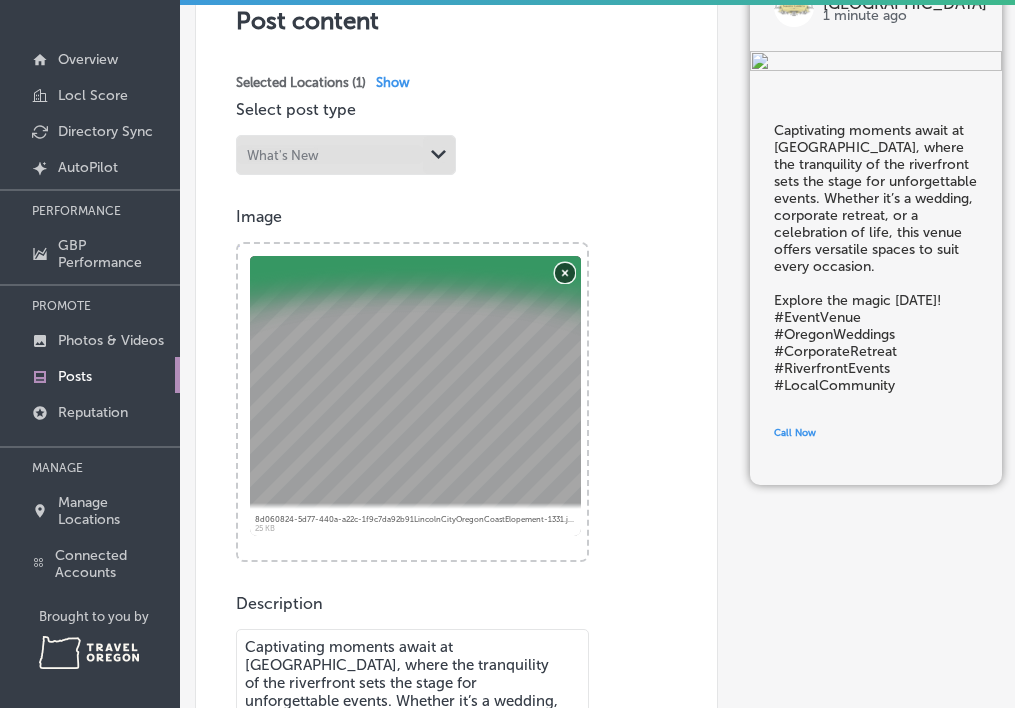 click on "Remove" at bounding box center (565, 272) 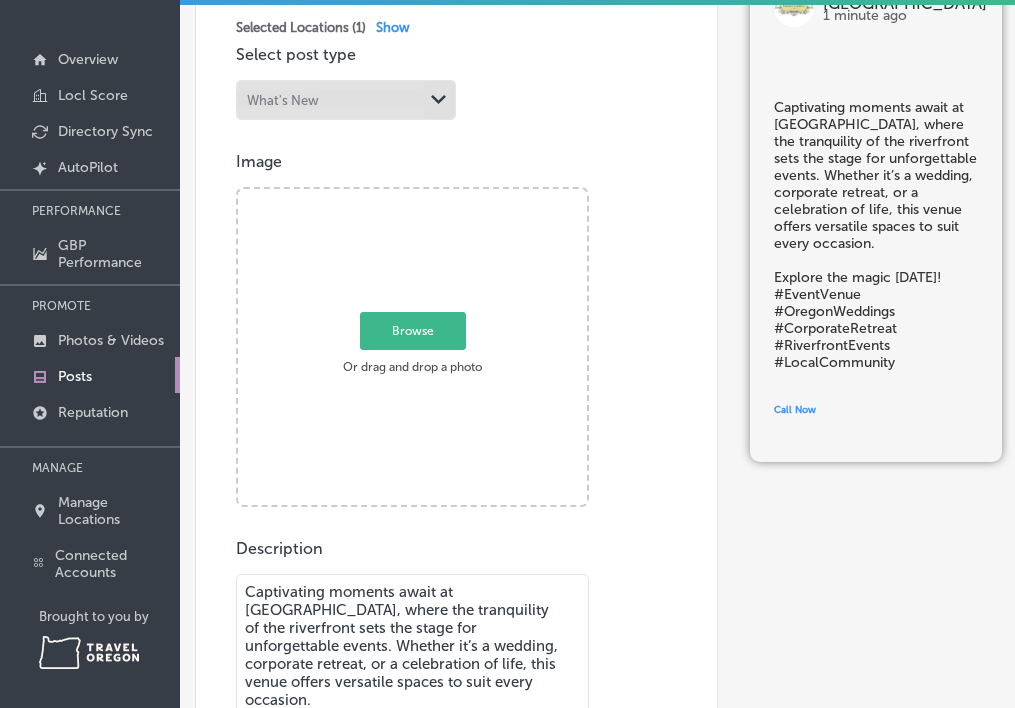 scroll, scrollTop: 146, scrollLeft: 0, axis: vertical 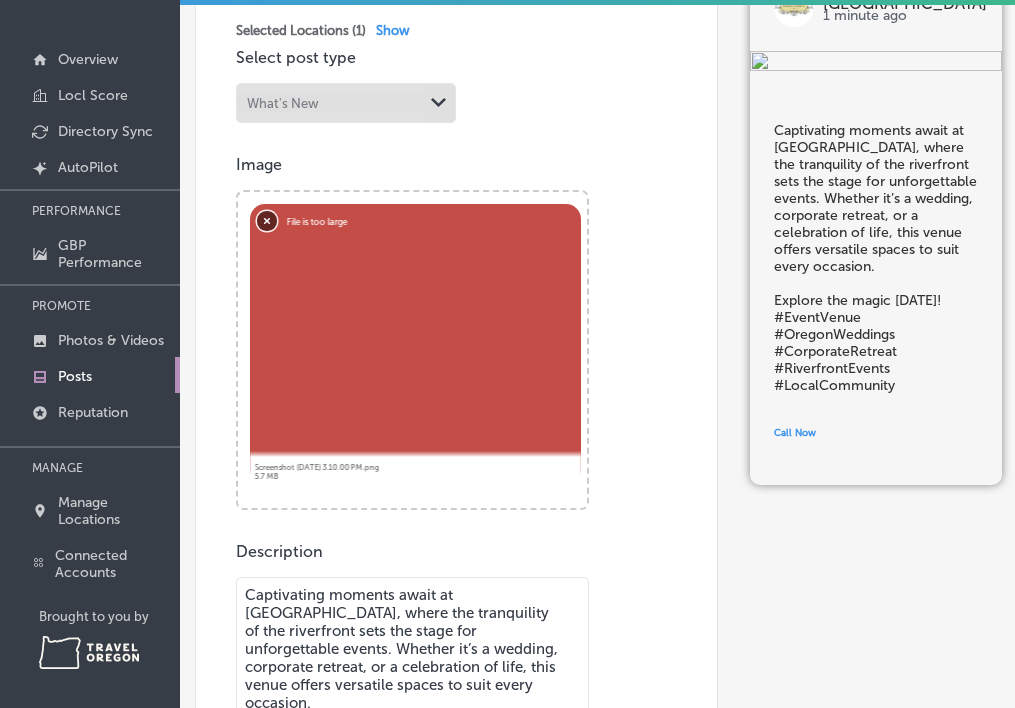 click on "Remove" at bounding box center (267, 220) 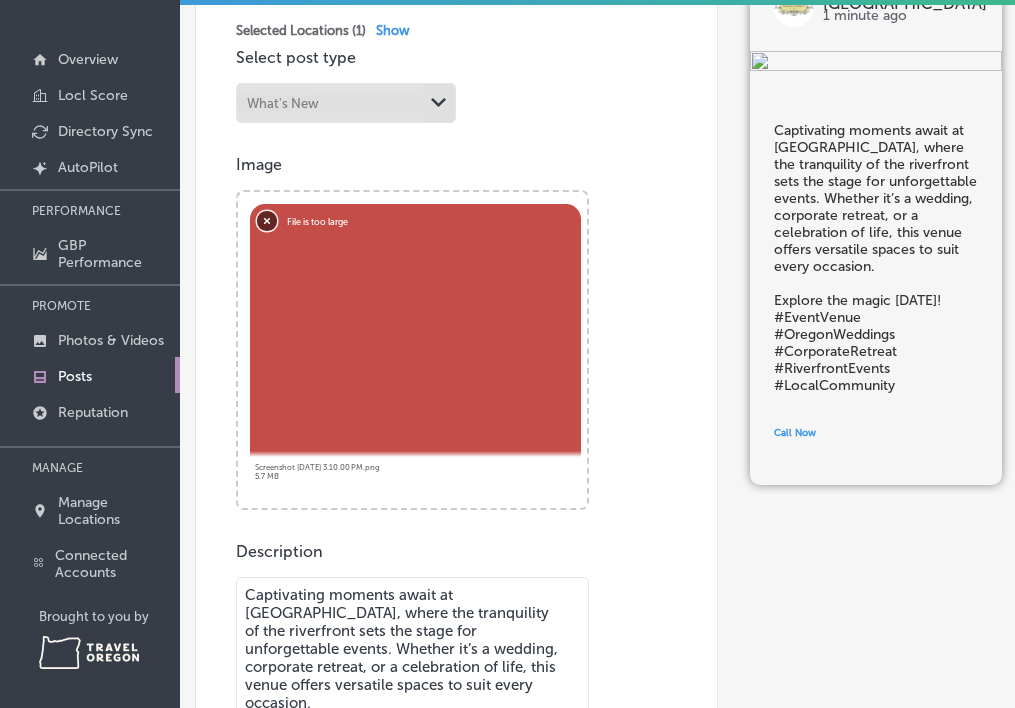 click on "Remove" at bounding box center [267, 220] 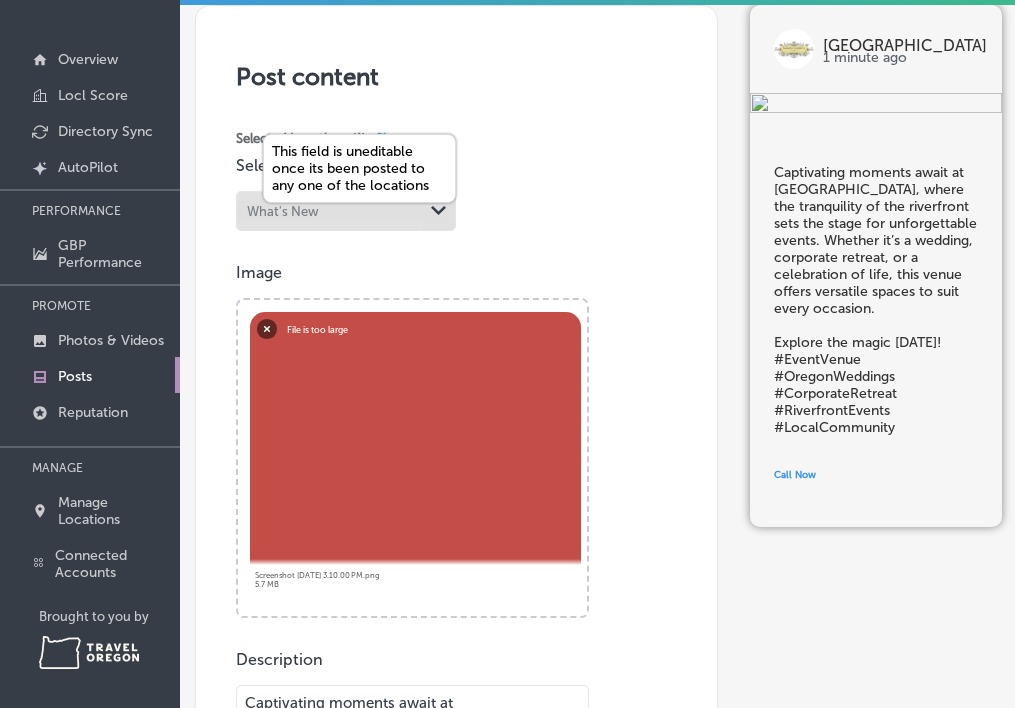 scroll, scrollTop: 0, scrollLeft: 0, axis: both 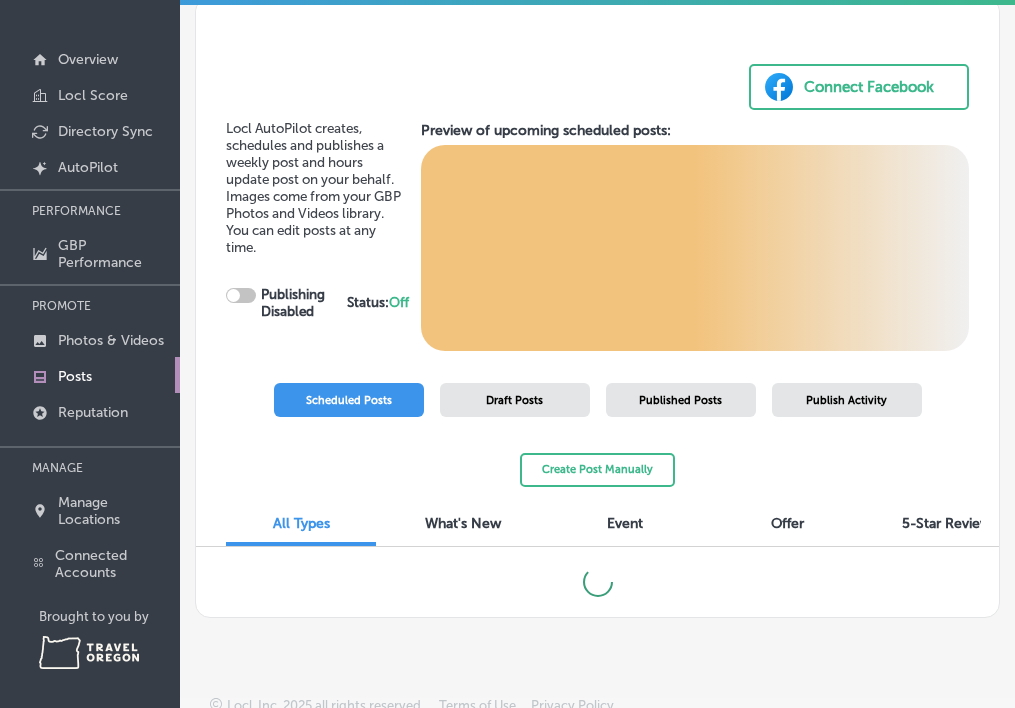 checkbox on "true" 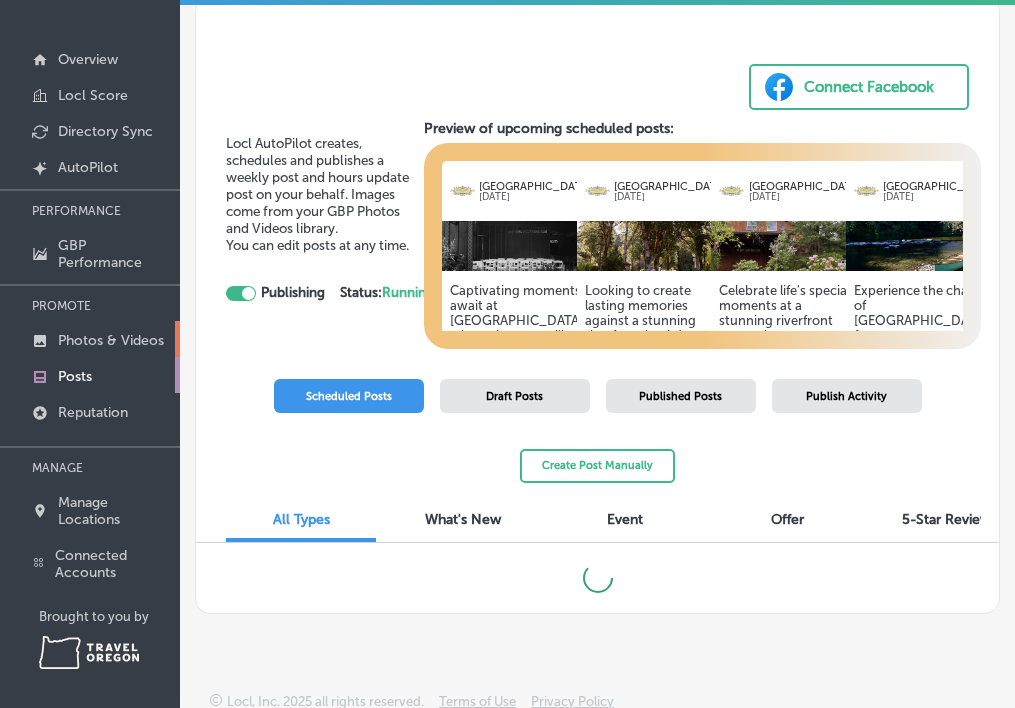 click on "Photos & Videos" at bounding box center [111, 340] 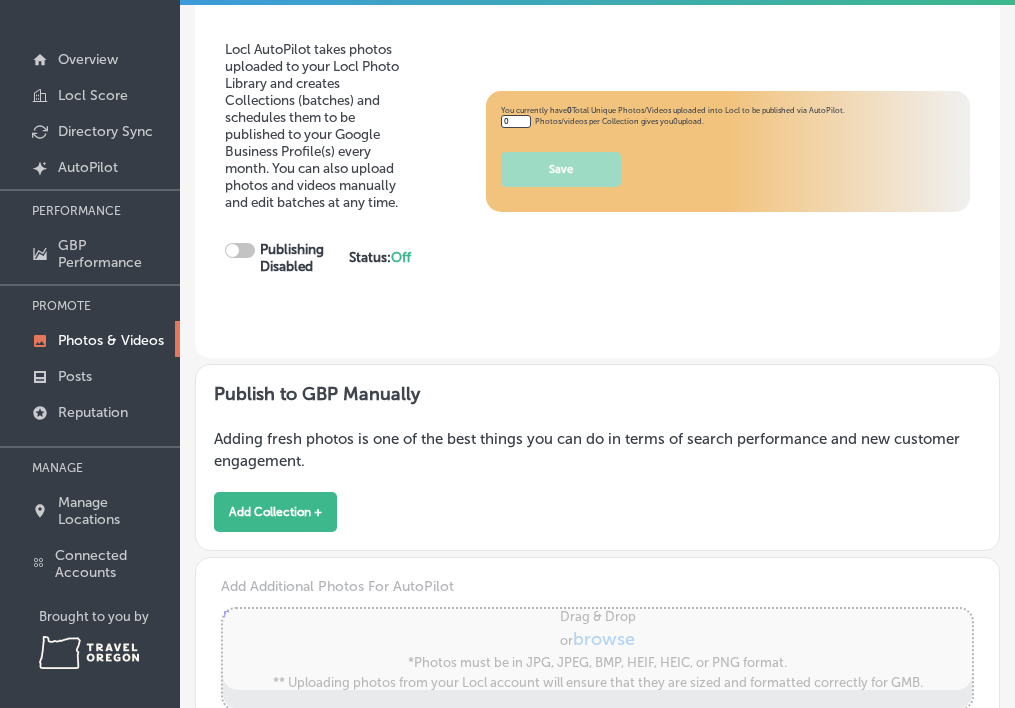 type on "5" 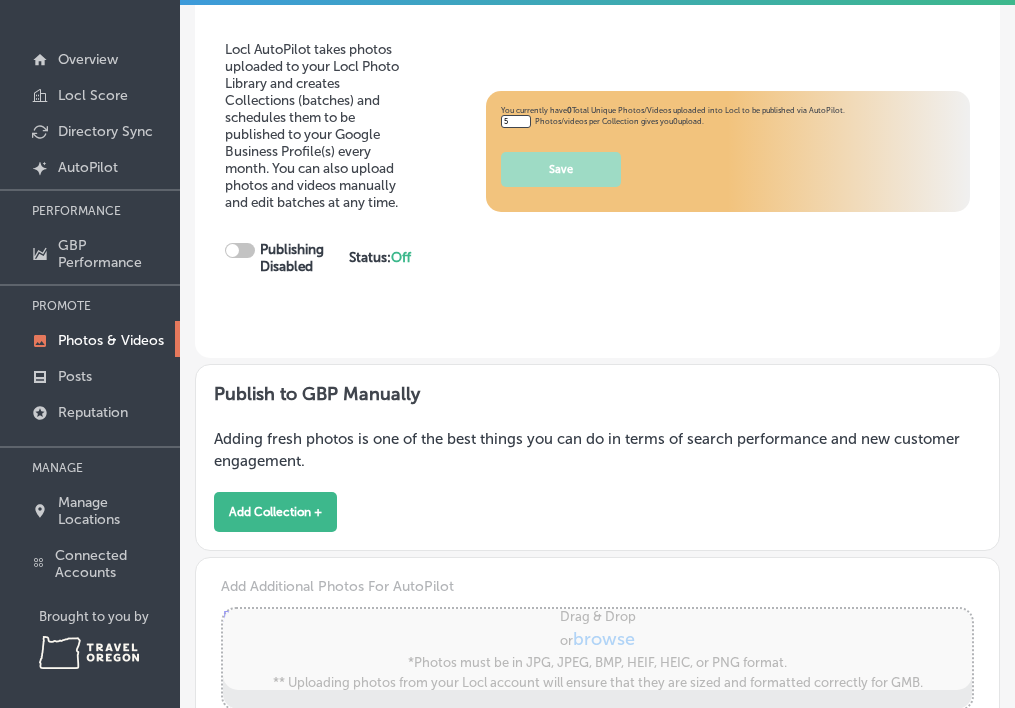 checkbox on "true" 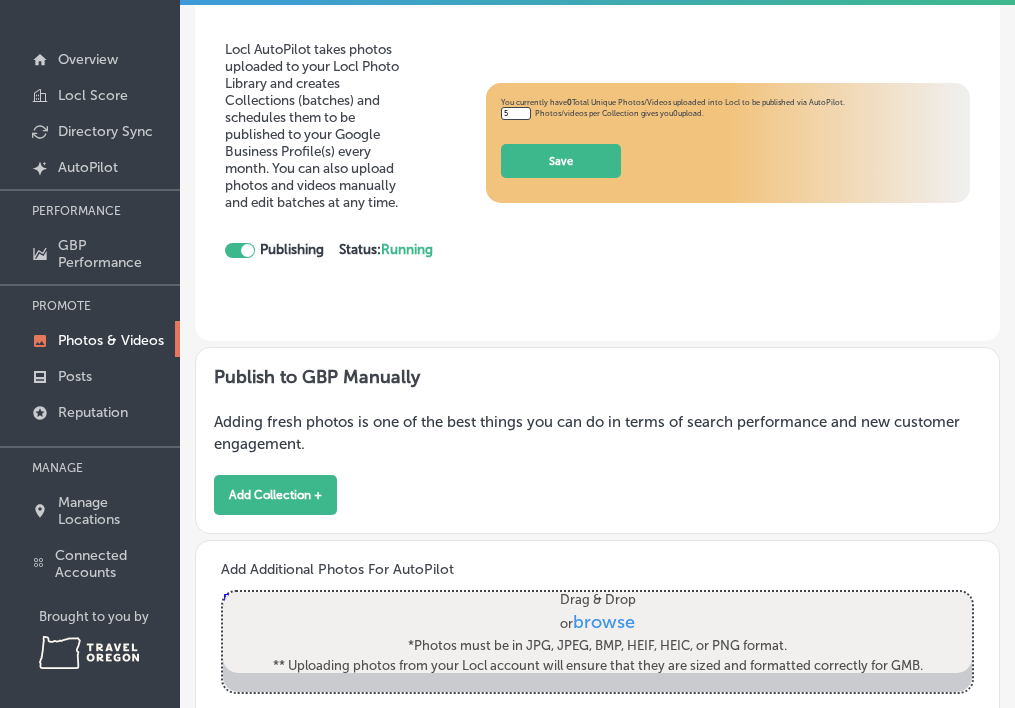 scroll, scrollTop: 0, scrollLeft: 0, axis: both 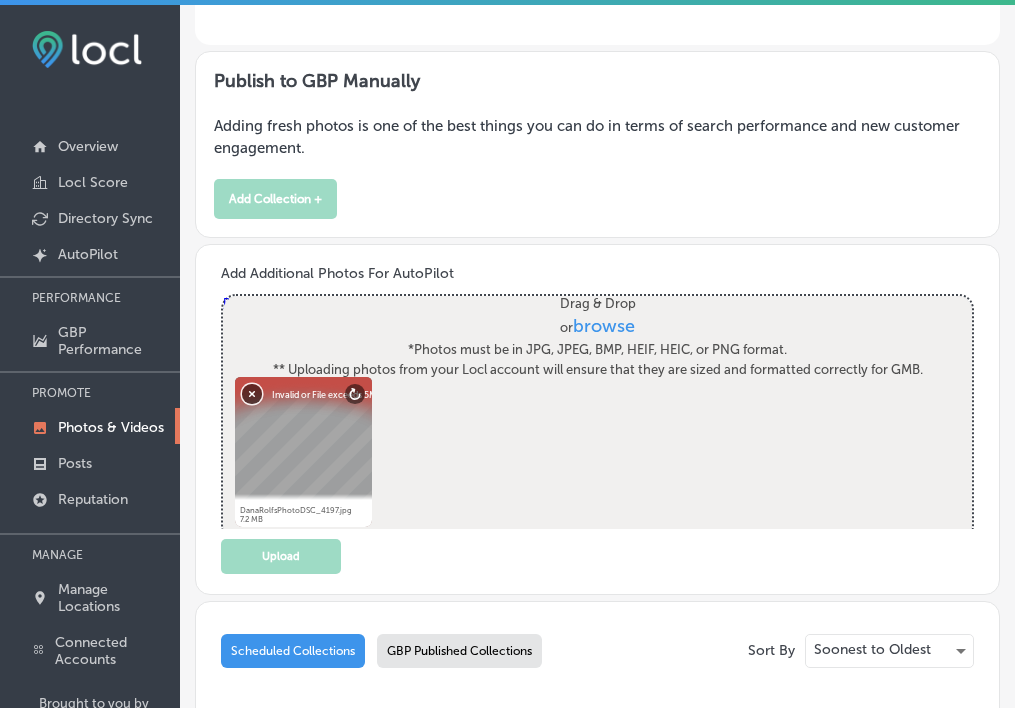 click on "Remove" at bounding box center (252, 393) 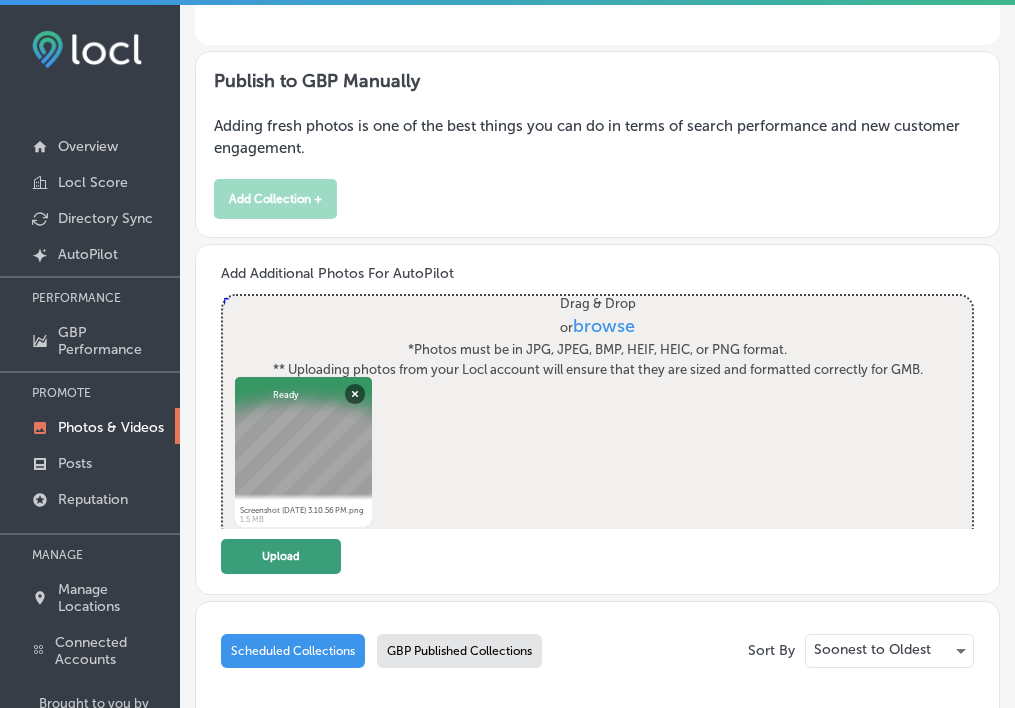 click on "Upload" 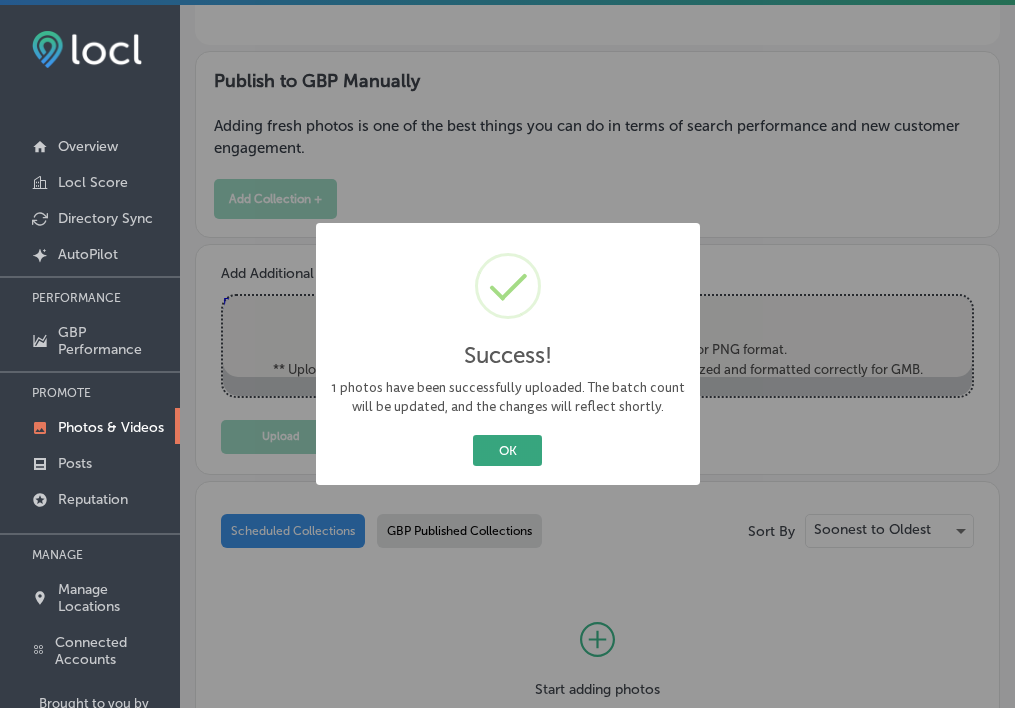 click on "OK" at bounding box center [507, 450] 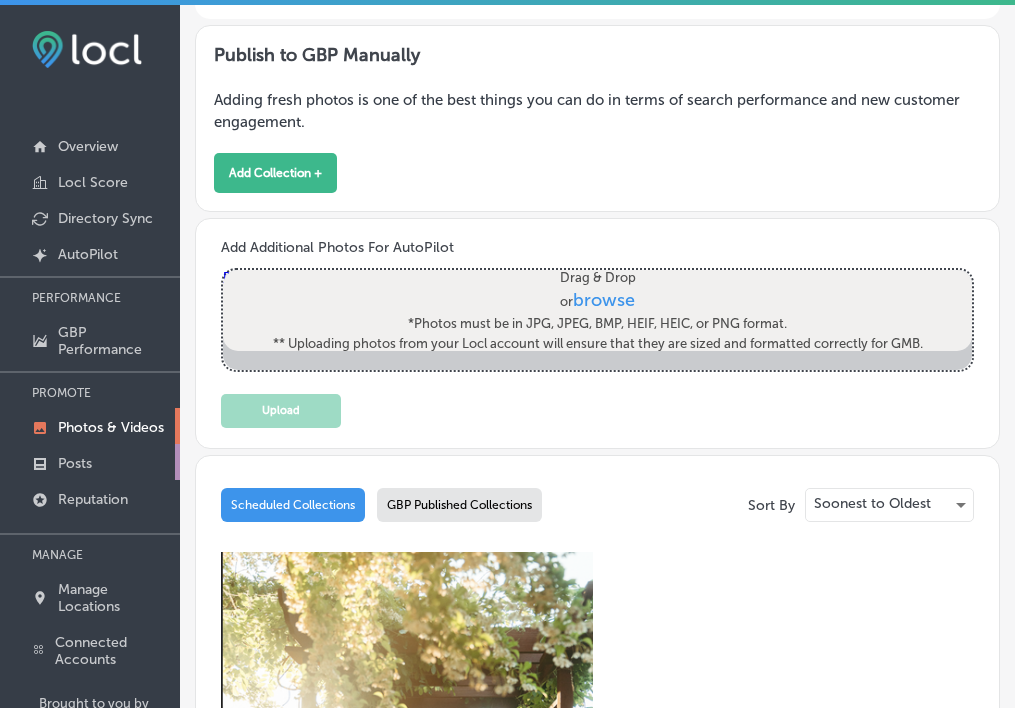 scroll, scrollTop: 414, scrollLeft: 0, axis: vertical 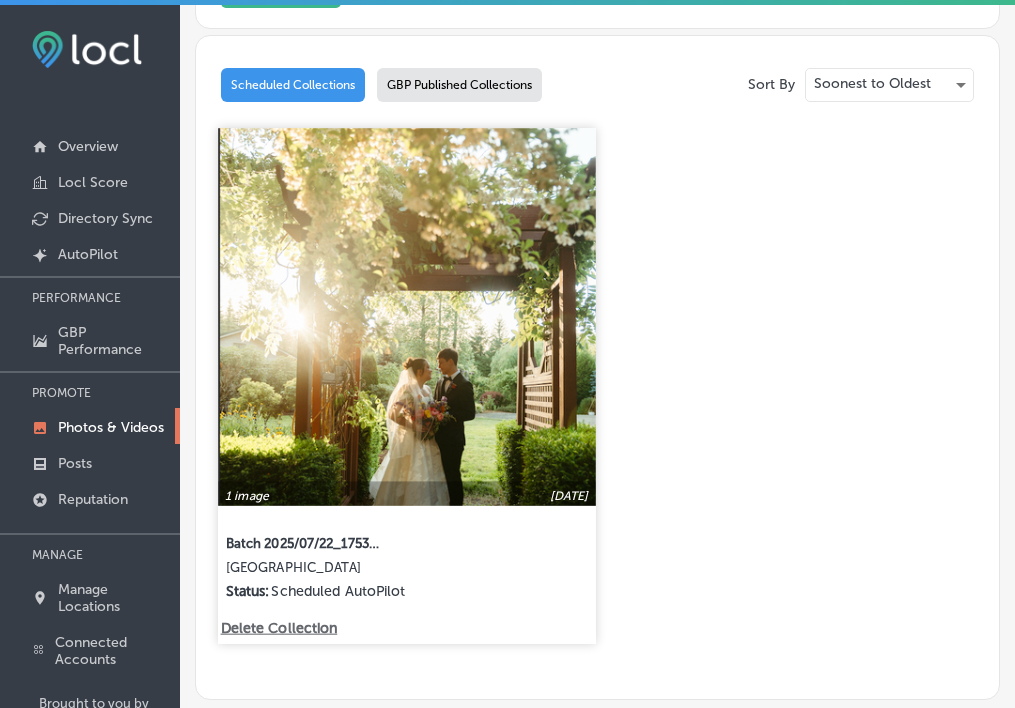 click on "Delete Collection" at bounding box center [278, 627] 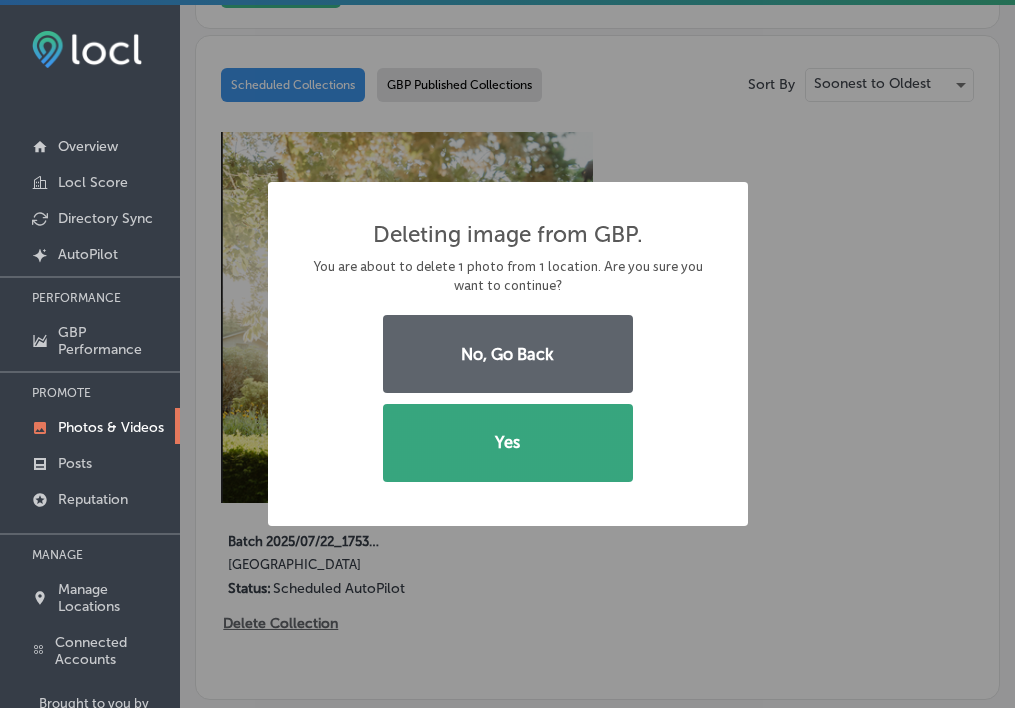 click on "Yes" at bounding box center (508, 443) 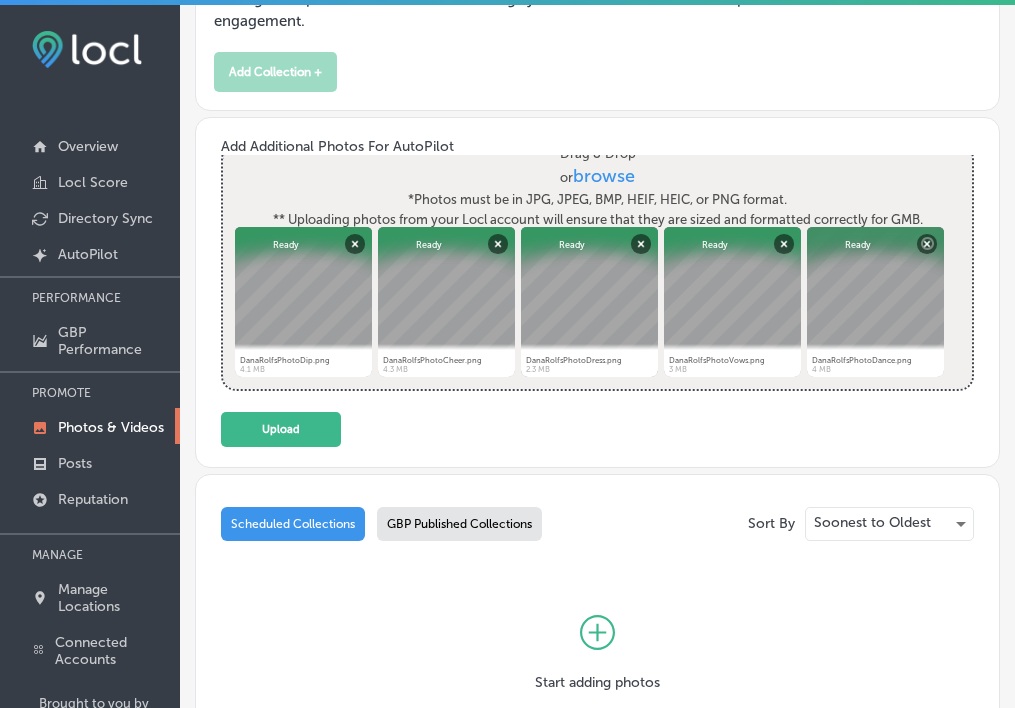 scroll, scrollTop: 506, scrollLeft: 0, axis: vertical 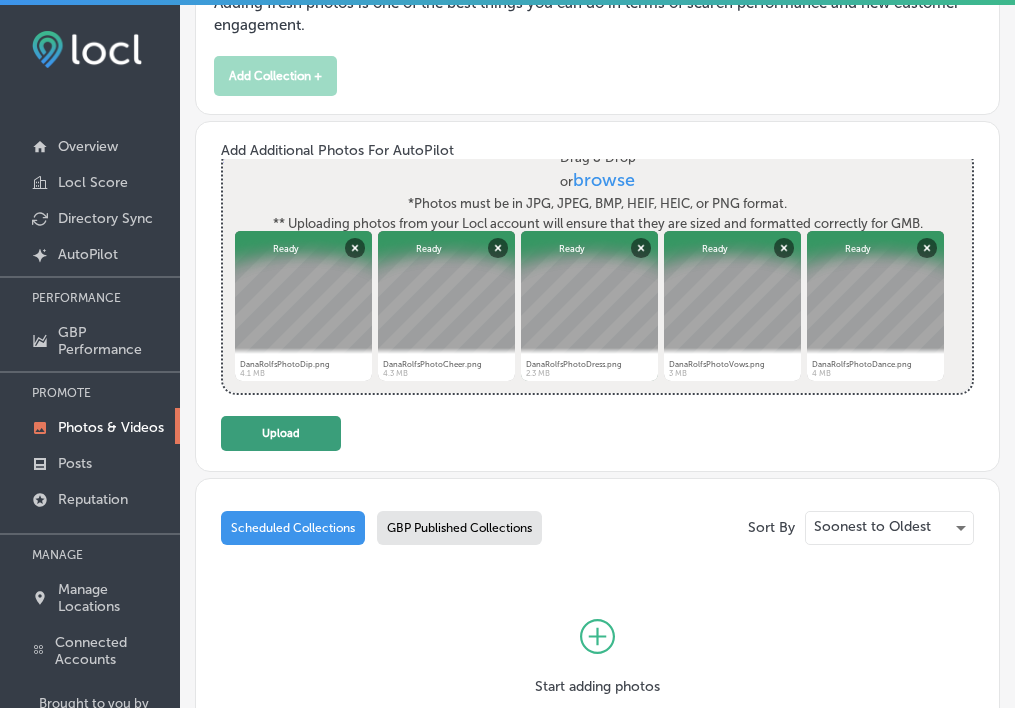 click on "Upload" at bounding box center [281, 433] 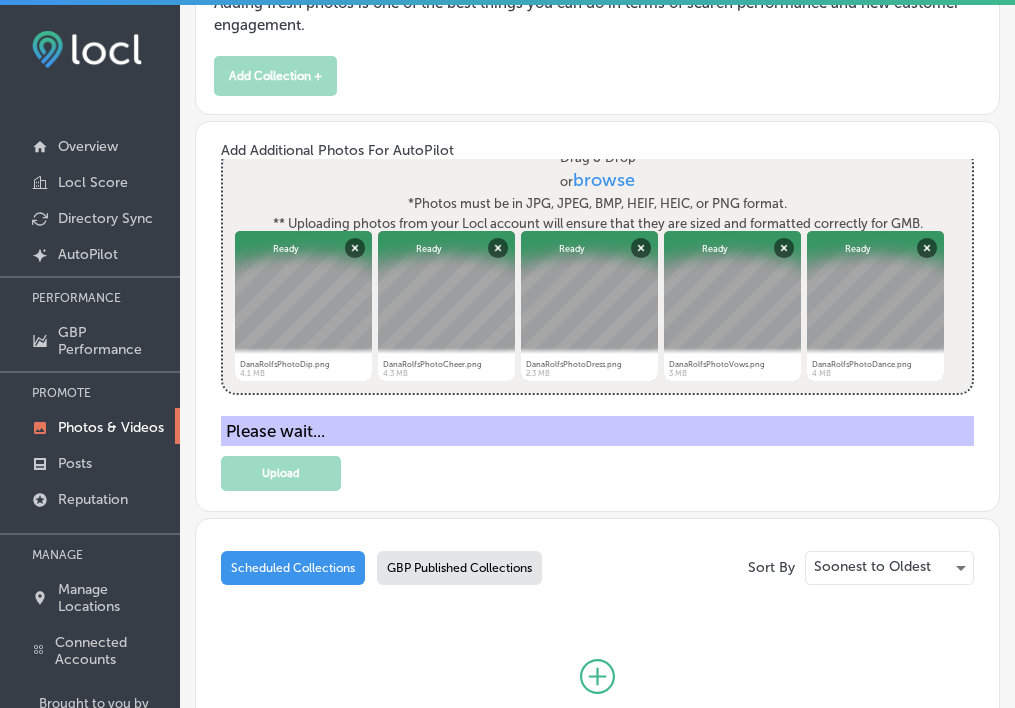 scroll, scrollTop: 0, scrollLeft: 0, axis: both 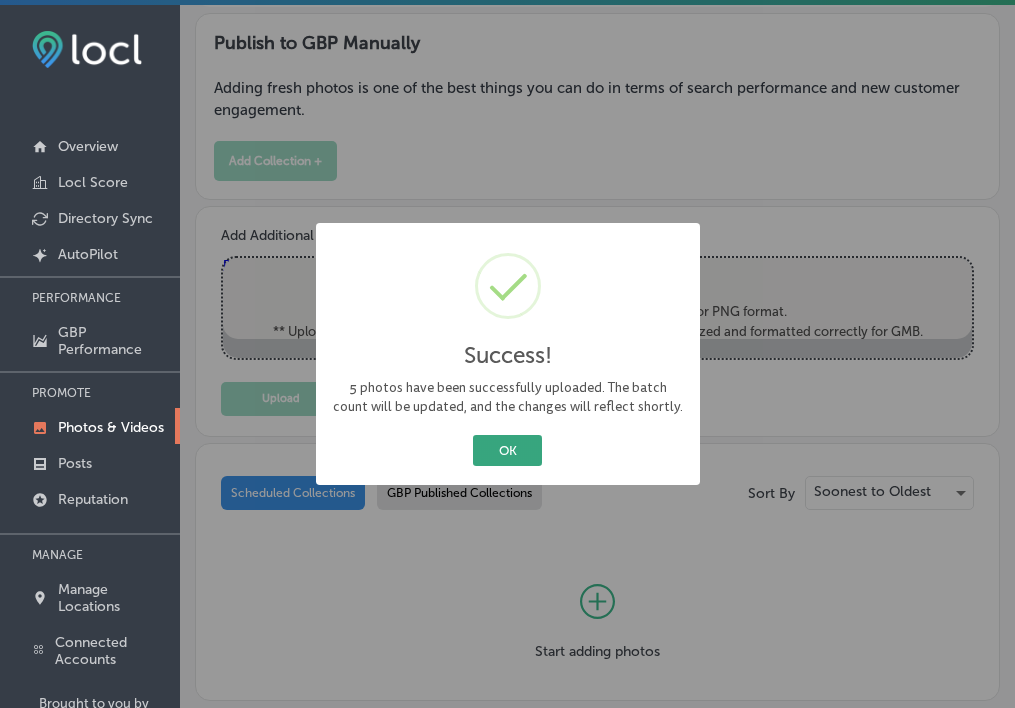 click on "OK" at bounding box center [507, 450] 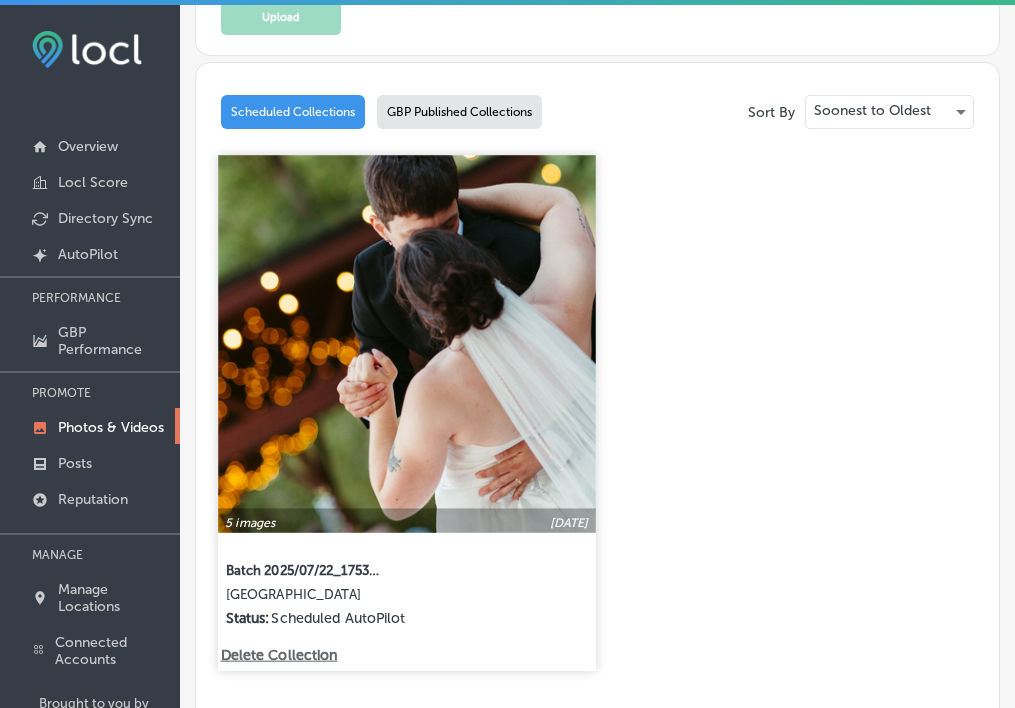 scroll, scrollTop: 829, scrollLeft: 0, axis: vertical 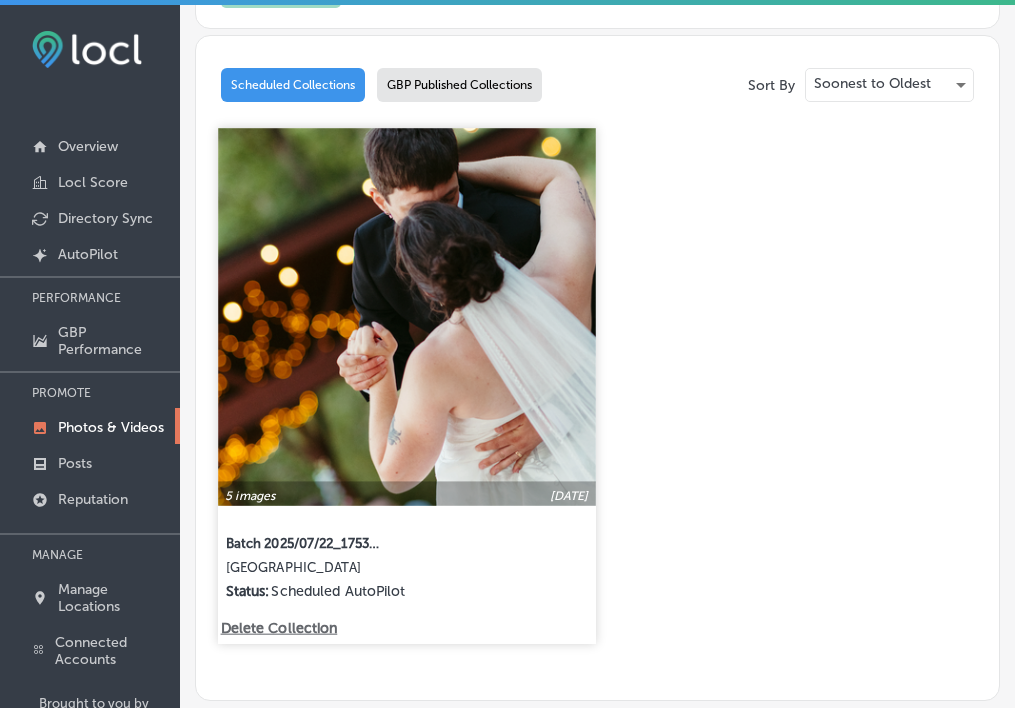 click on "[GEOGRAPHIC_DATA]" at bounding box center [303, 571] 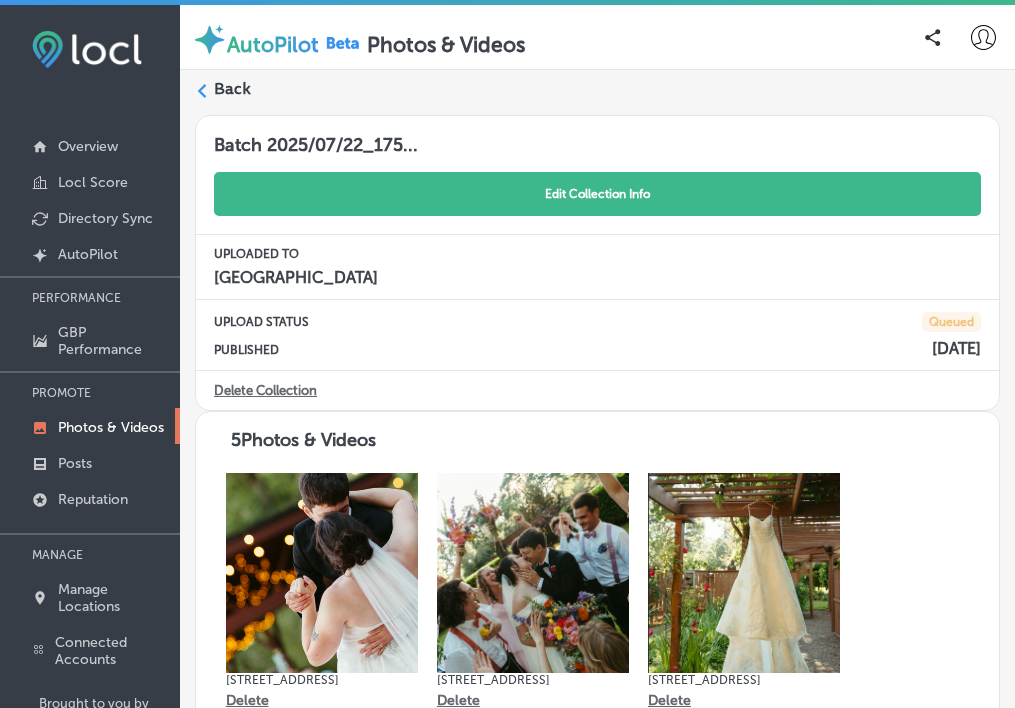 click on "Edit Collection Info" 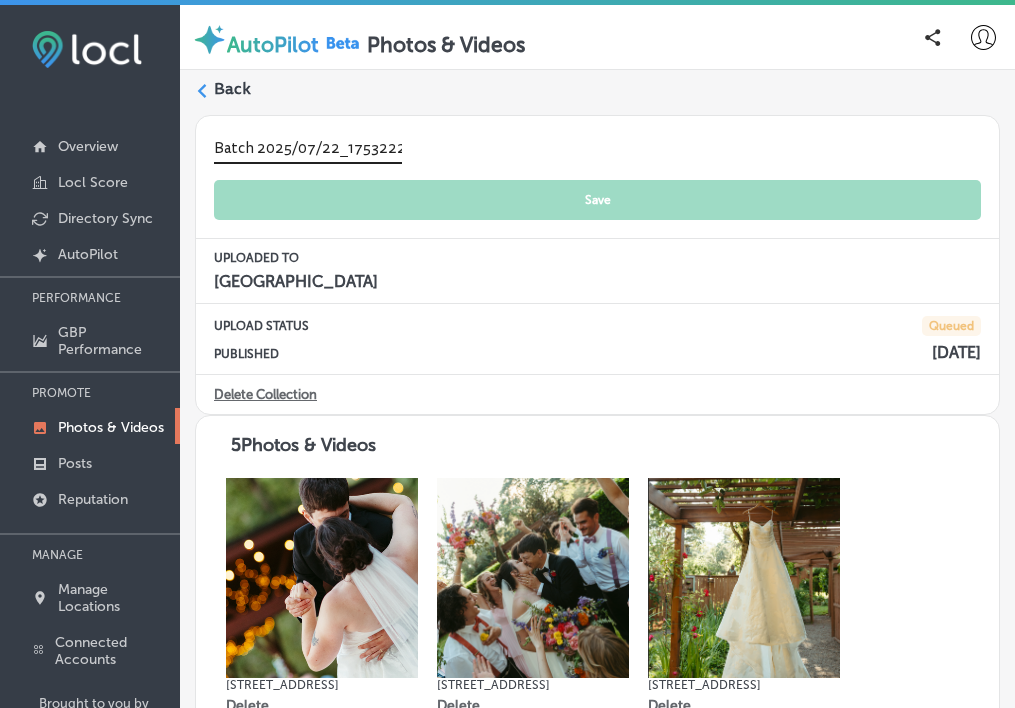 click on "Batch 2025/07/22_1753222645.8508196" at bounding box center (308, 149) 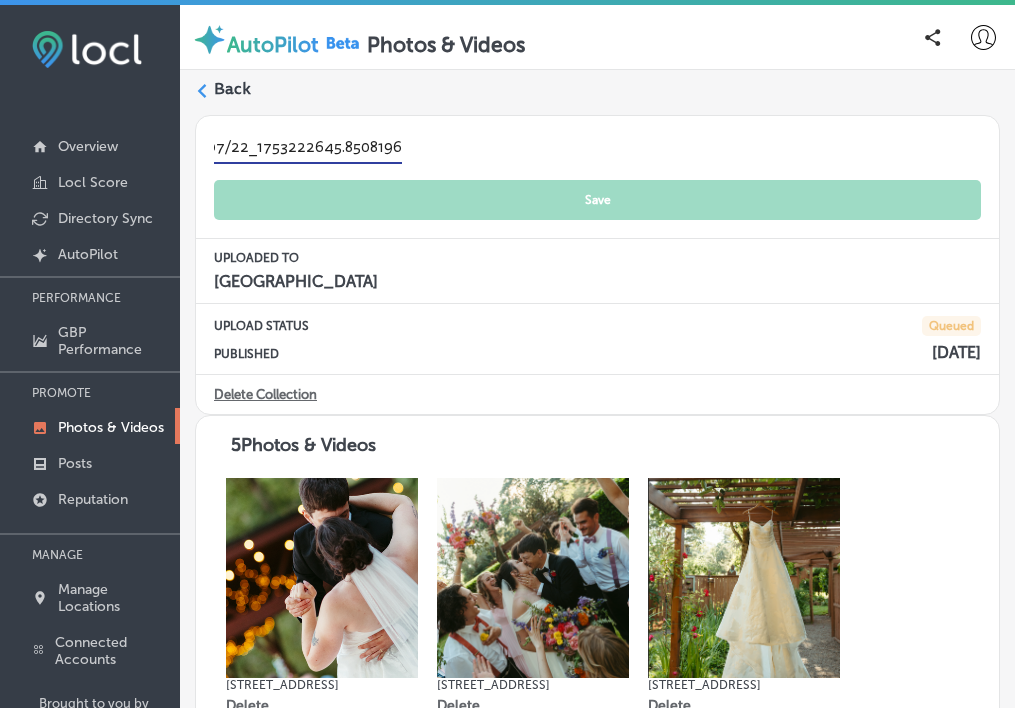 scroll, scrollTop: 1, scrollLeft: 112, axis: both 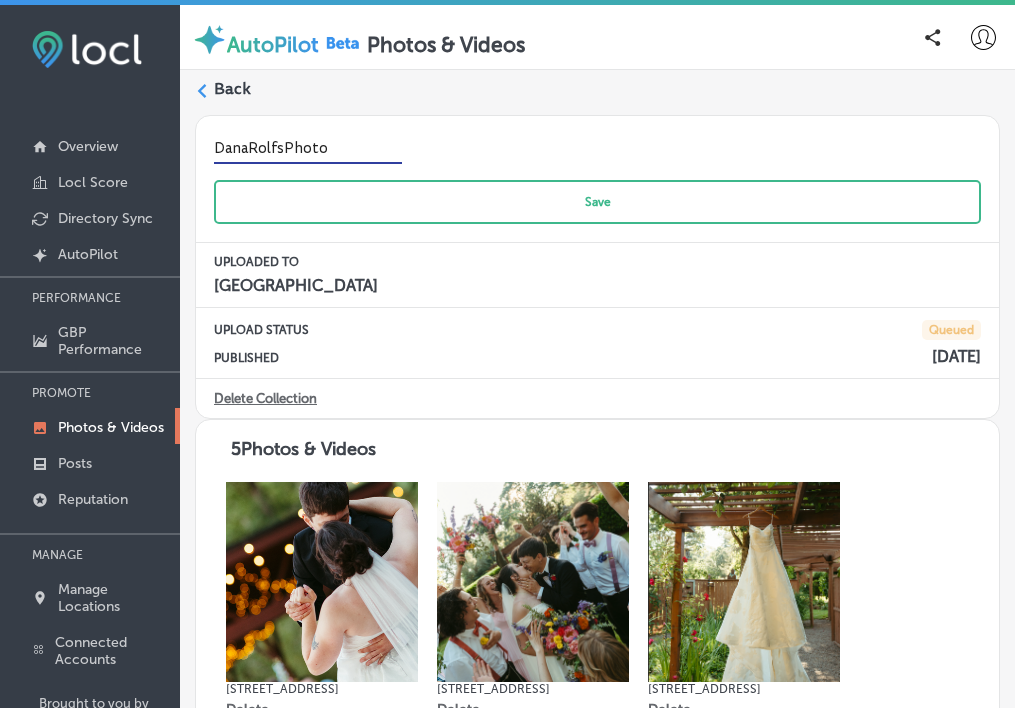 click on "DanaRolfsPhoto" at bounding box center [308, 149] 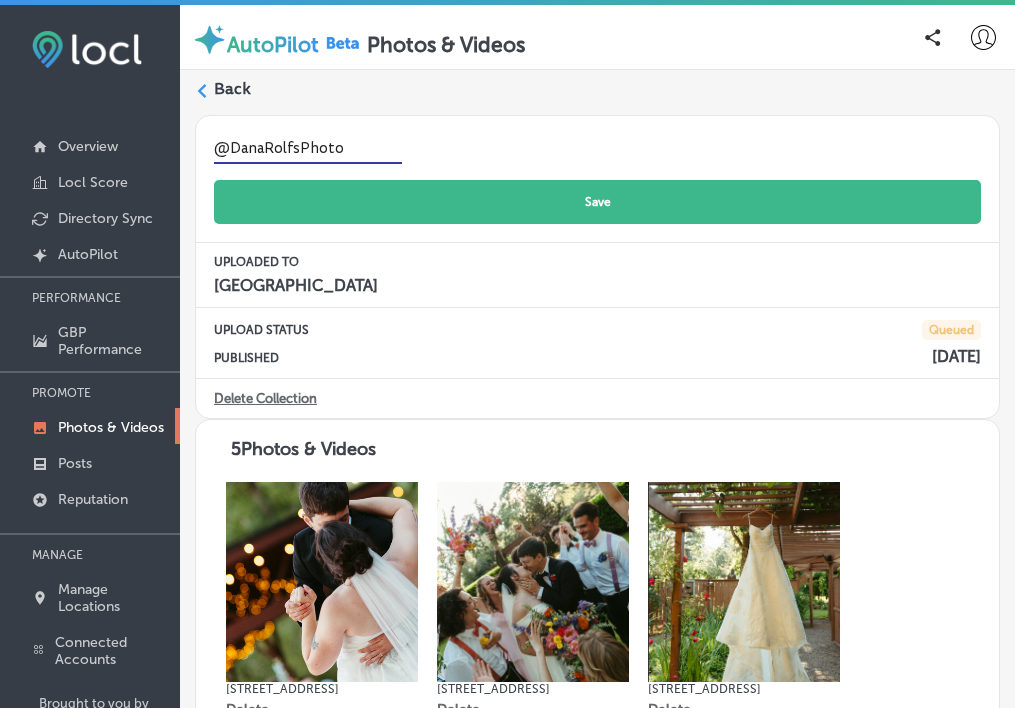 type on "@DanaRolfsPhoto" 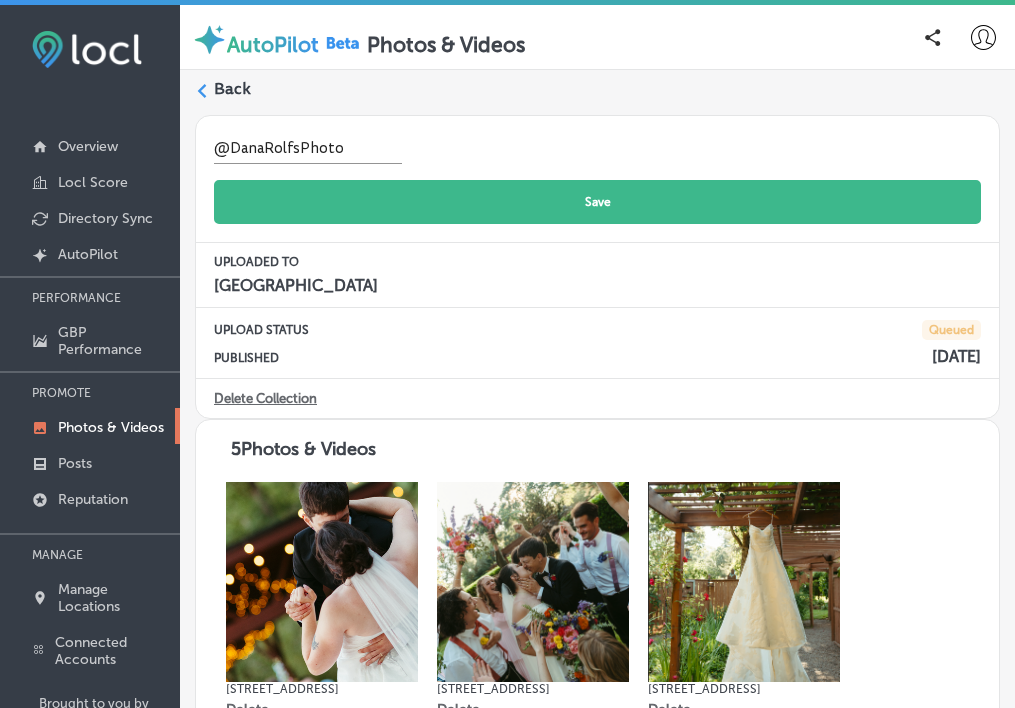 click on "Save" 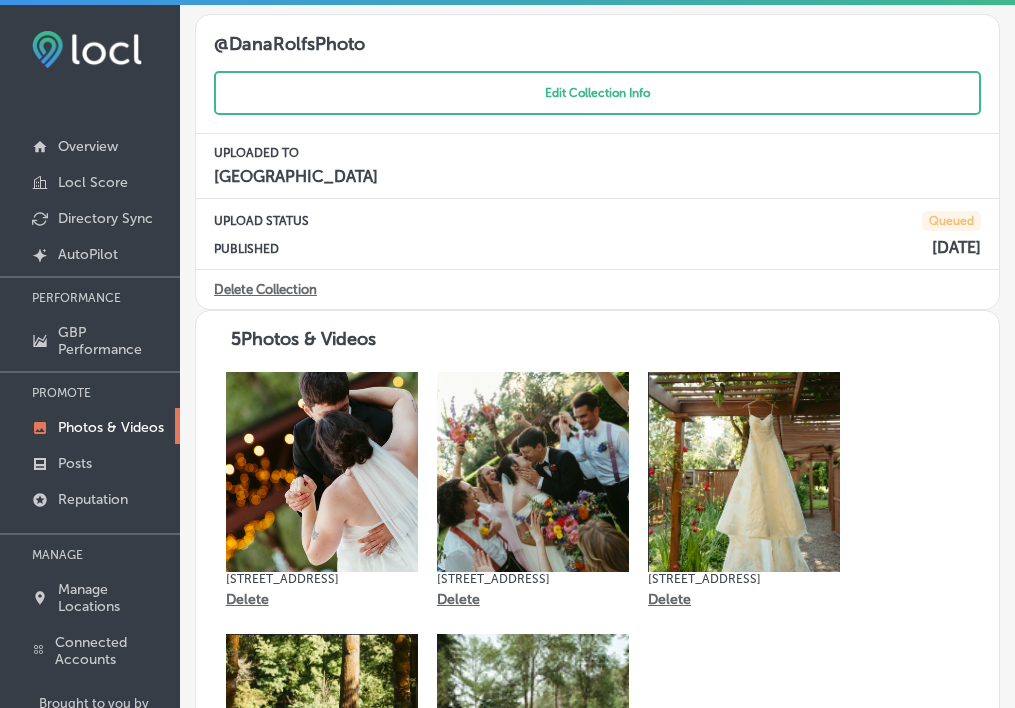 scroll, scrollTop: 0, scrollLeft: 0, axis: both 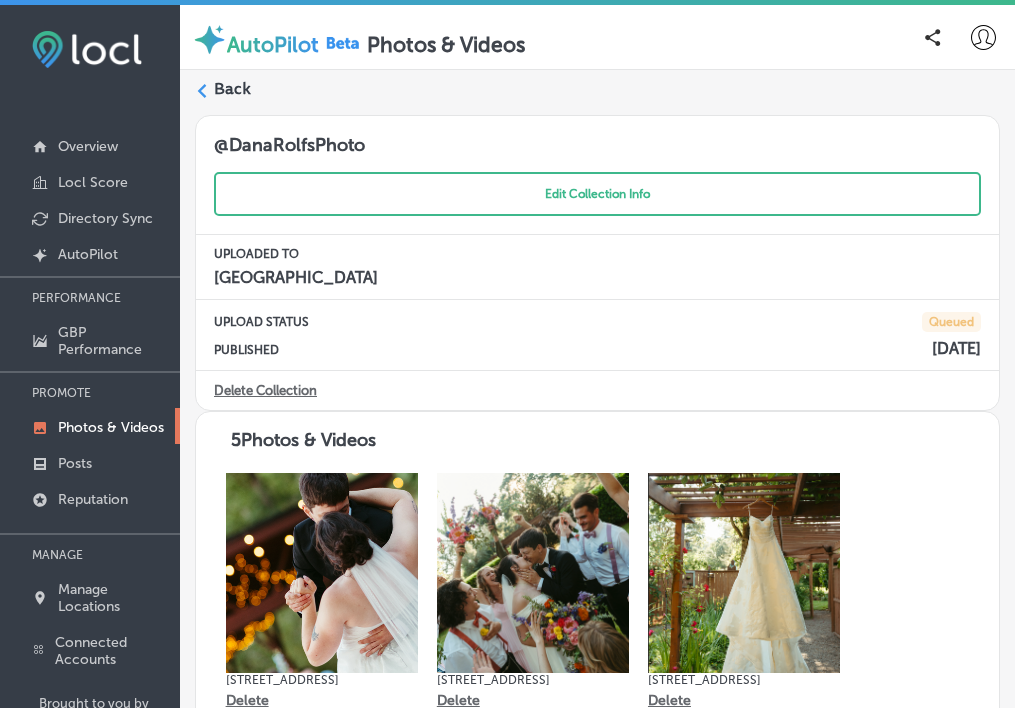 click on "Back" at bounding box center [232, 89] 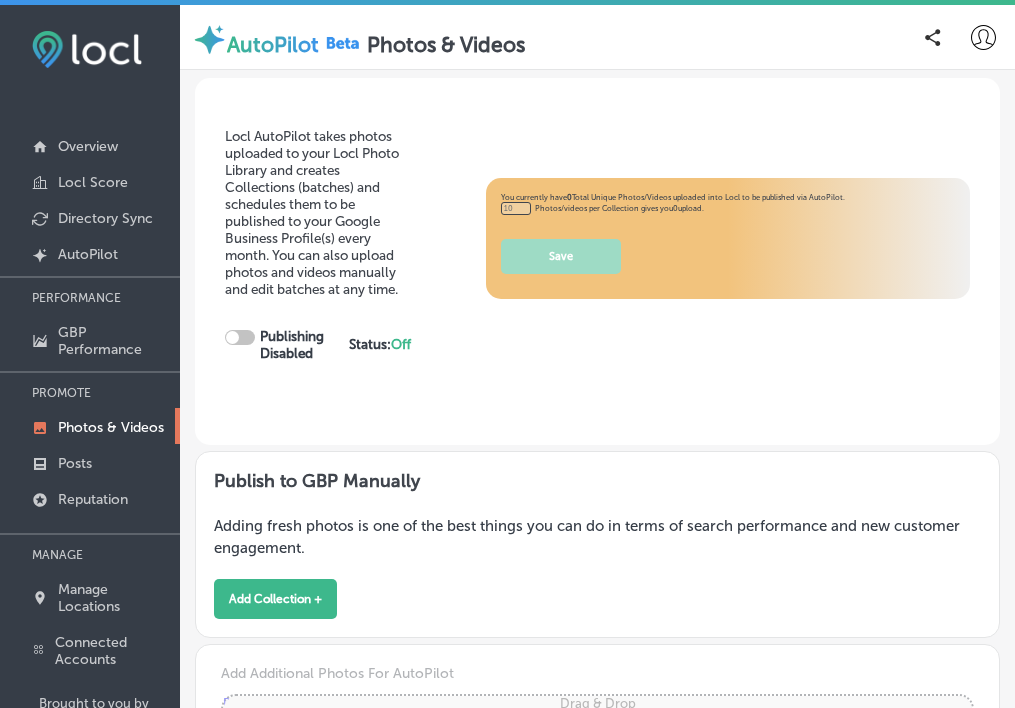 type on "5" 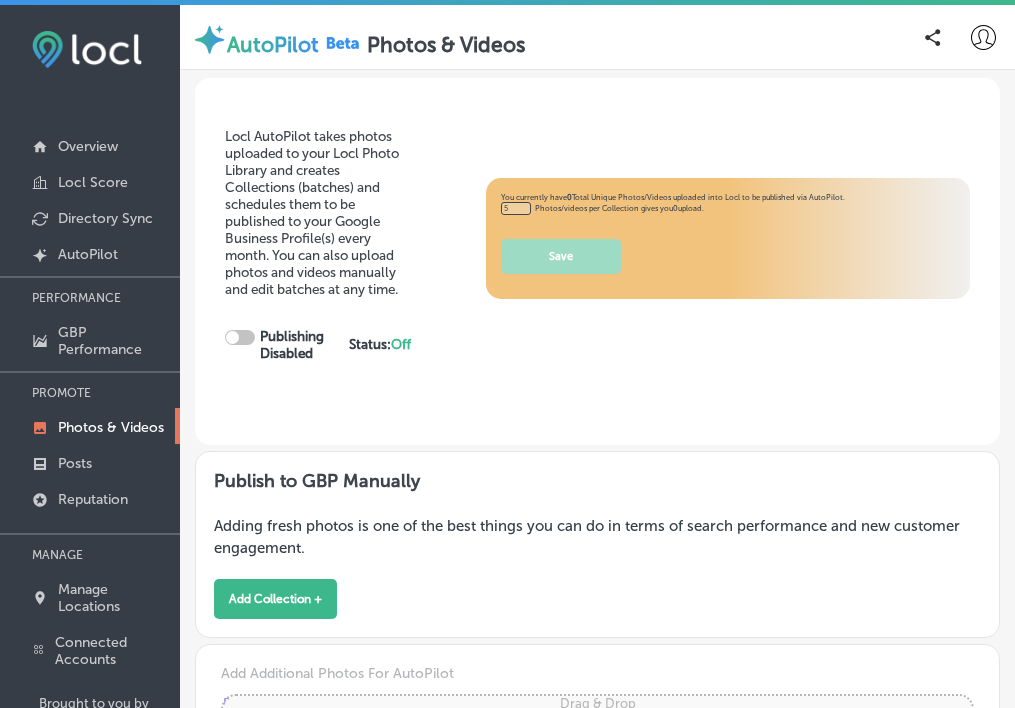 checkbox on "true" 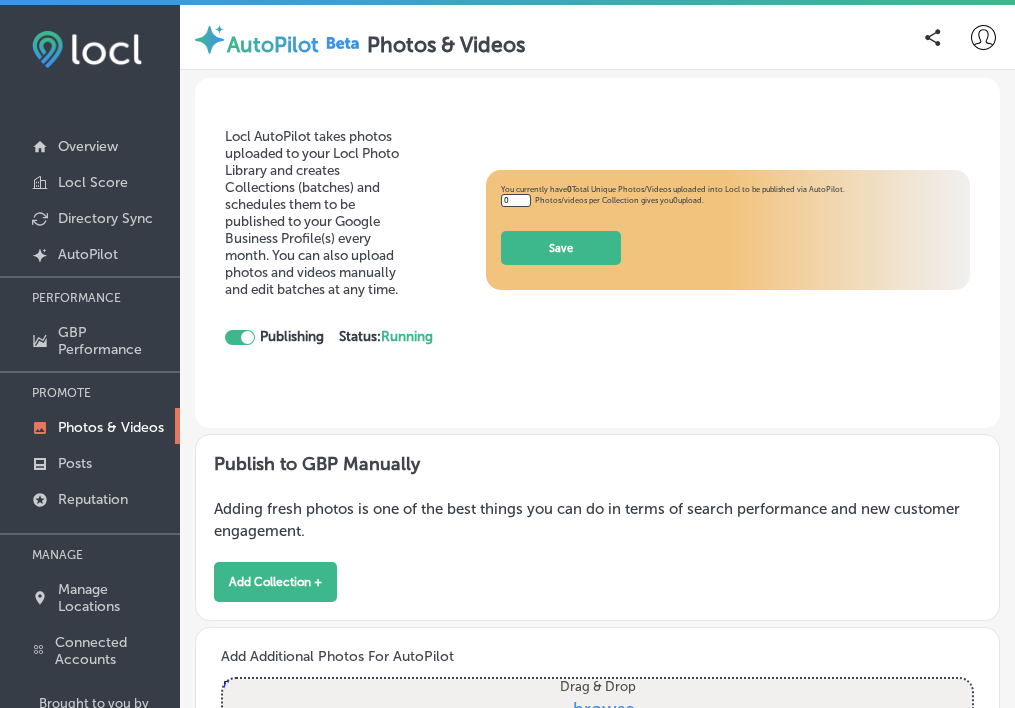 type on "5" 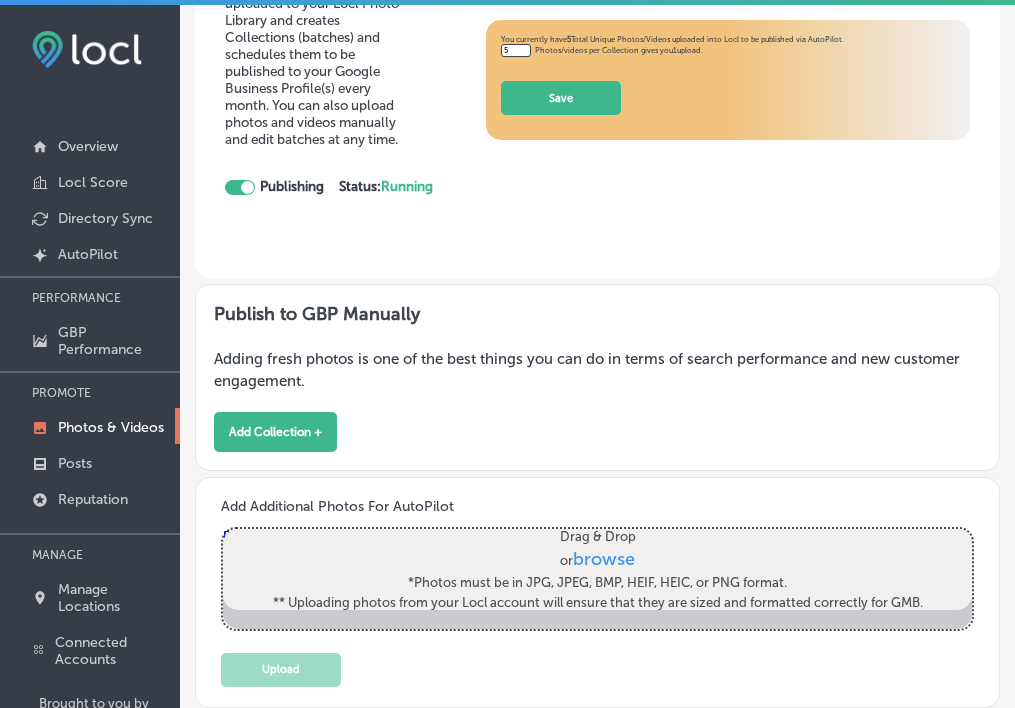 scroll, scrollTop: 0, scrollLeft: 0, axis: both 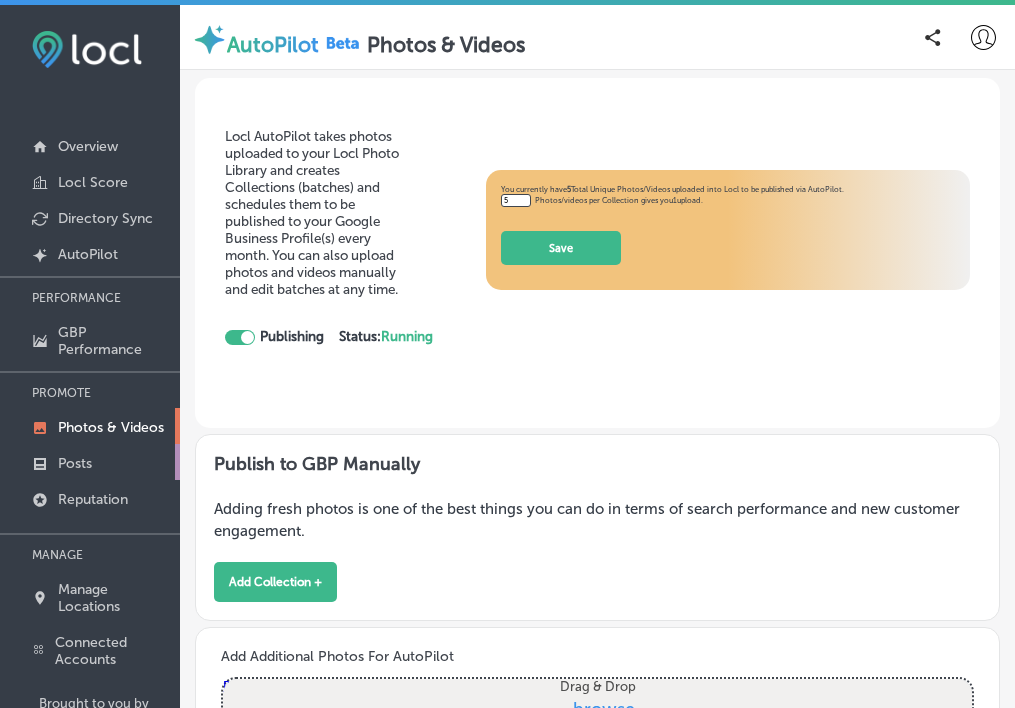 click on "Posts" at bounding box center (90, 462) 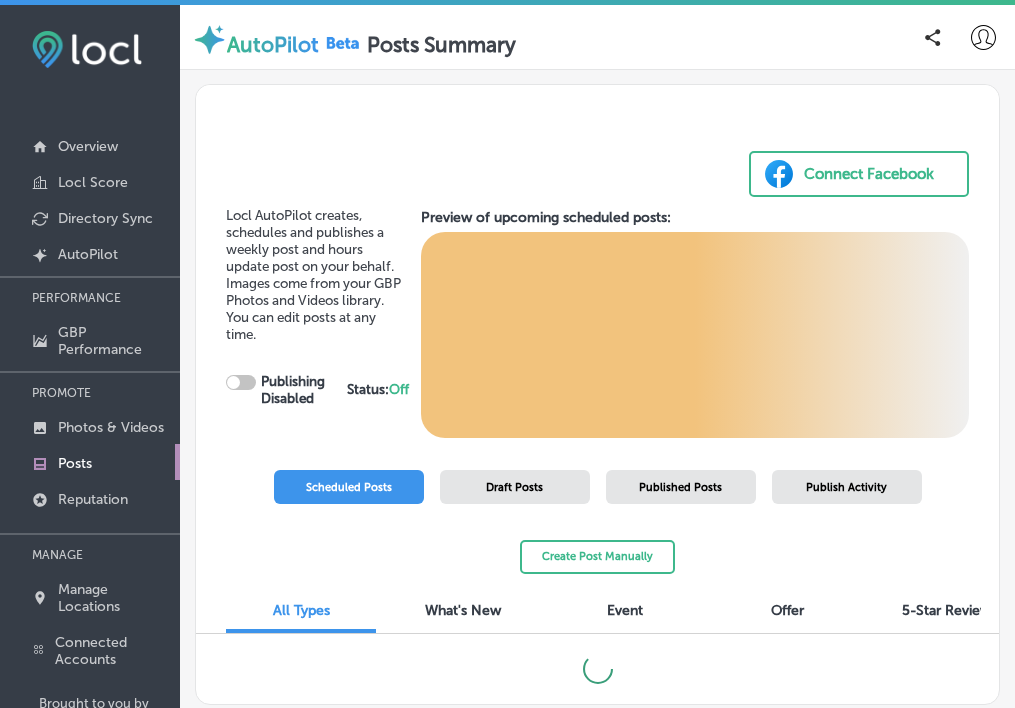 scroll, scrollTop: 11, scrollLeft: 0, axis: vertical 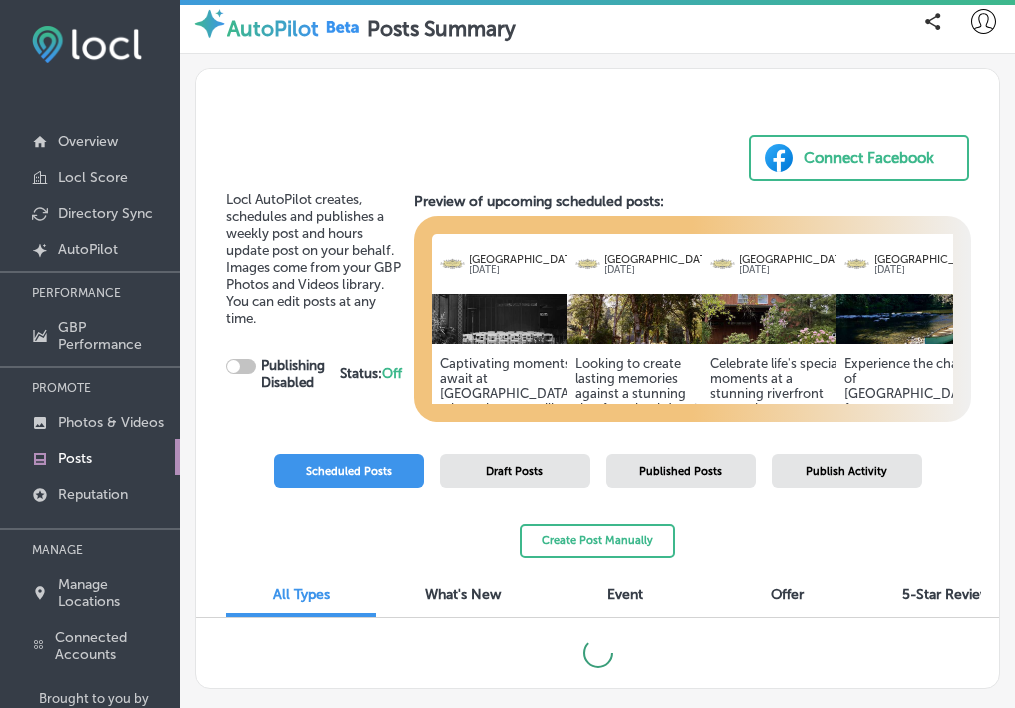 click at bounding box center (509, 319) 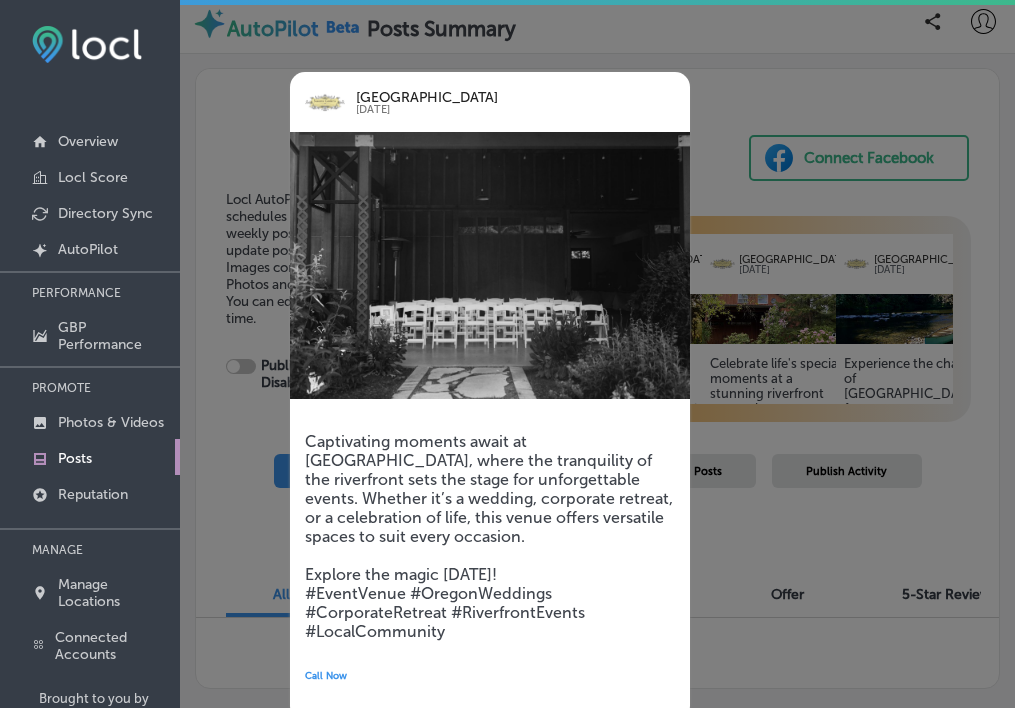 click on "[GEOGRAPHIC_DATA] [DATE] Captivating moments await at [GEOGRAPHIC_DATA], where the tranquility of the riverfront sets the stage for unforgettable events. Whether it’s a wedding, corporate retreat, or a celebration of life, this venue offers versatile spaces to suit every occasion.
Explore the magic [DATE]!
#EventVenue #OregonWeddings #CorporateRetreat #RiverfrontEvents #LocalCommunity Call Now" at bounding box center (460, 396) 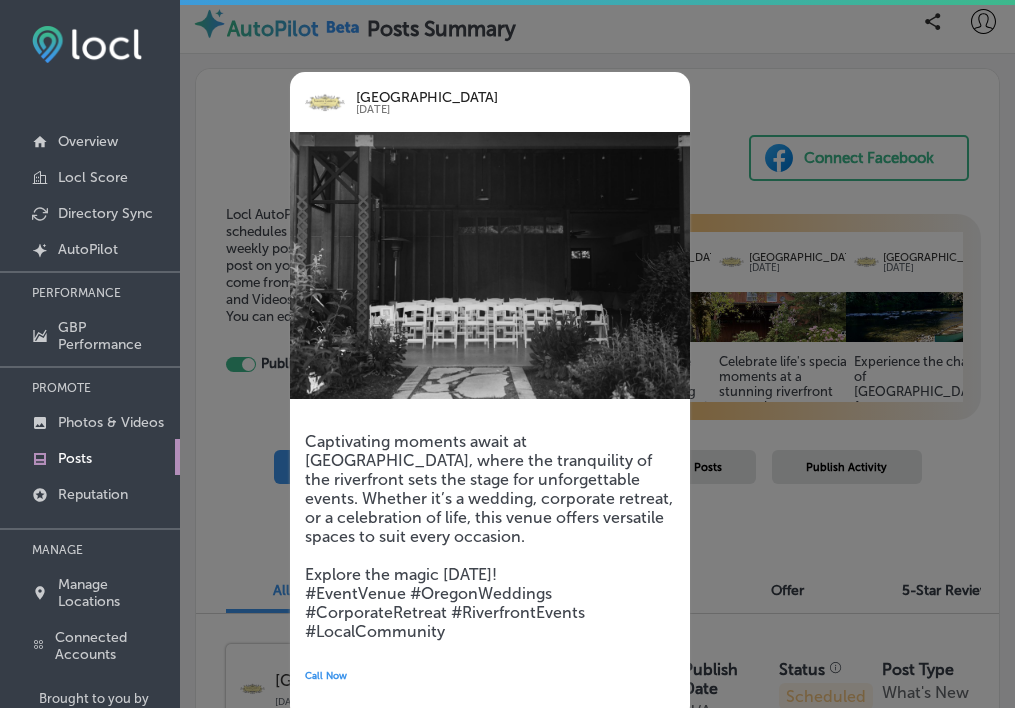 click at bounding box center (507, 354) 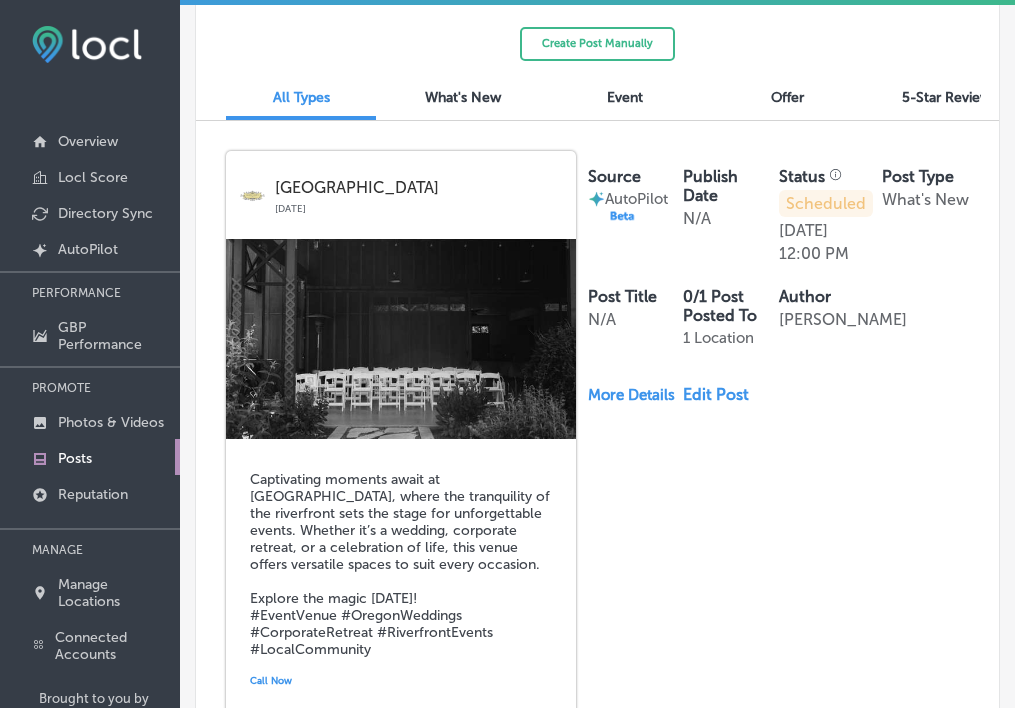 scroll, scrollTop: 453, scrollLeft: 0, axis: vertical 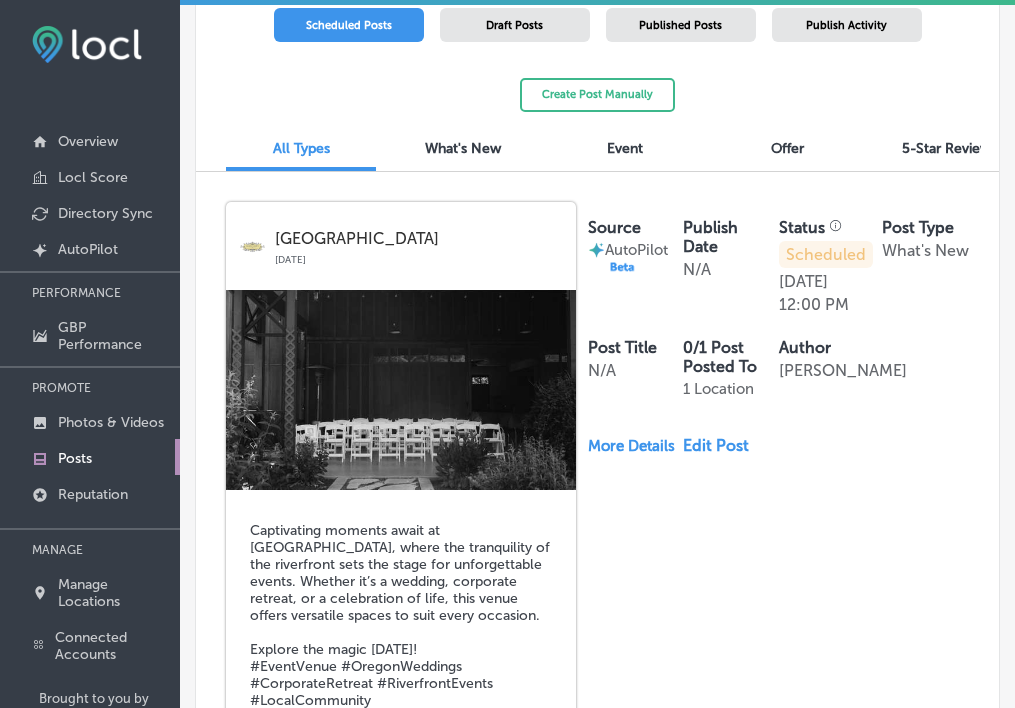 click at bounding box center [401, 390] 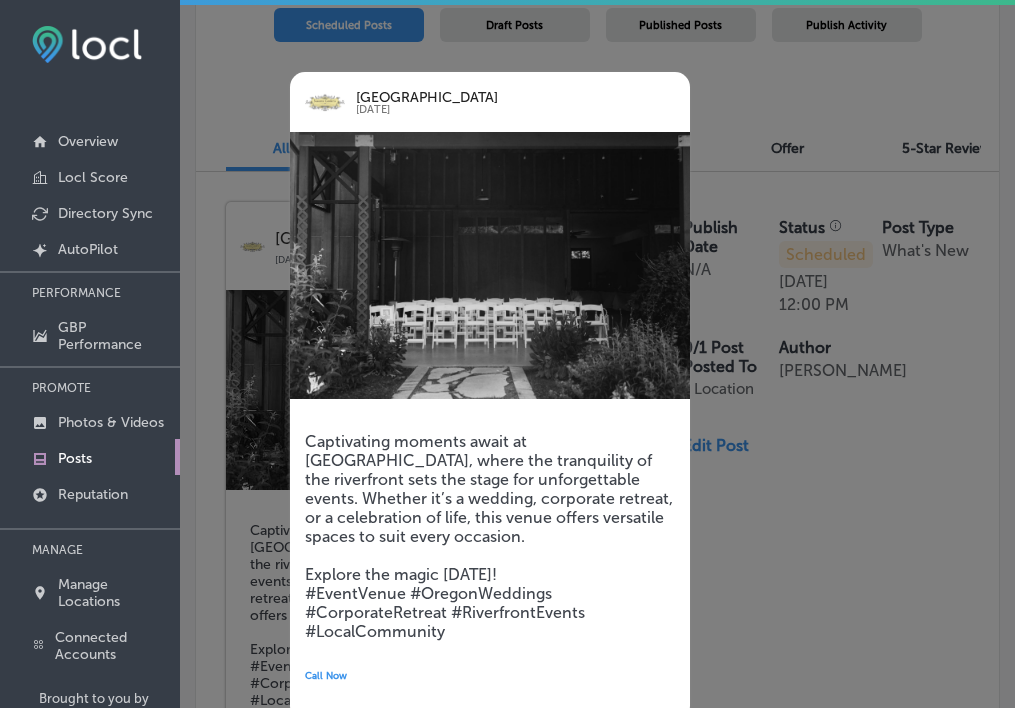drag, startPoint x: 182, startPoint y: 227, endPoint x: 217, endPoint y: 251, distance: 42.43819 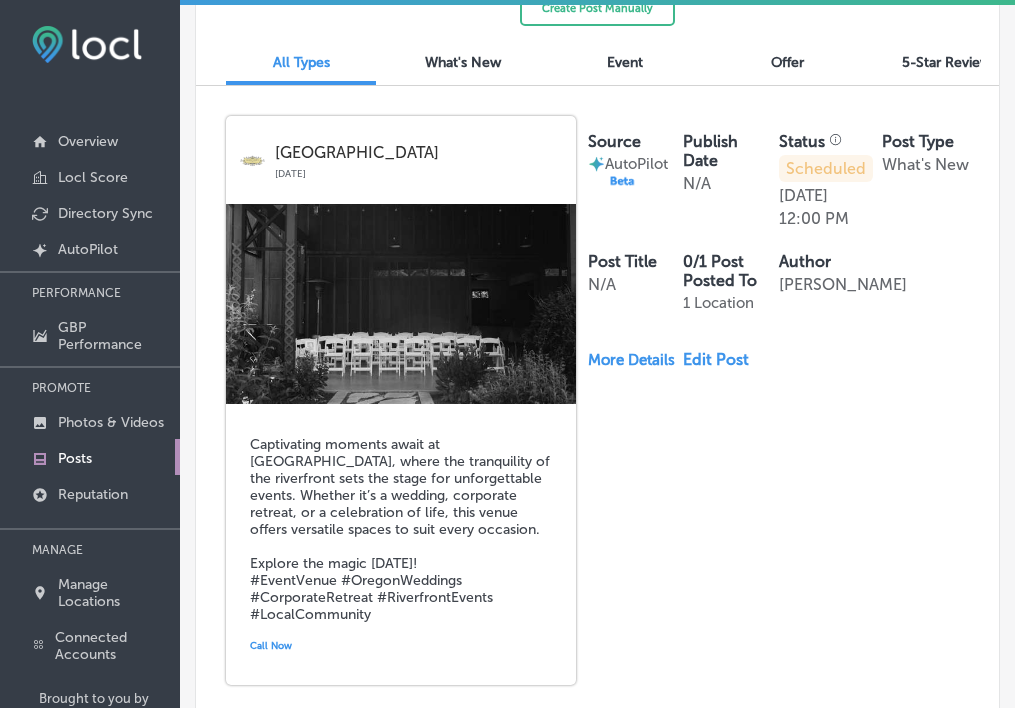 scroll, scrollTop: 532, scrollLeft: 0, axis: vertical 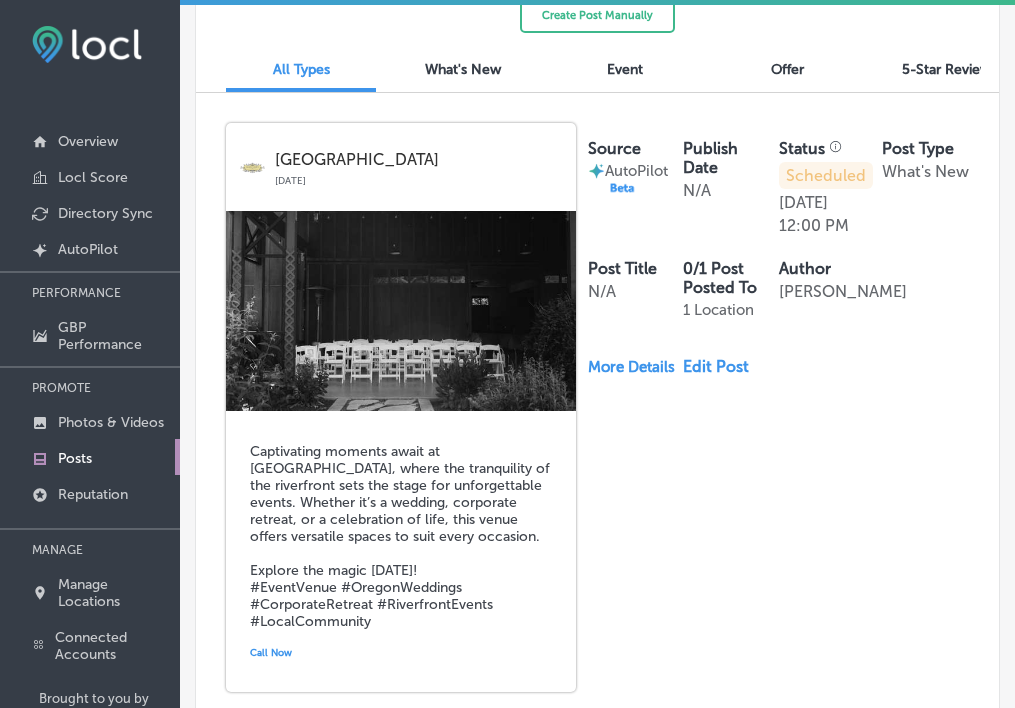 click on "Edit Post" at bounding box center [722, 366] 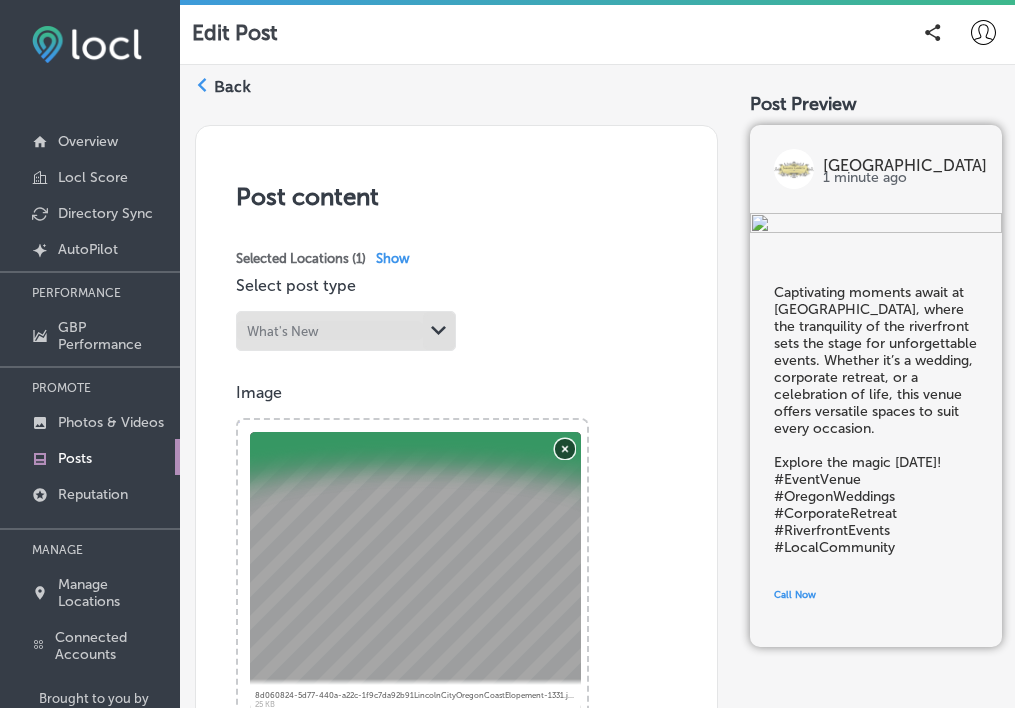 click on "Remove" at bounding box center (565, 448) 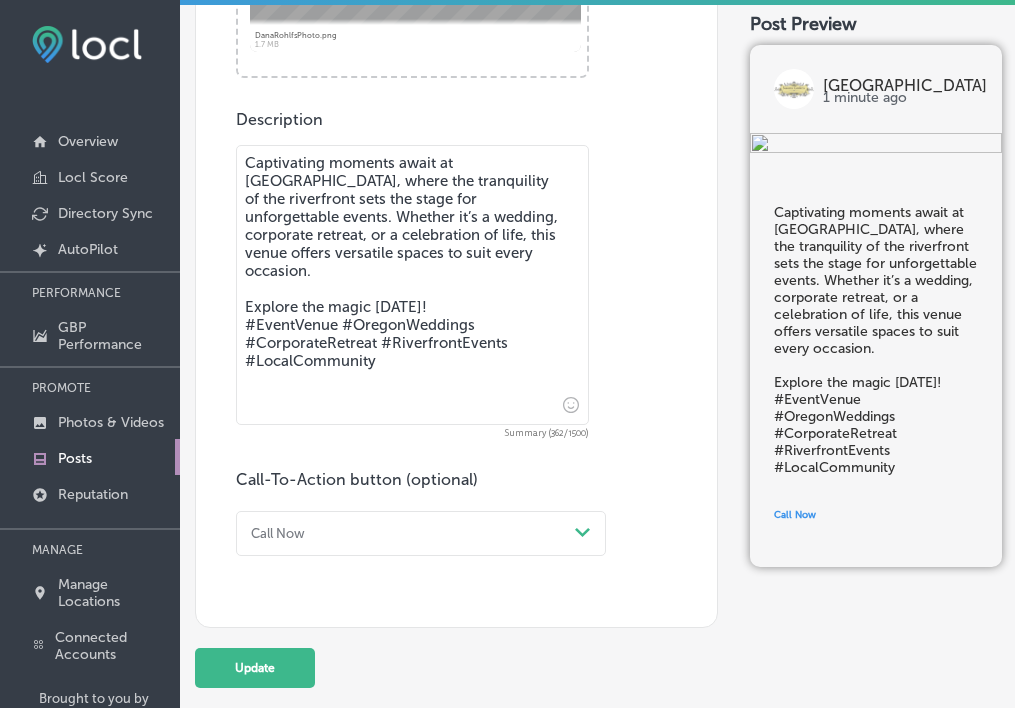 scroll, scrollTop: 661, scrollLeft: 0, axis: vertical 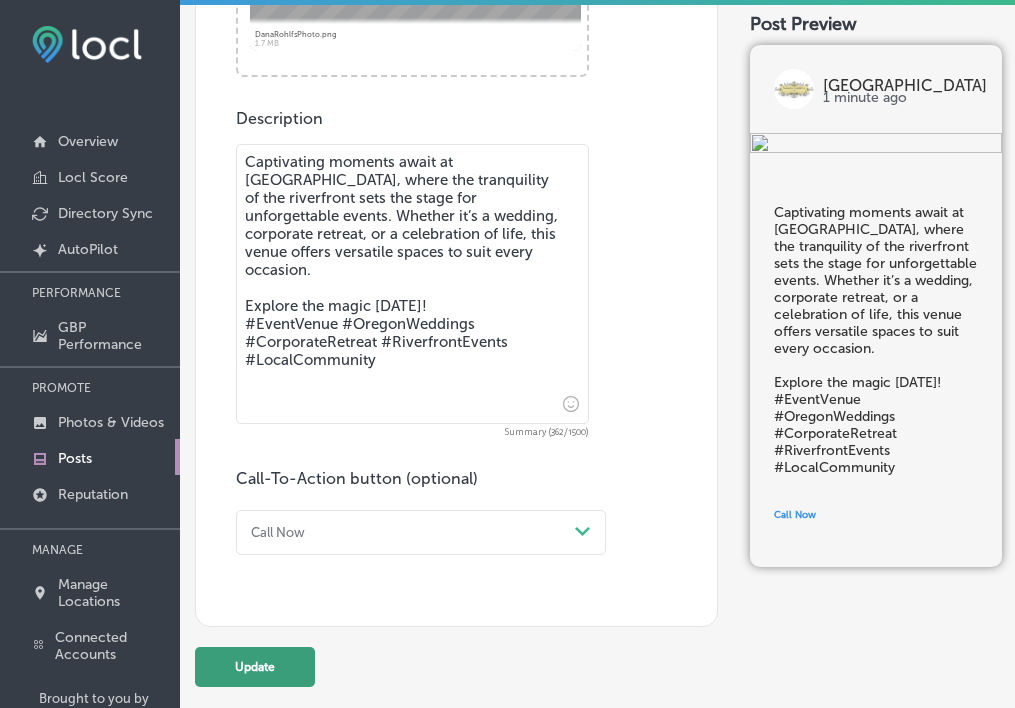 click on "Update" at bounding box center (255, 667) 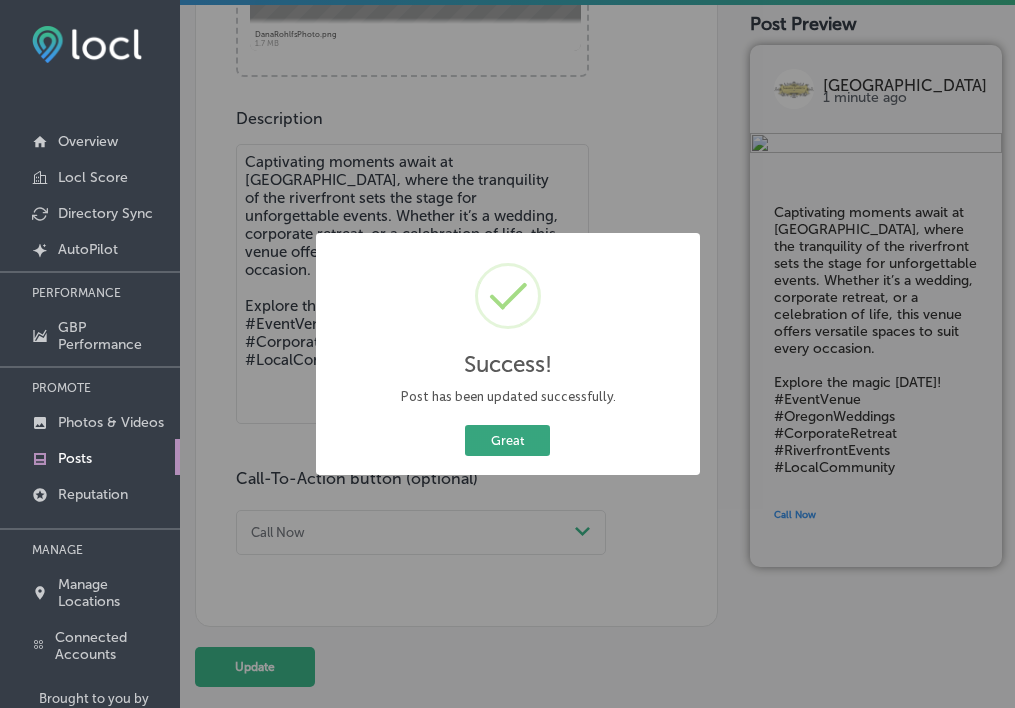 click on "Great" at bounding box center (507, 440) 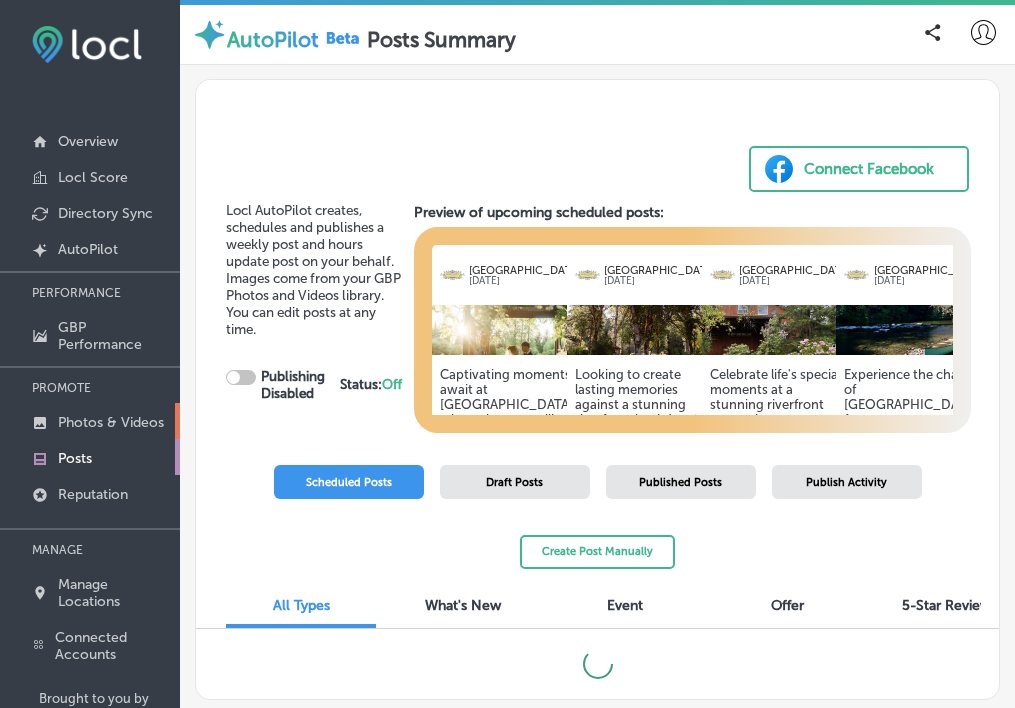 click on "Photos & Videos" at bounding box center (111, 422) 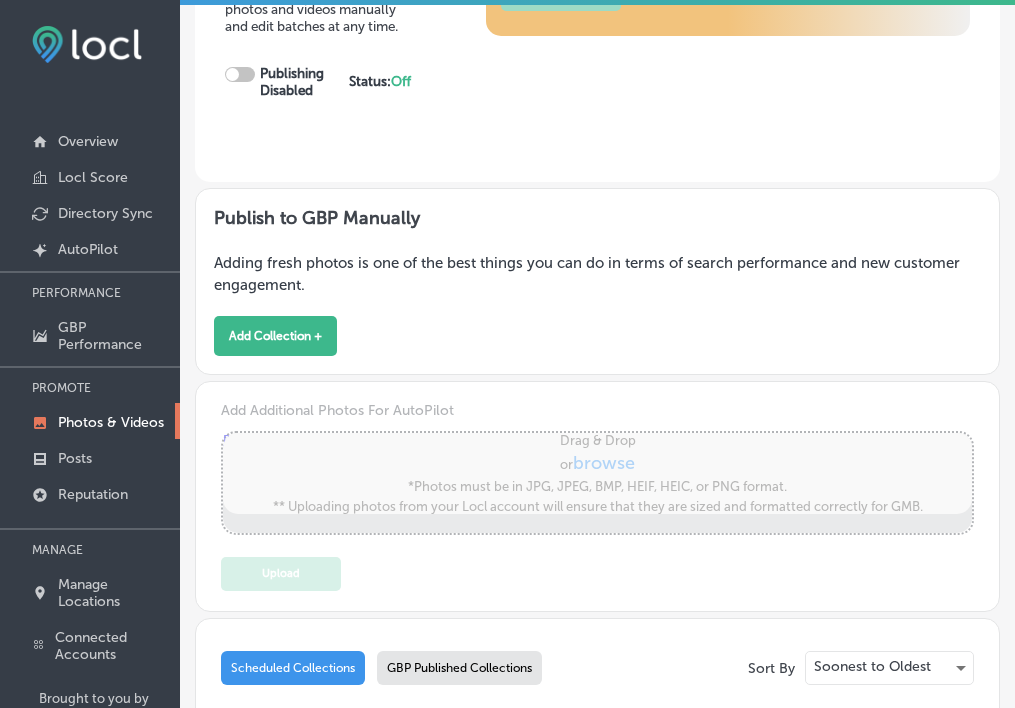 scroll, scrollTop: 217, scrollLeft: 0, axis: vertical 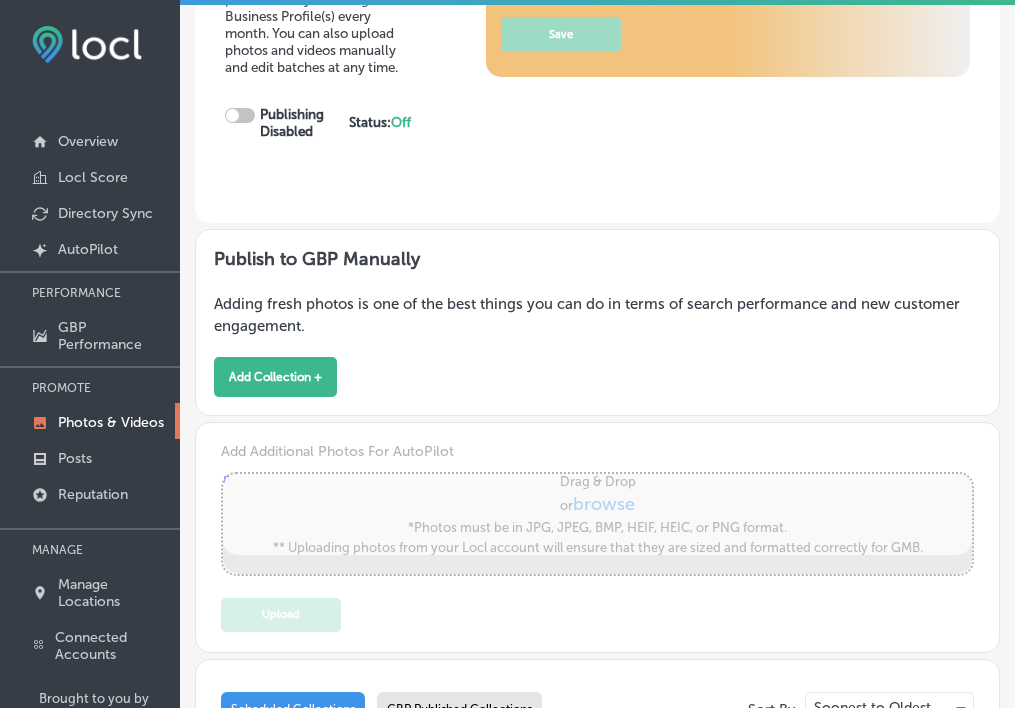 type on "5" 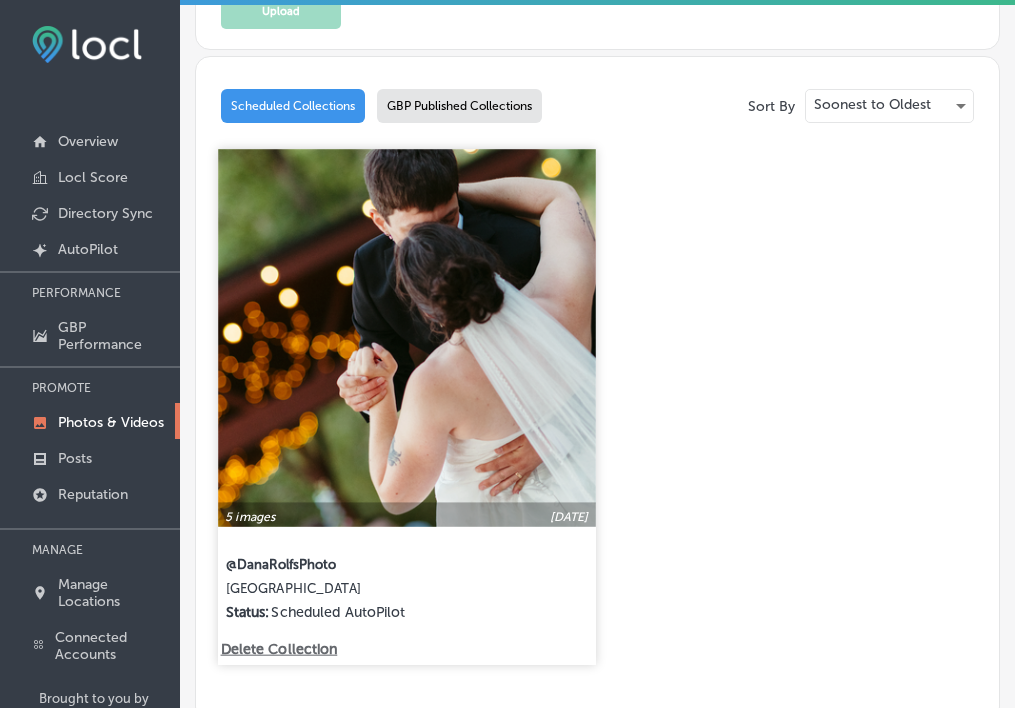 scroll, scrollTop: 829, scrollLeft: 0, axis: vertical 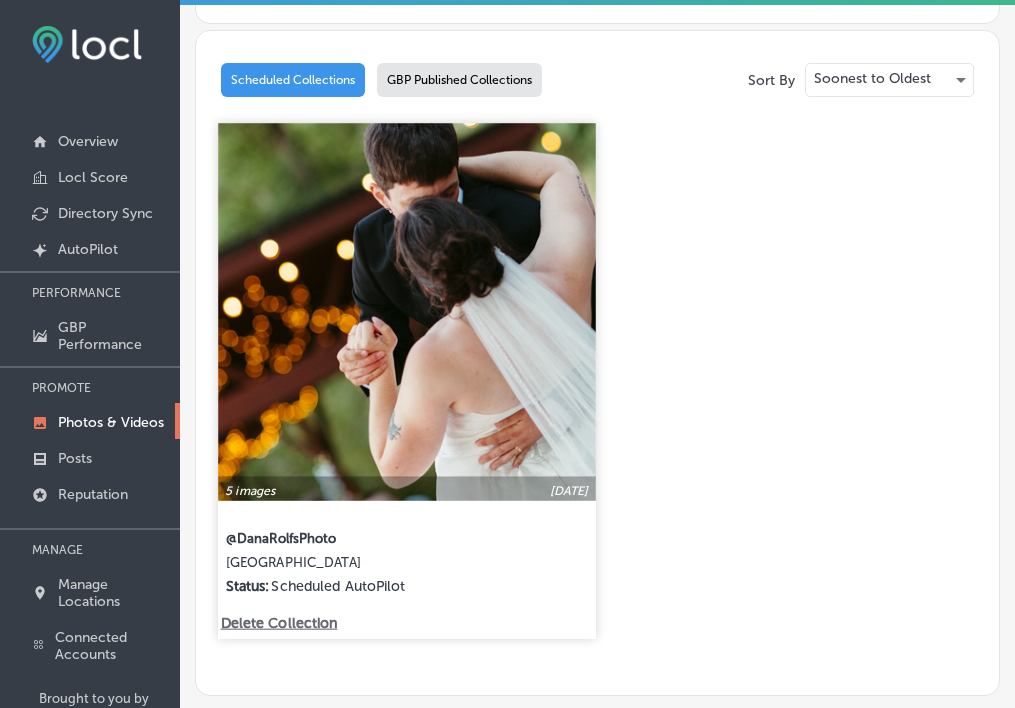 click on "@DanaRolfsPhoto" at bounding box center [303, 537] 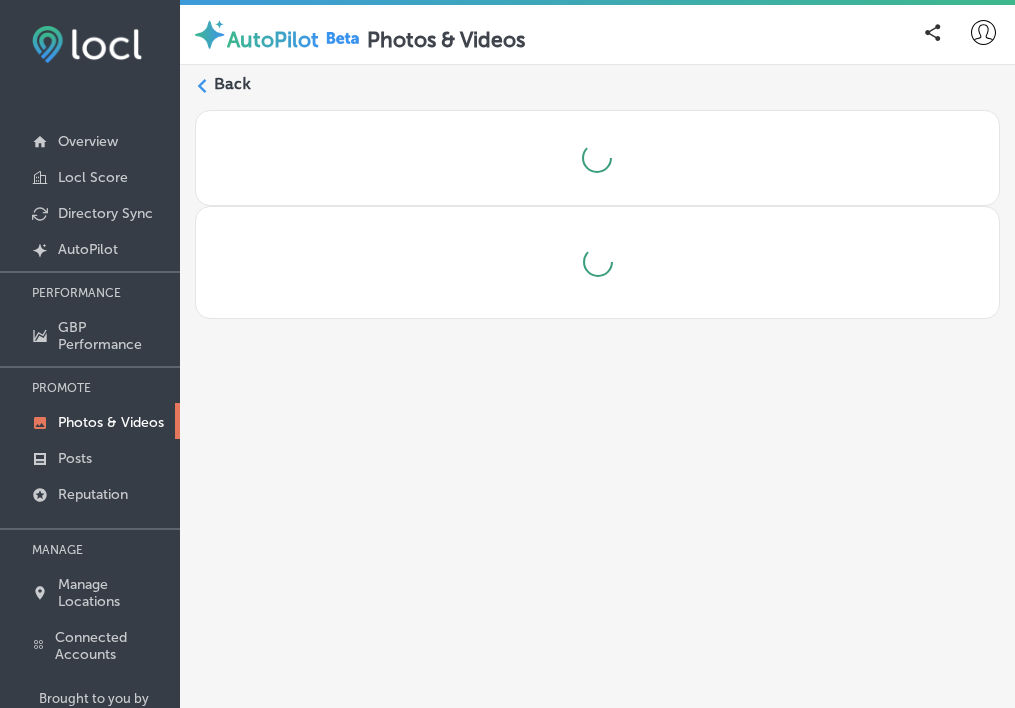 scroll, scrollTop: 0, scrollLeft: 0, axis: both 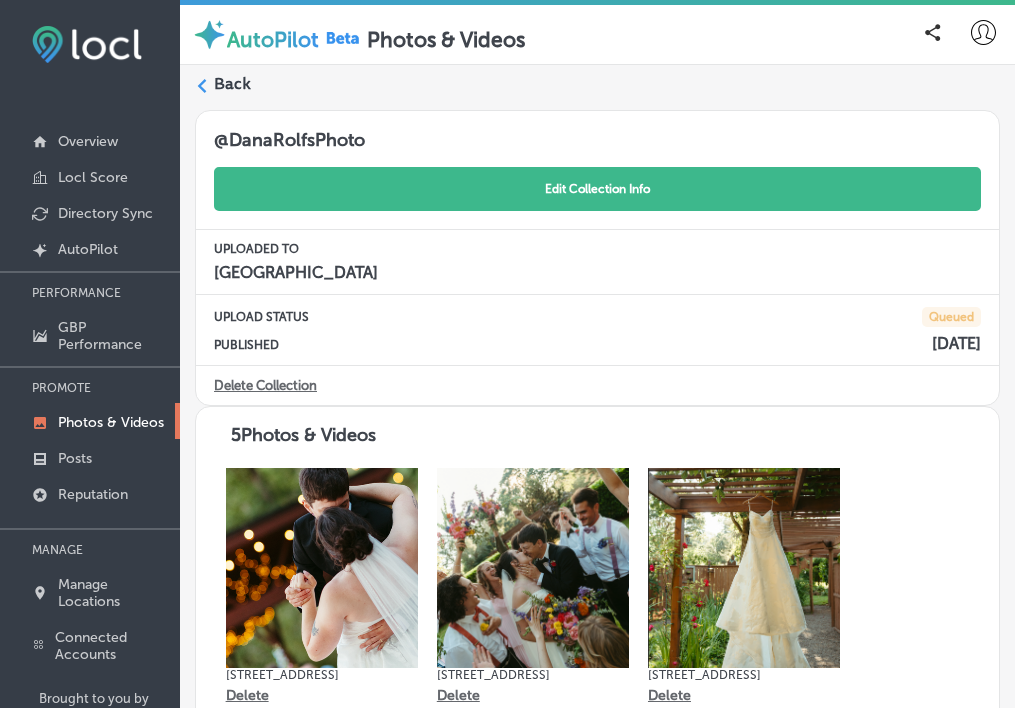 click on "Edit Collection Info" 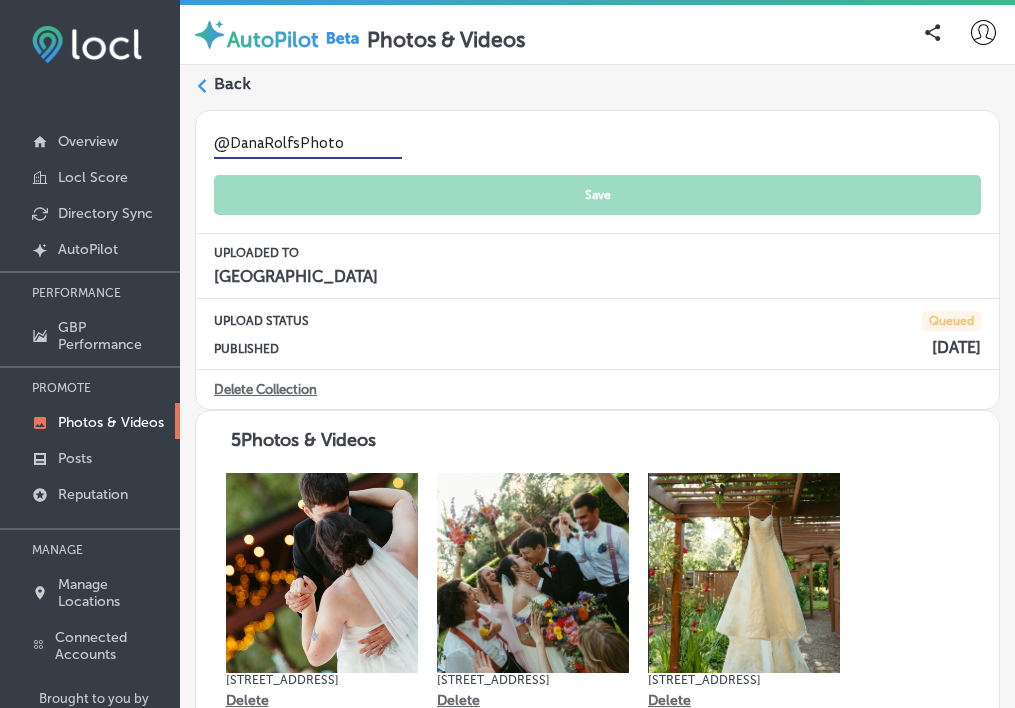 click on "@DanaRolfsPhoto" at bounding box center [308, 144] 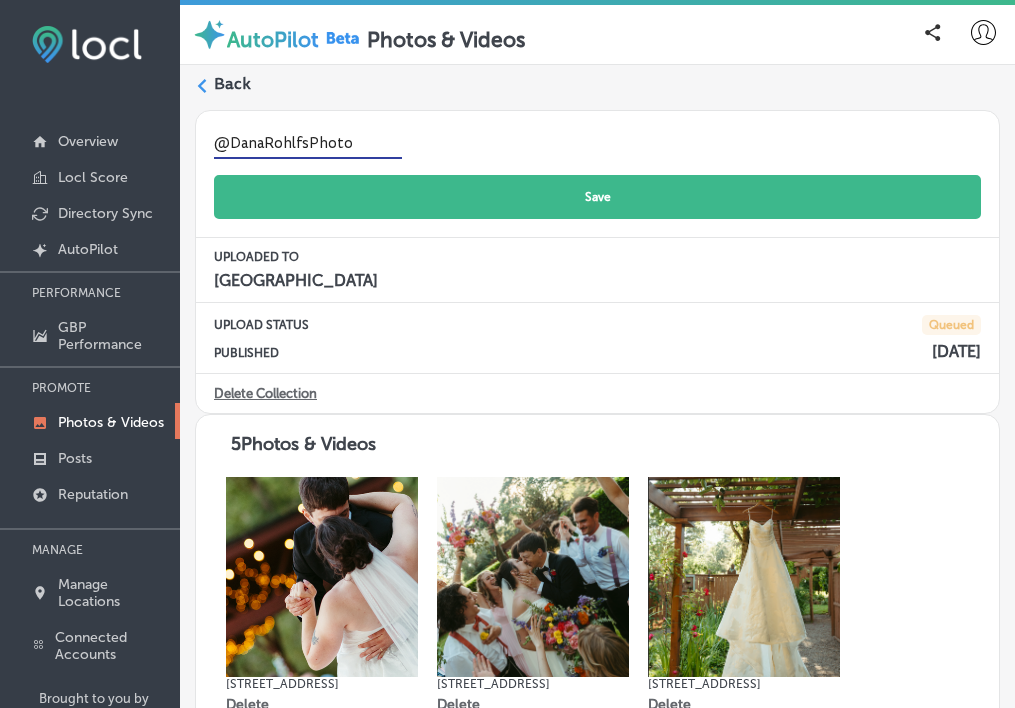 type on "@DanaRohlfsPhoto" 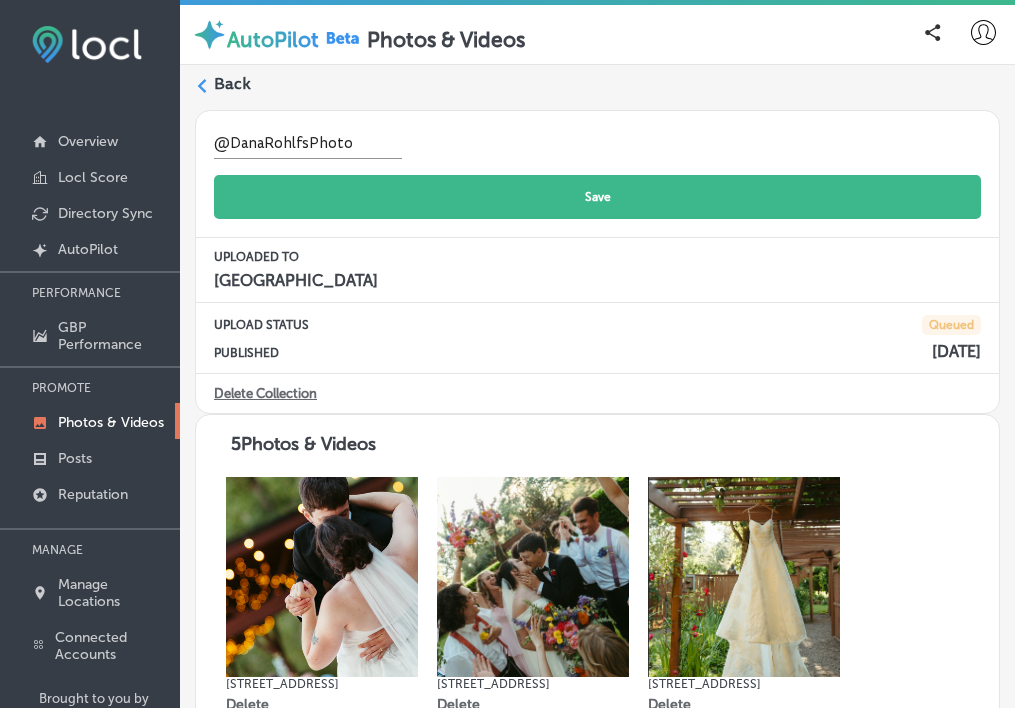 click on "Save" 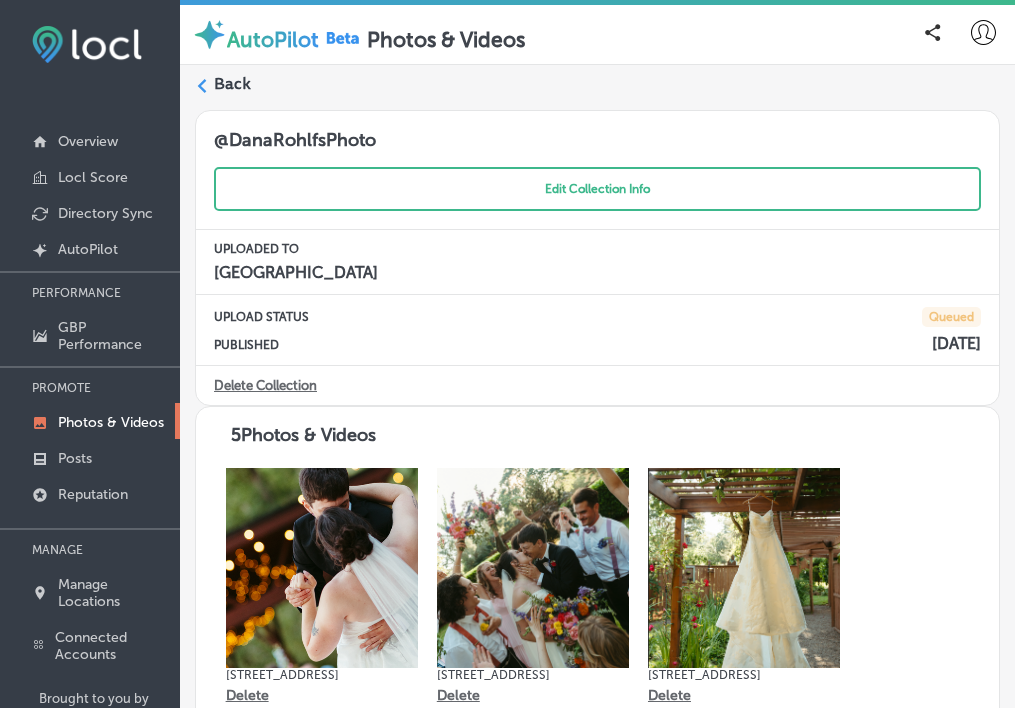 click on "Back" at bounding box center (232, 84) 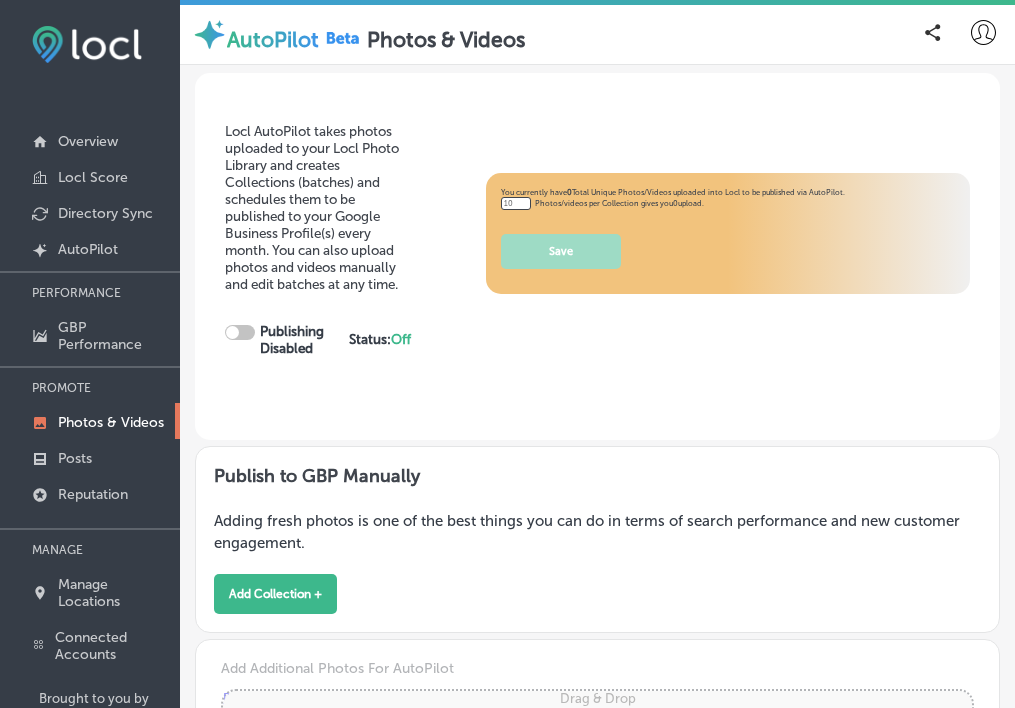 type on "5" 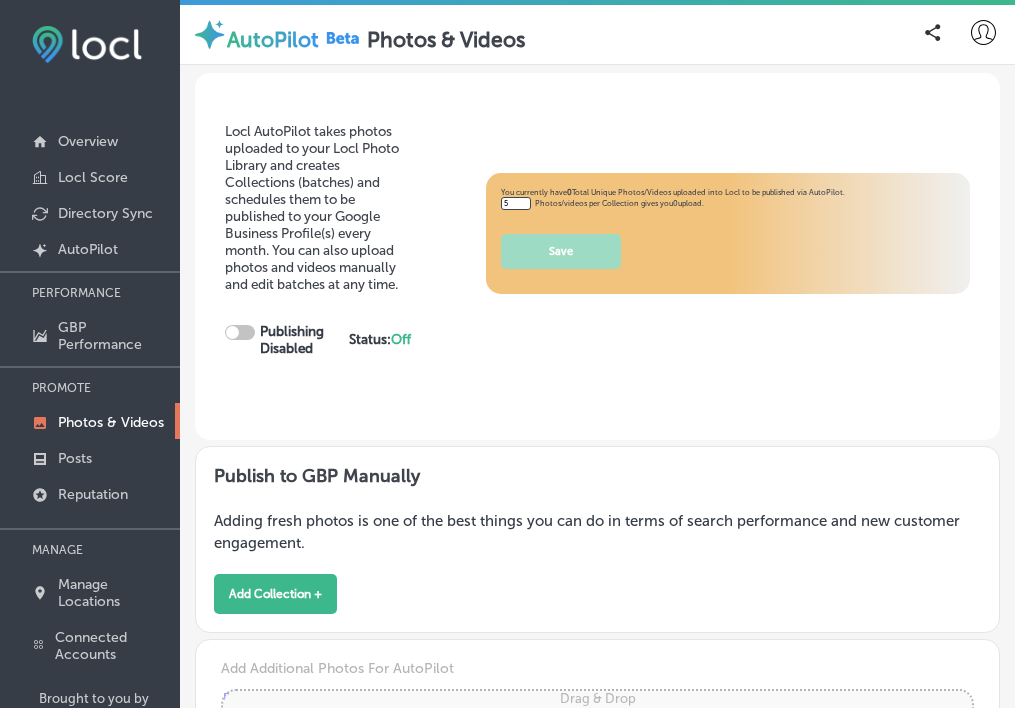 checkbox on "true" 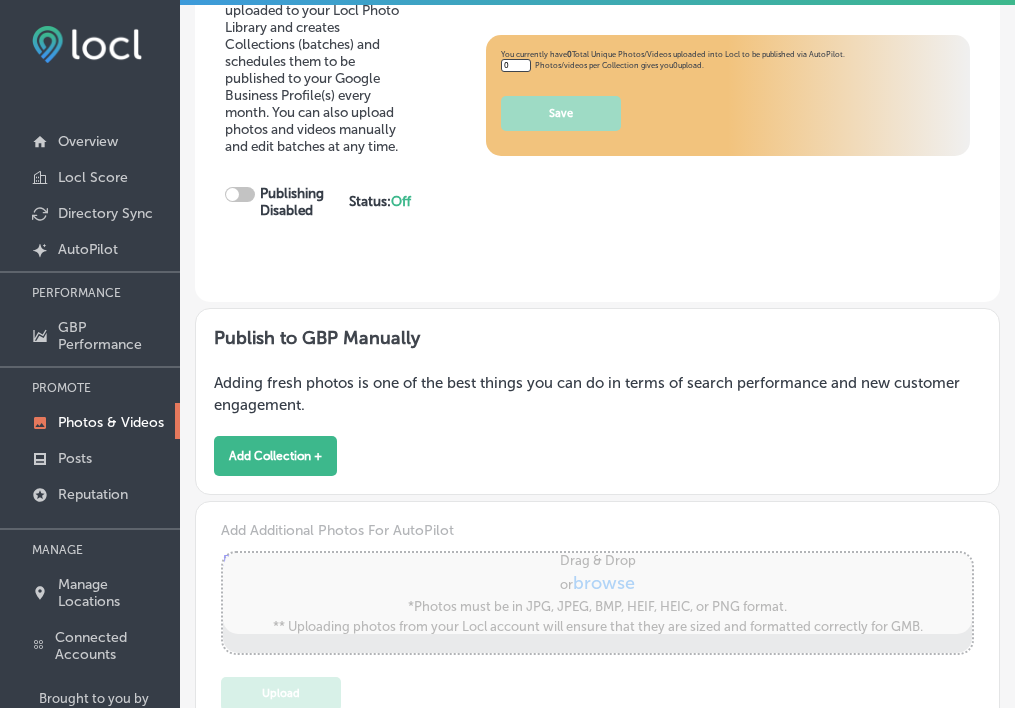 type on "5" 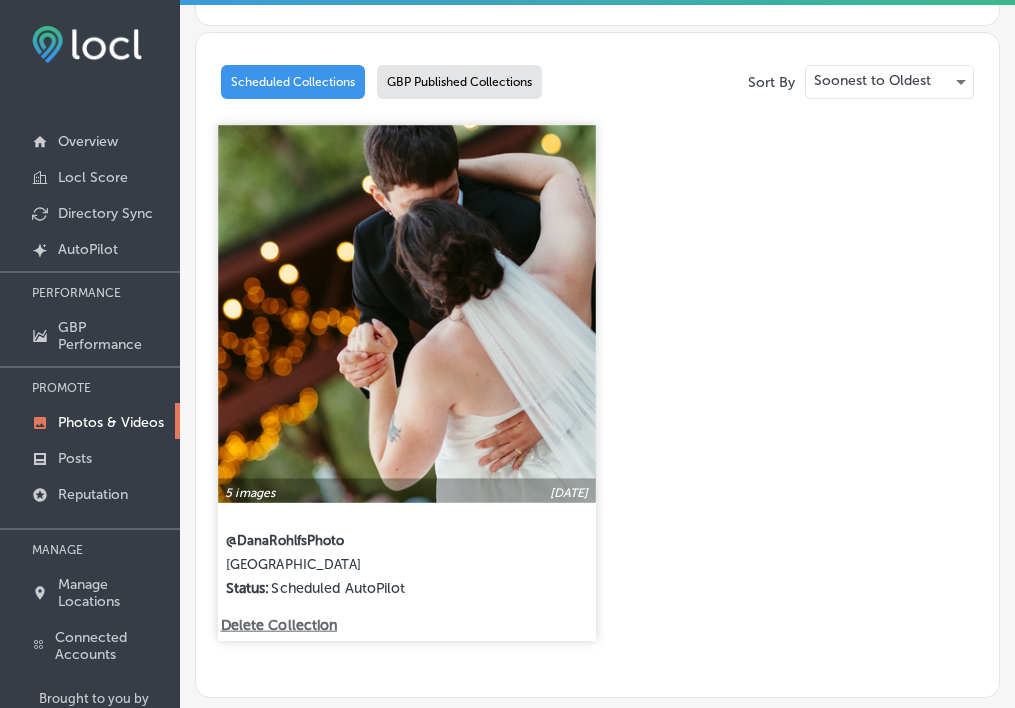 scroll, scrollTop: 829, scrollLeft: 0, axis: vertical 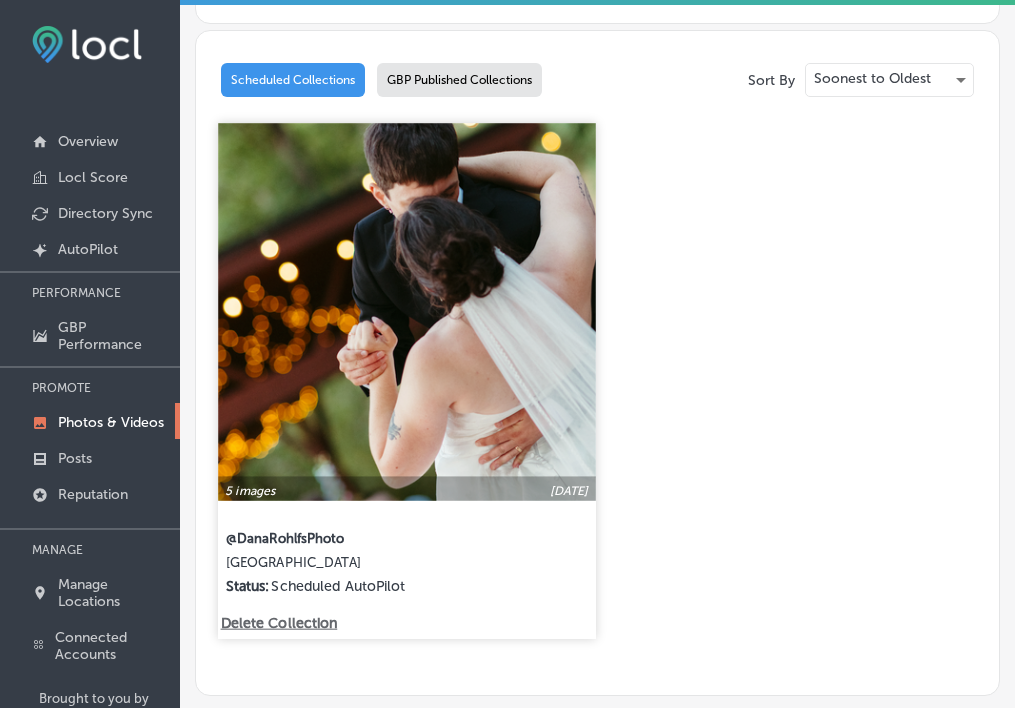 click at bounding box center [406, 311] 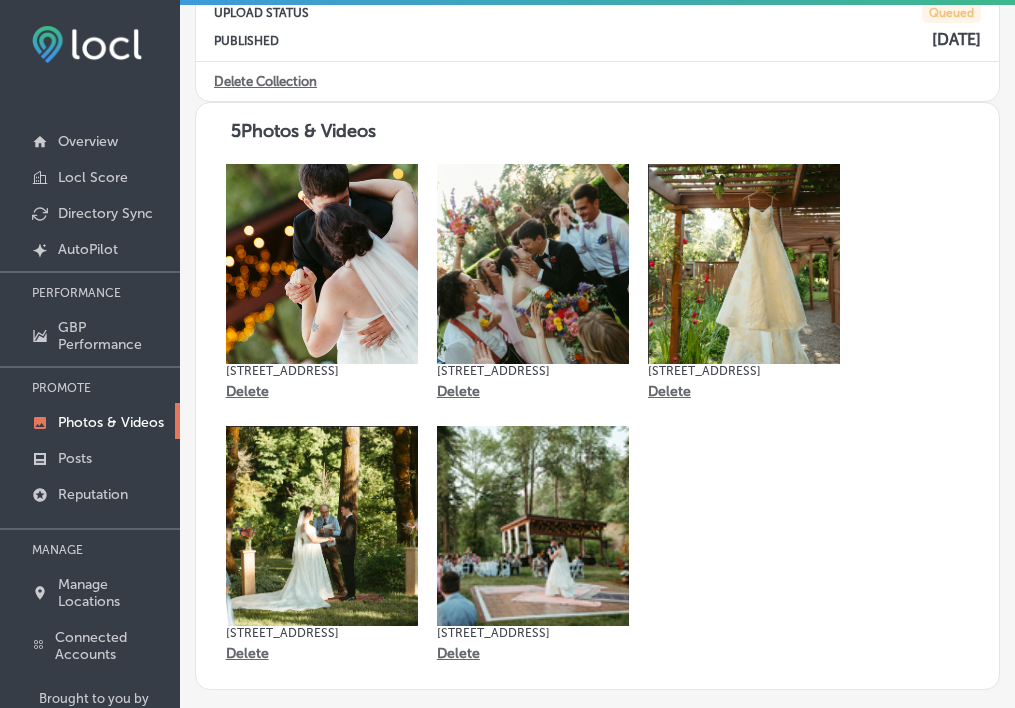 scroll, scrollTop: 311, scrollLeft: 0, axis: vertical 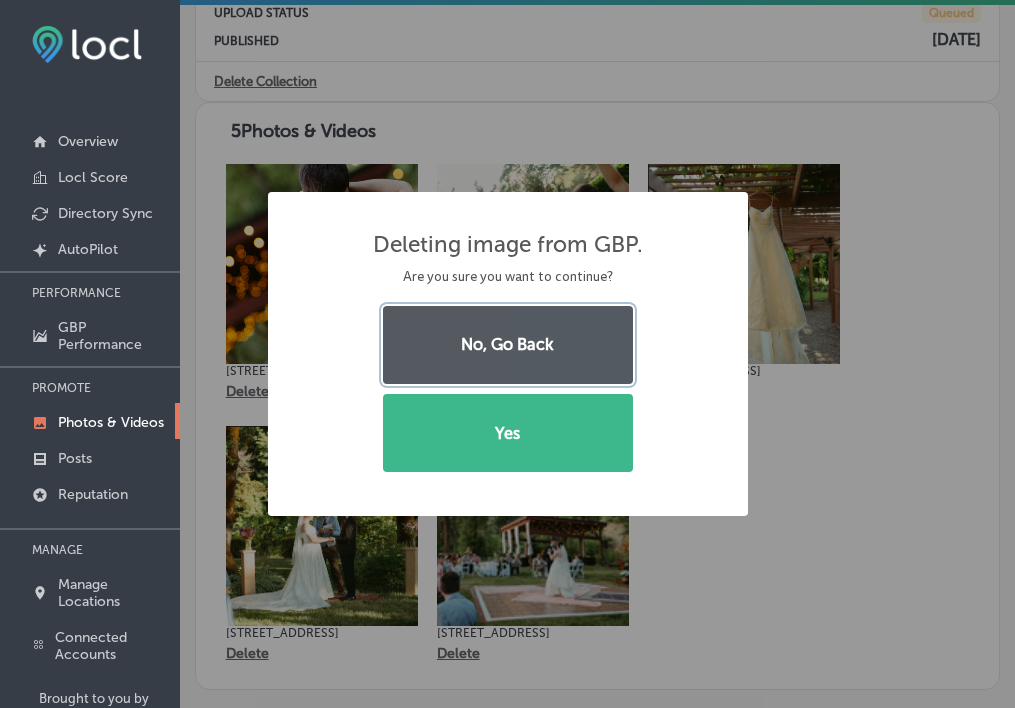 click on "No, Go Back" at bounding box center [508, 345] 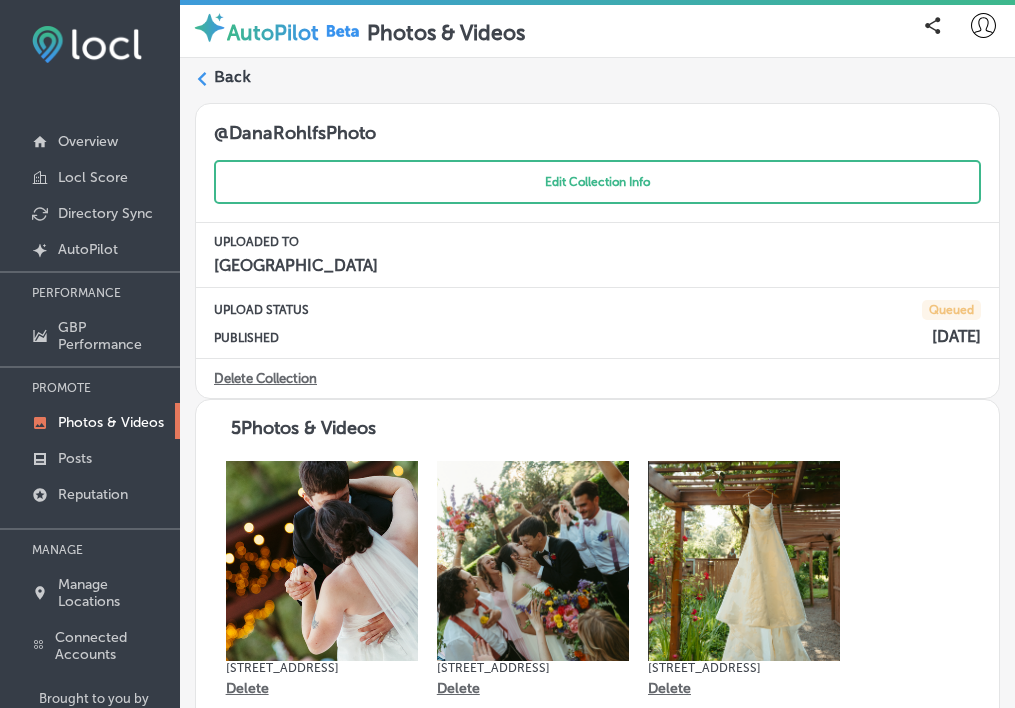 scroll, scrollTop: 0, scrollLeft: 0, axis: both 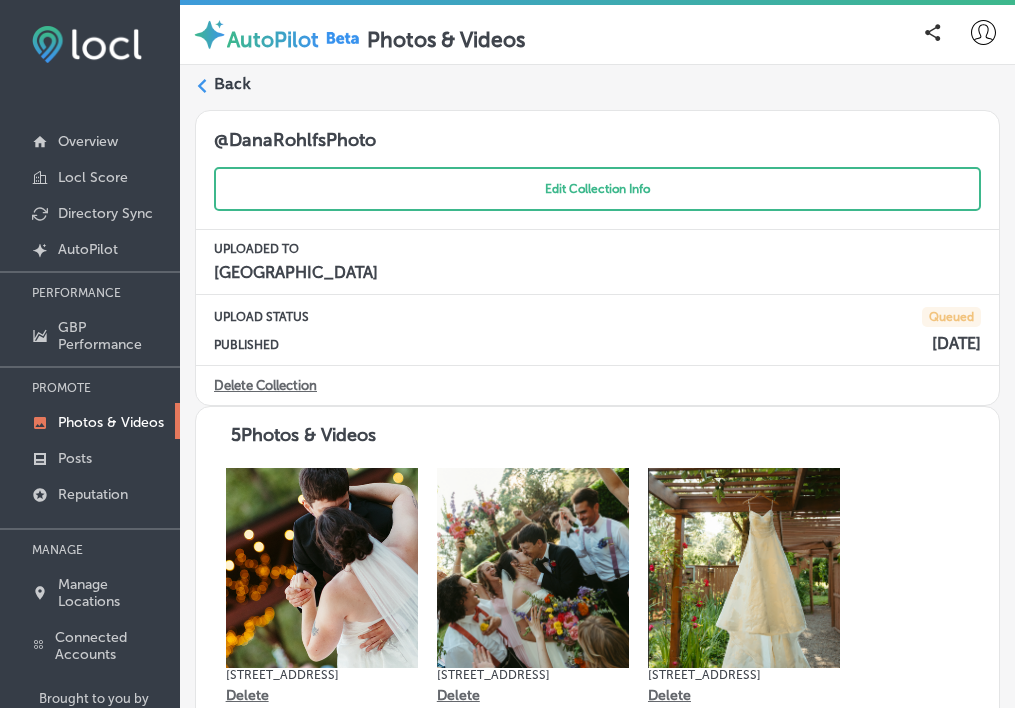 click on "Back" at bounding box center [597, 91] 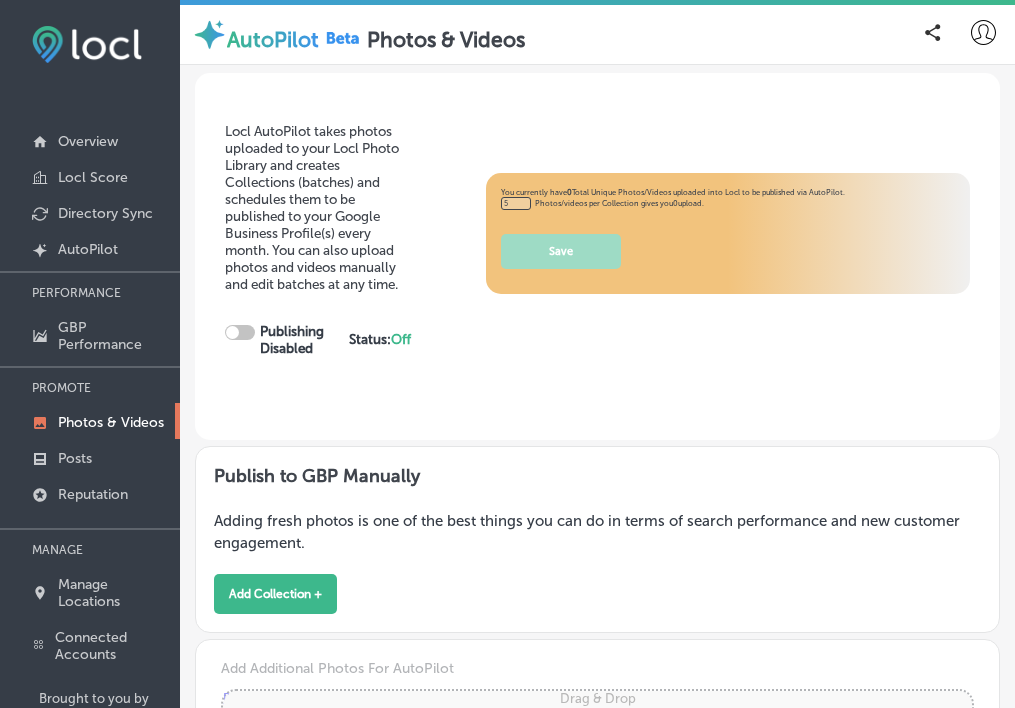 type on "0" 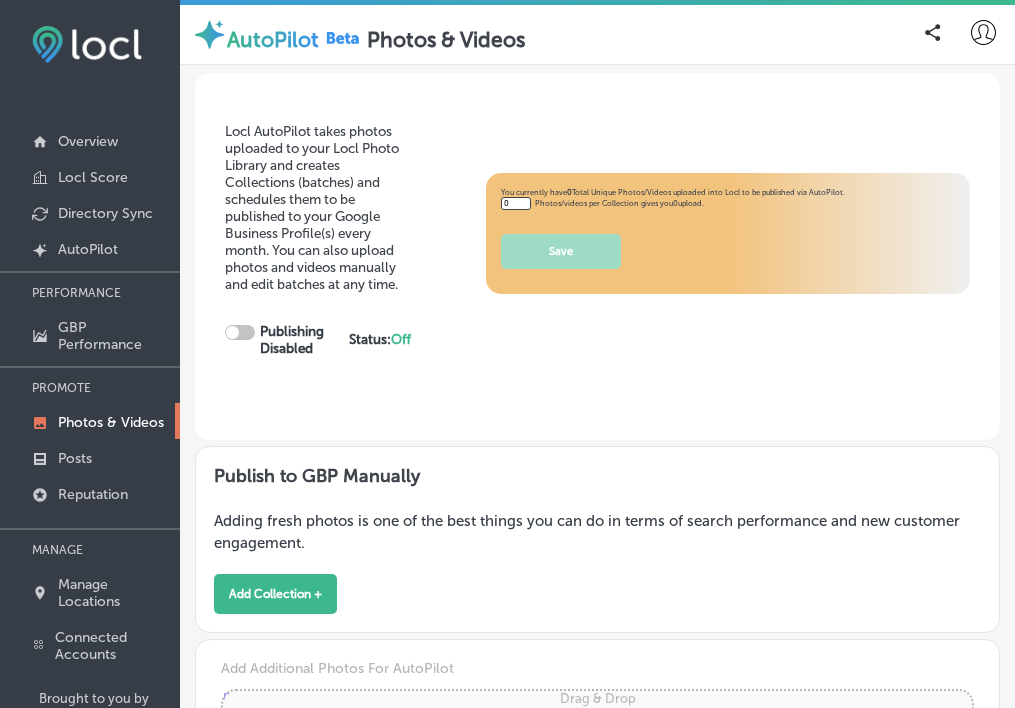 checkbox on "true" 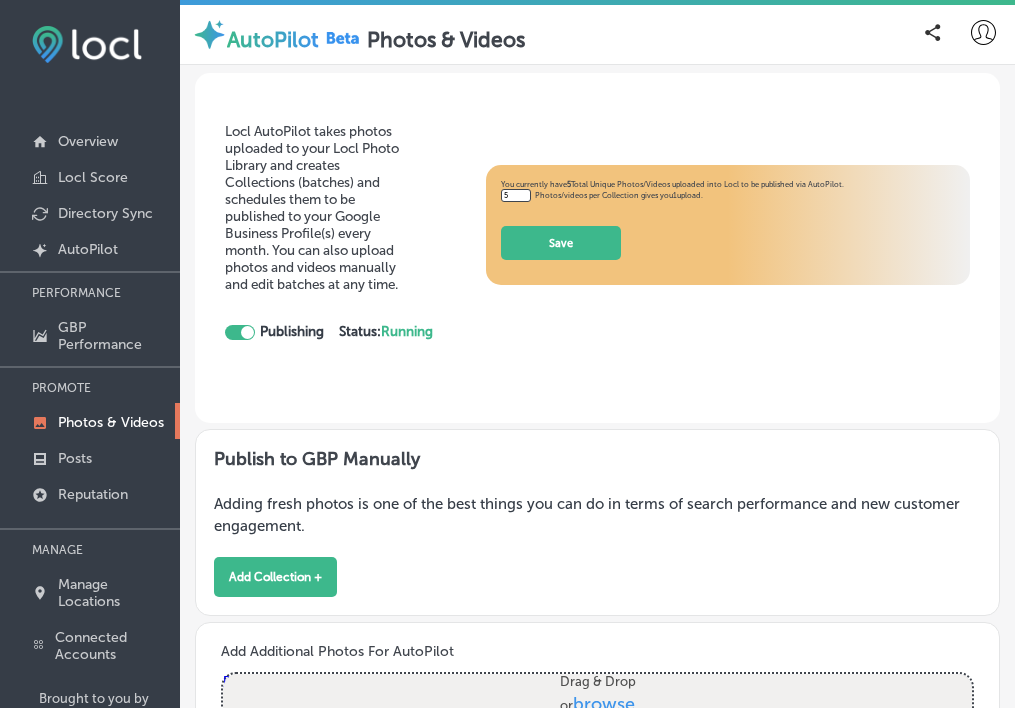 scroll, scrollTop: 0, scrollLeft: 0, axis: both 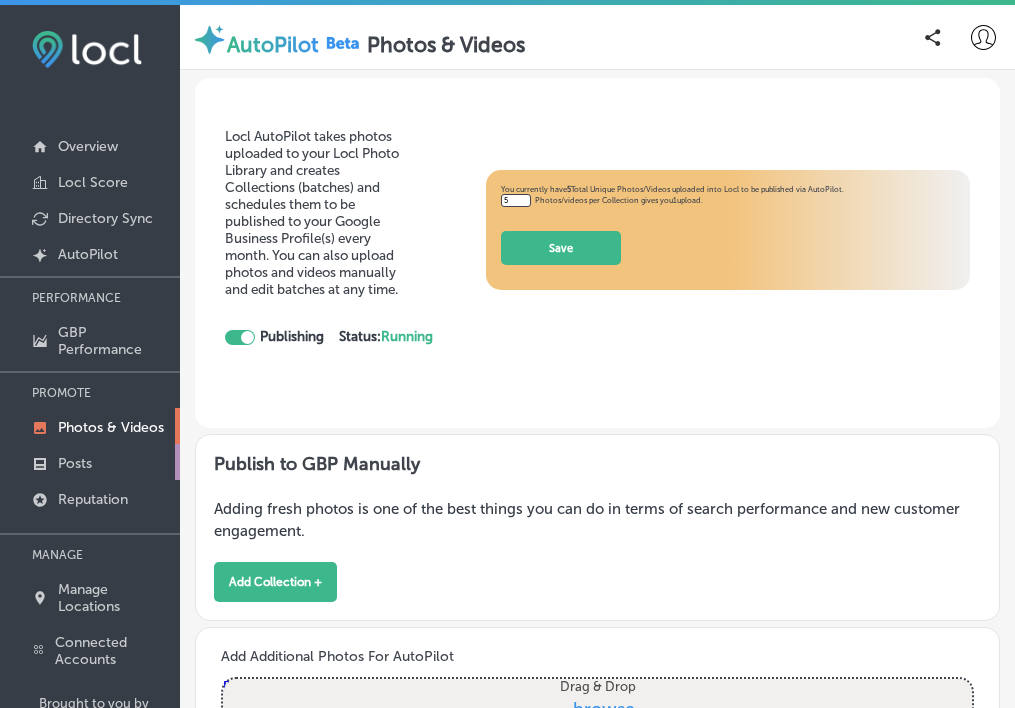 click on "Posts" at bounding box center [75, 463] 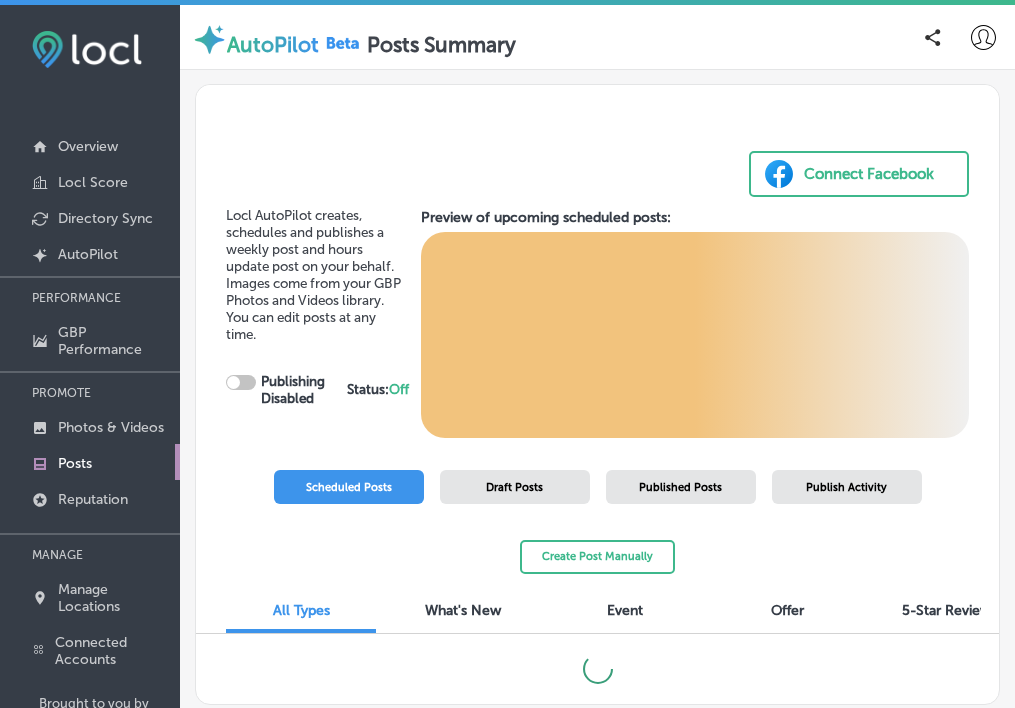checkbox on "true" 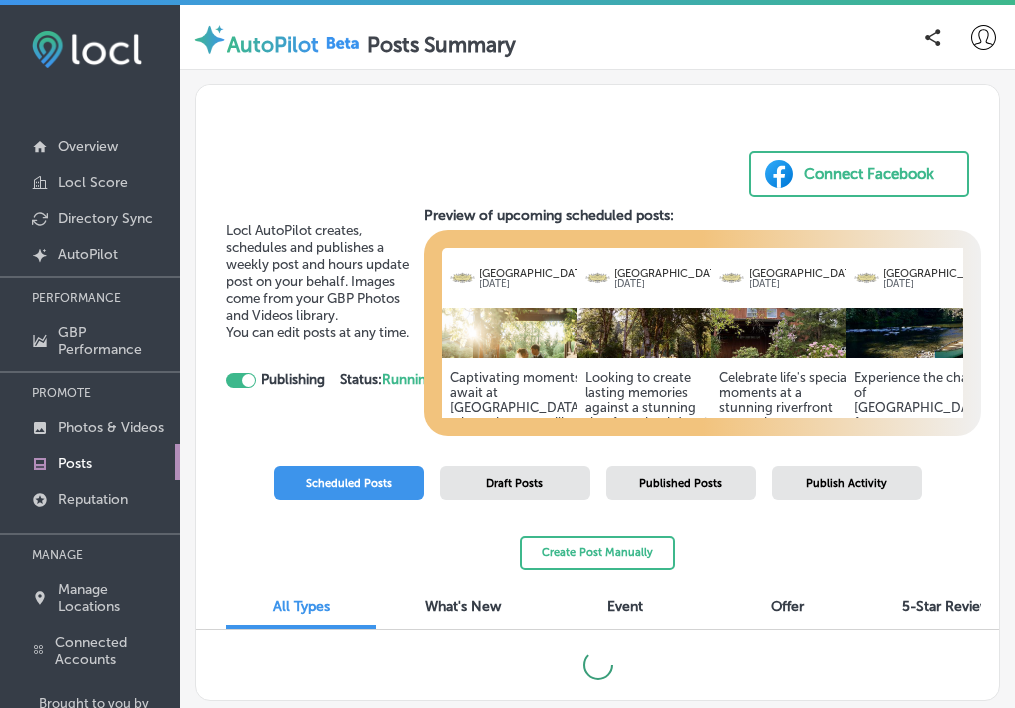 scroll, scrollTop: 11, scrollLeft: 0, axis: vertical 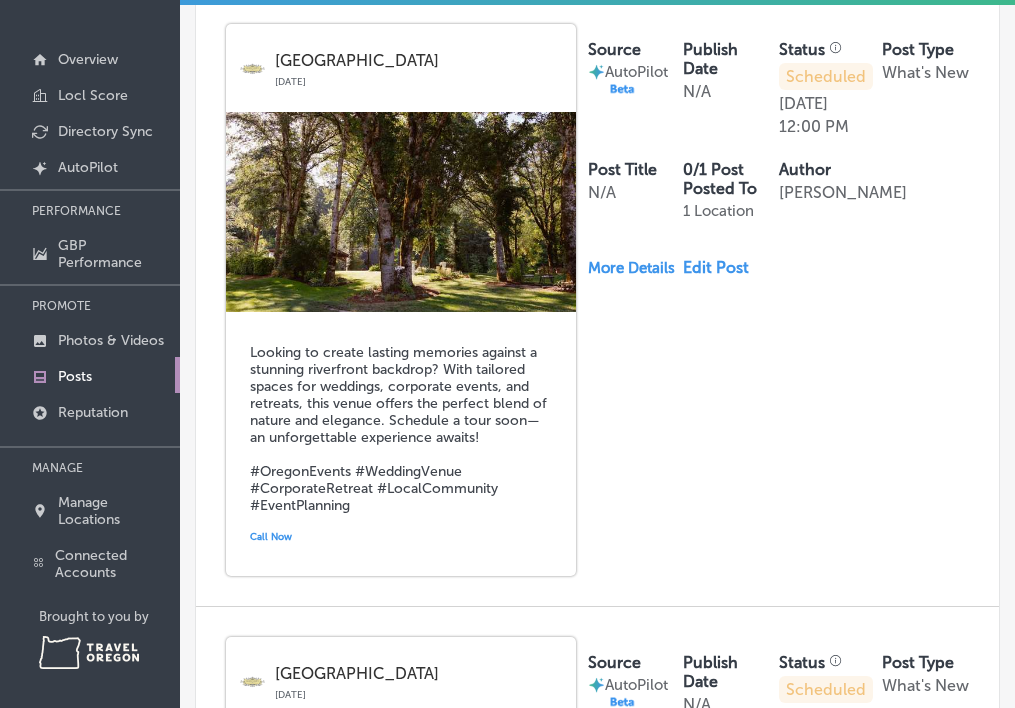 click on "Edit Post" at bounding box center [722, 267] 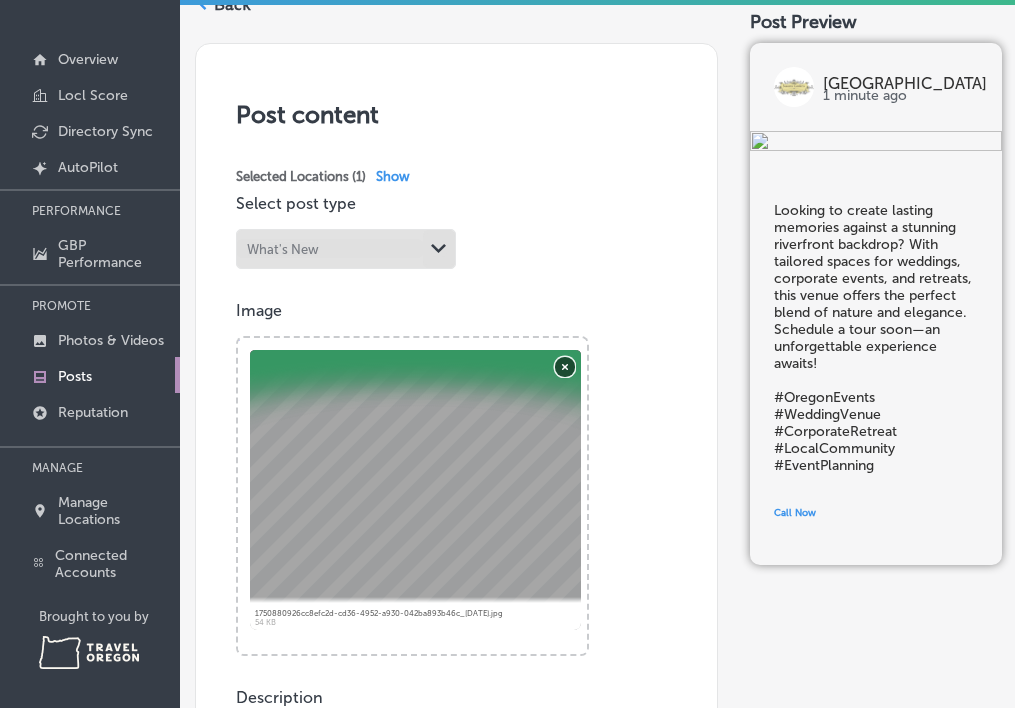 click on "Remove" at bounding box center [565, 366] 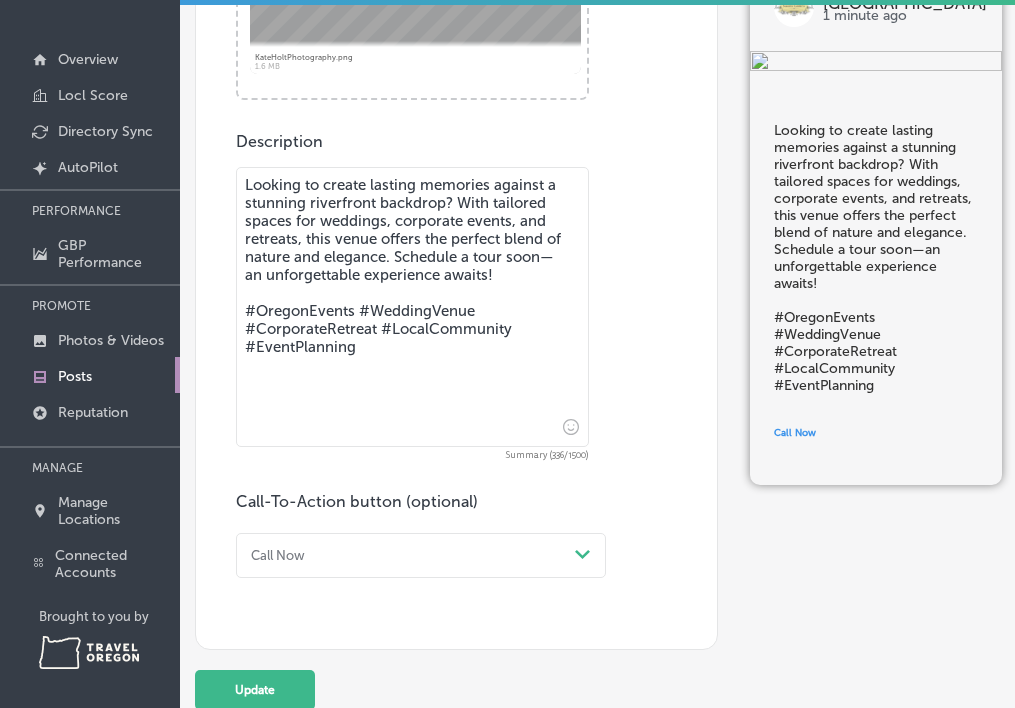 scroll, scrollTop: 697, scrollLeft: 0, axis: vertical 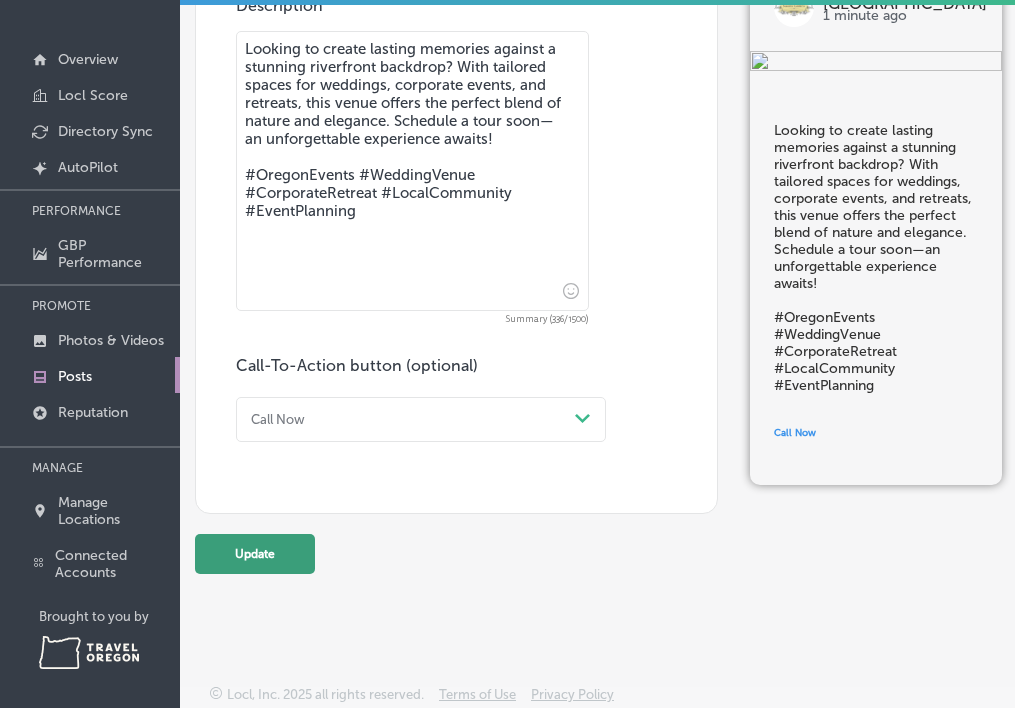 click on "Update" at bounding box center [255, 554] 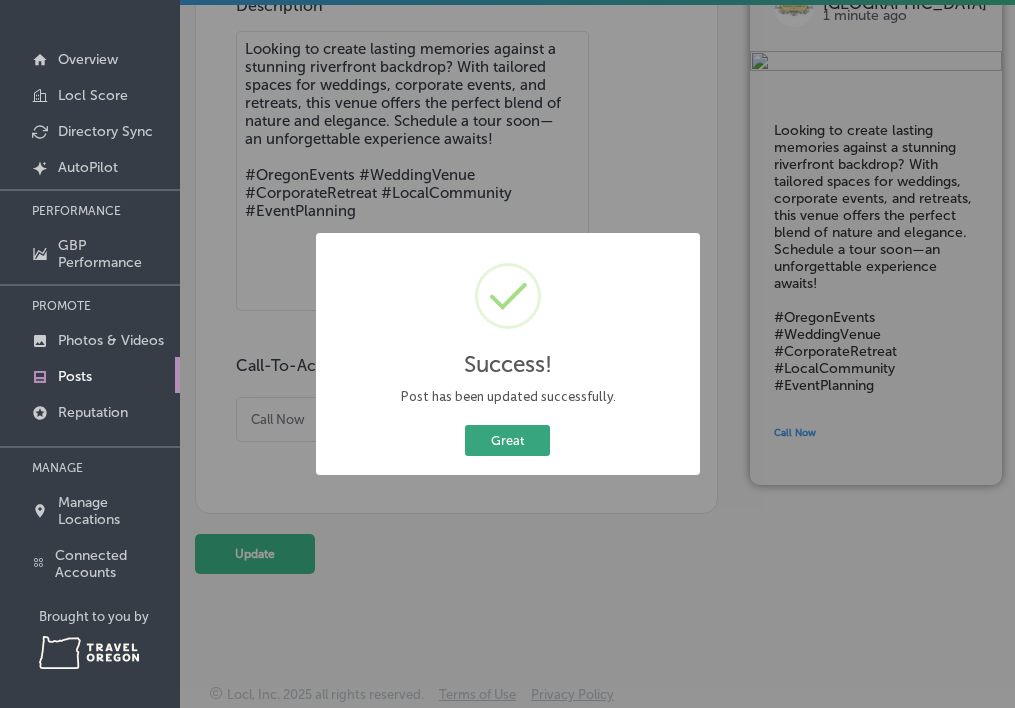 click on "Great" at bounding box center (507, 440) 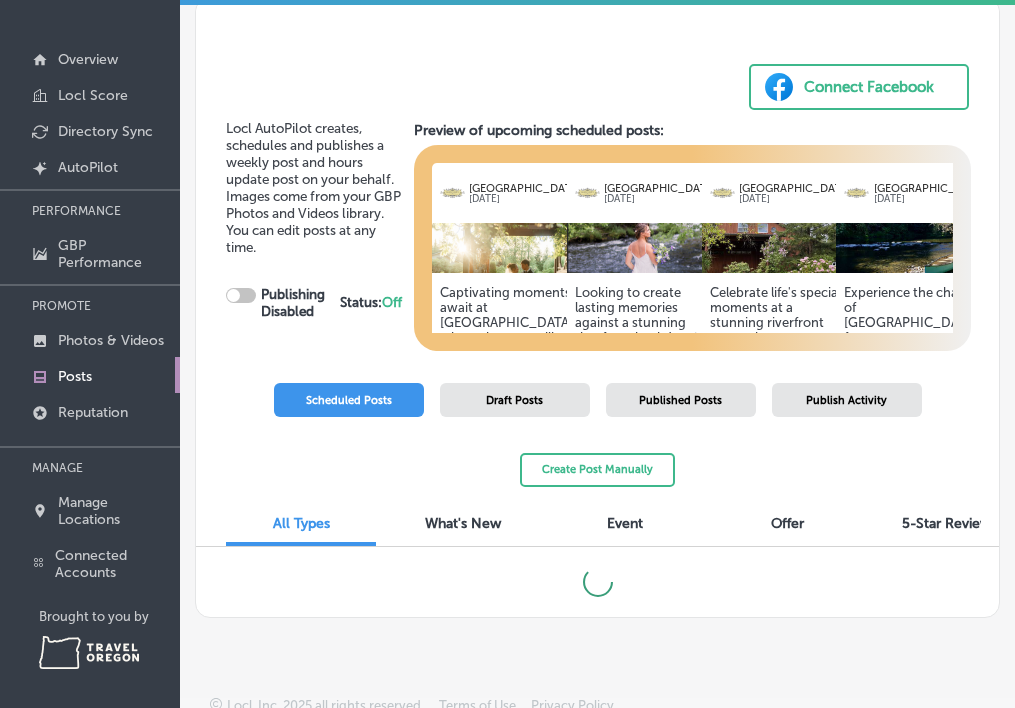 scroll, scrollTop: 11, scrollLeft: 0, axis: vertical 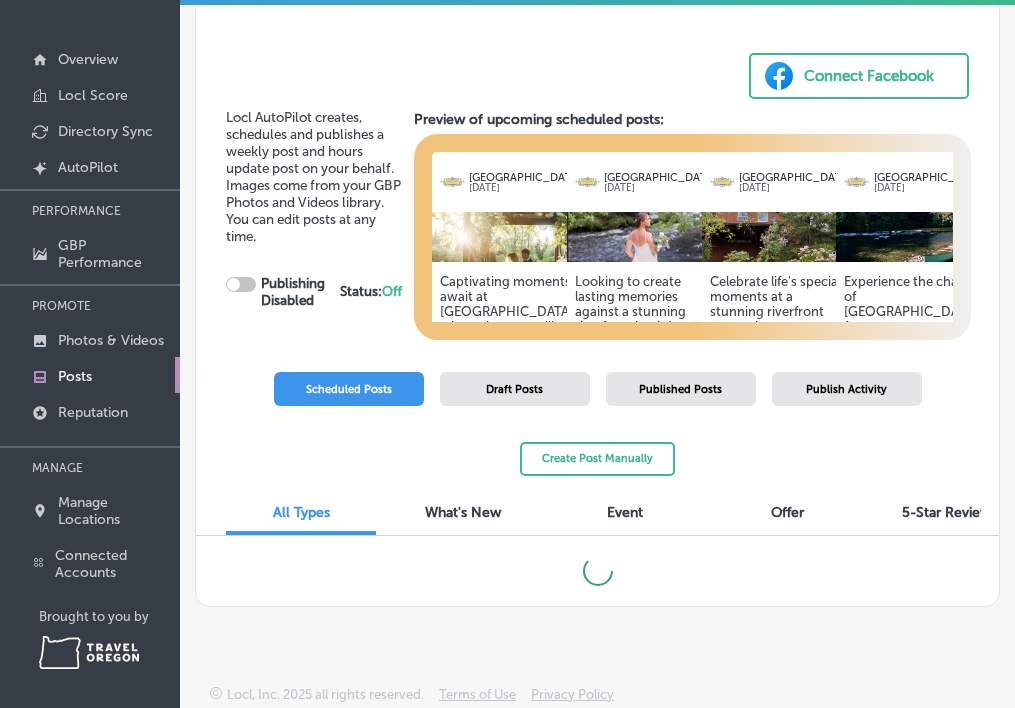 checkbox on "true" 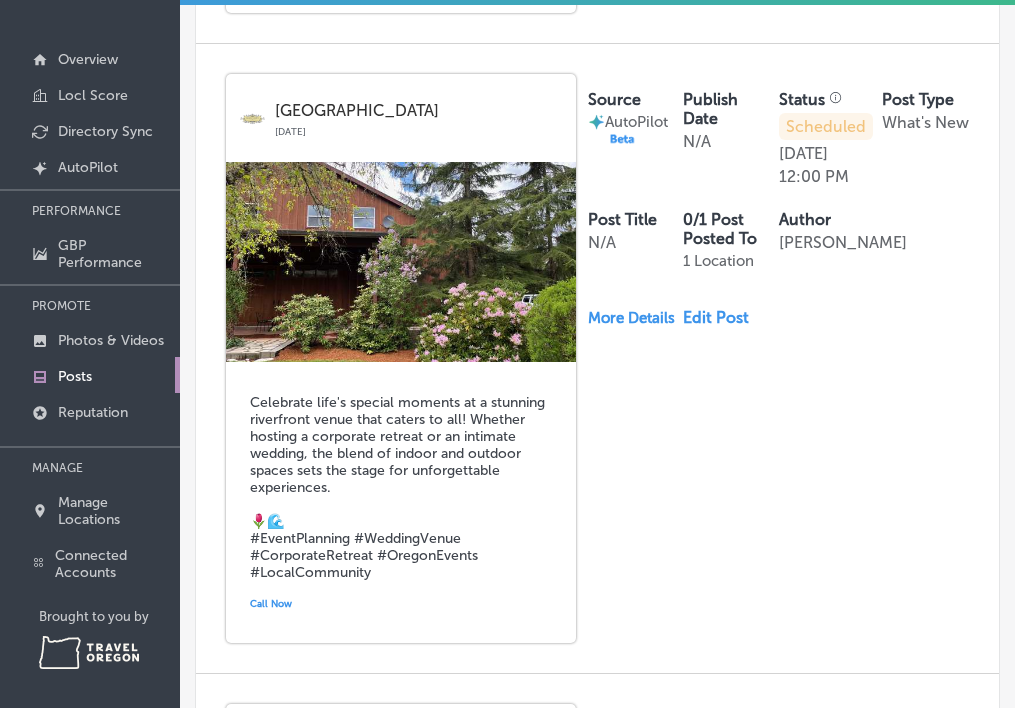 scroll, scrollTop: 1759, scrollLeft: 0, axis: vertical 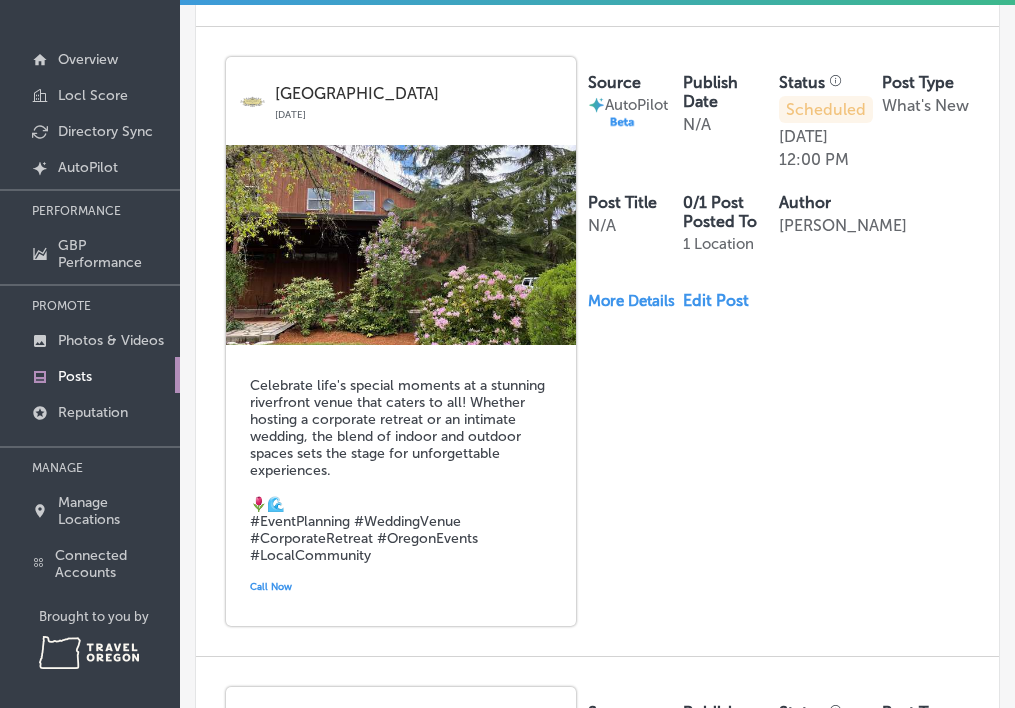 click on "Edit Post" at bounding box center [722, 300] 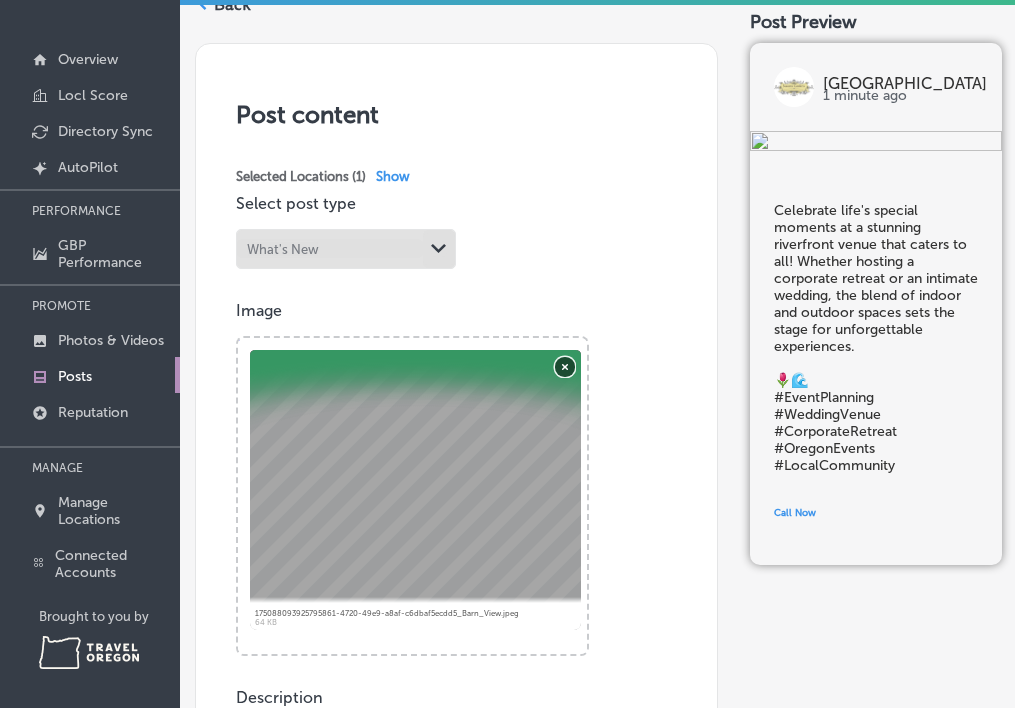 click on "Remove" at bounding box center [565, 366] 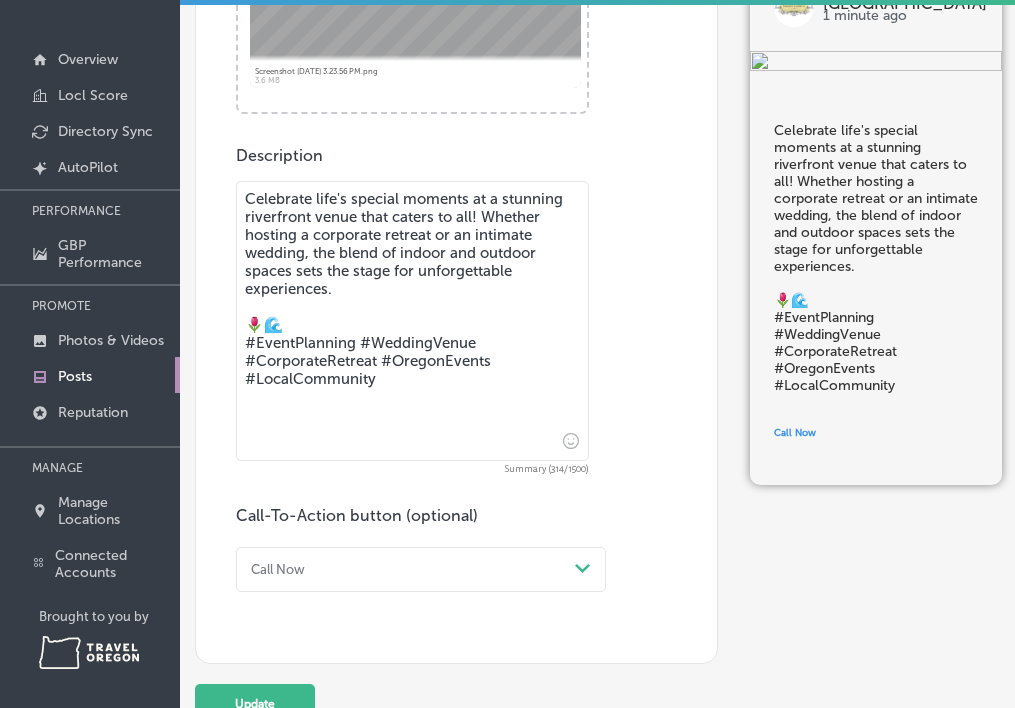 scroll, scrollTop: 697, scrollLeft: 0, axis: vertical 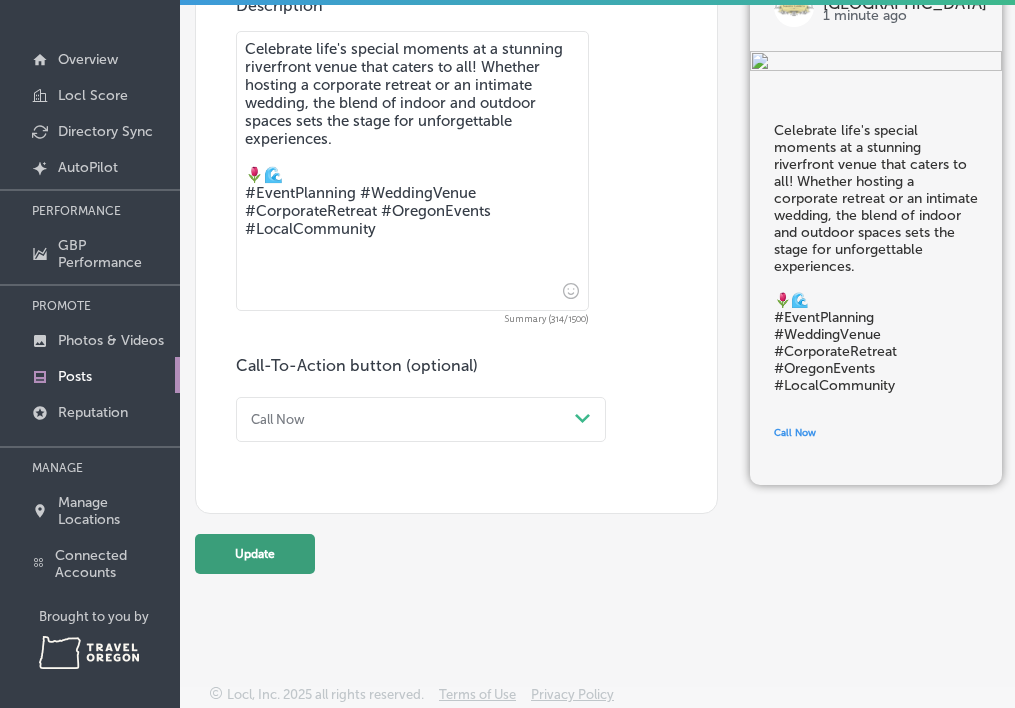 click on "Update" at bounding box center [255, 554] 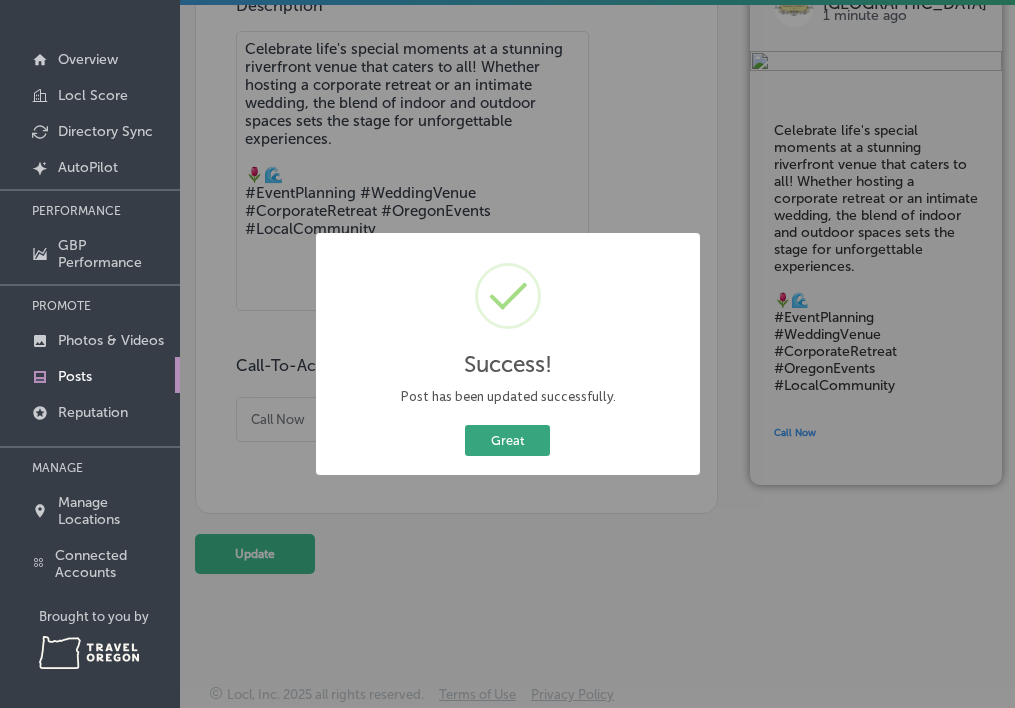 click on "Great" at bounding box center (507, 440) 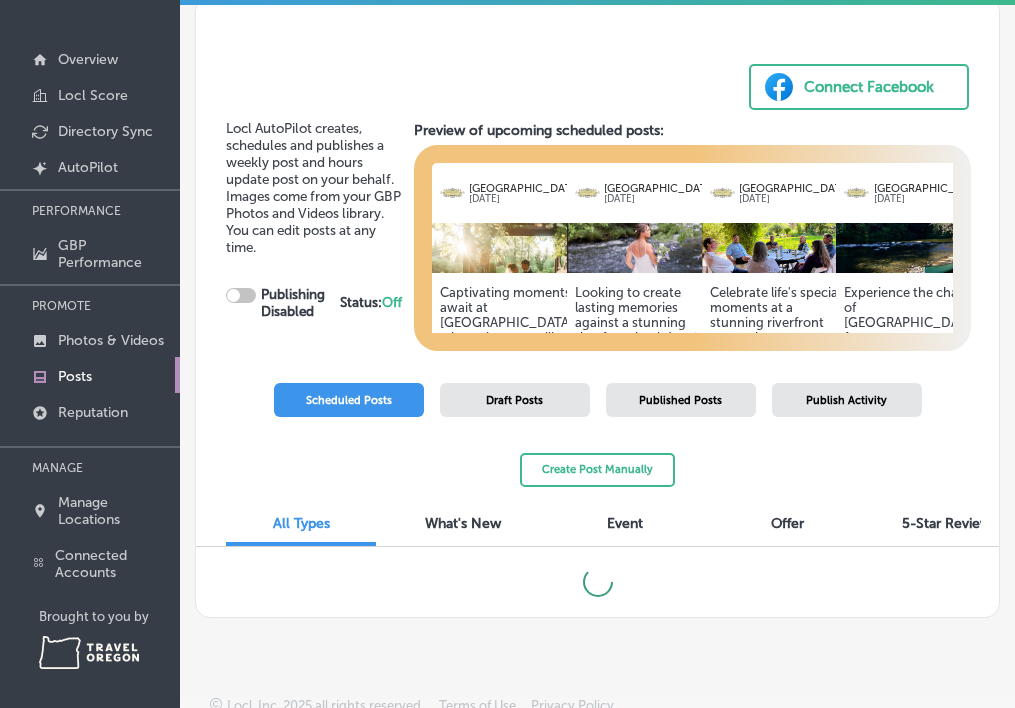 scroll, scrollTop: 11, scrollLeft: 0, axis: vertical 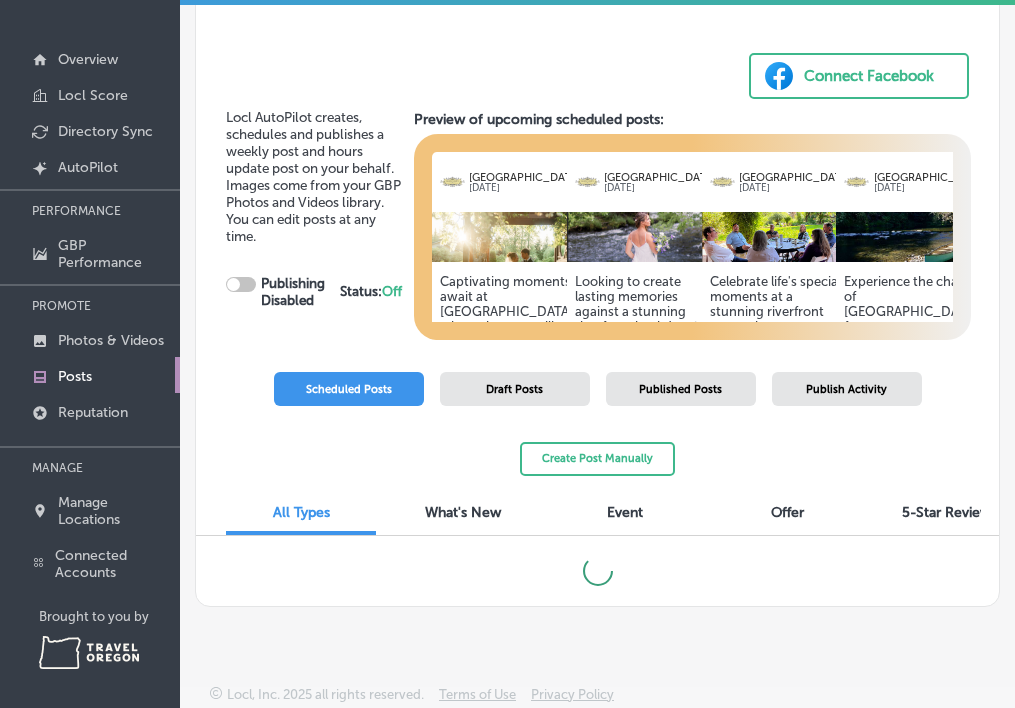 checkbox on "true" 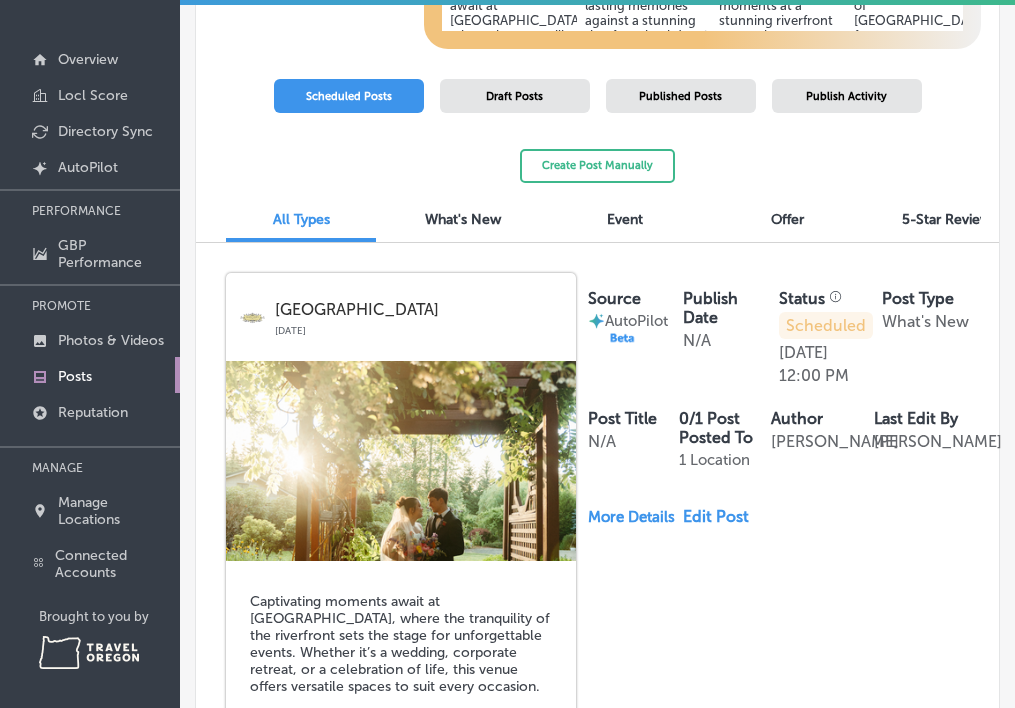 scroll, scrollTop: 298, scrollLeft: 0, axis: vertical 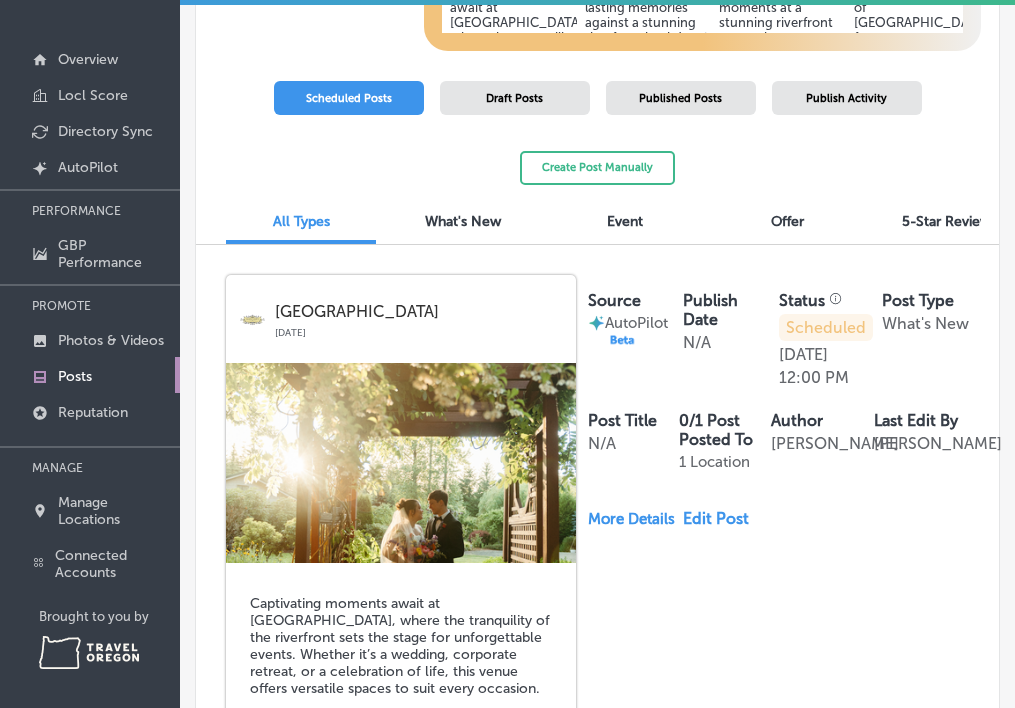 click on "What's New" at bounding box center [463, 223] 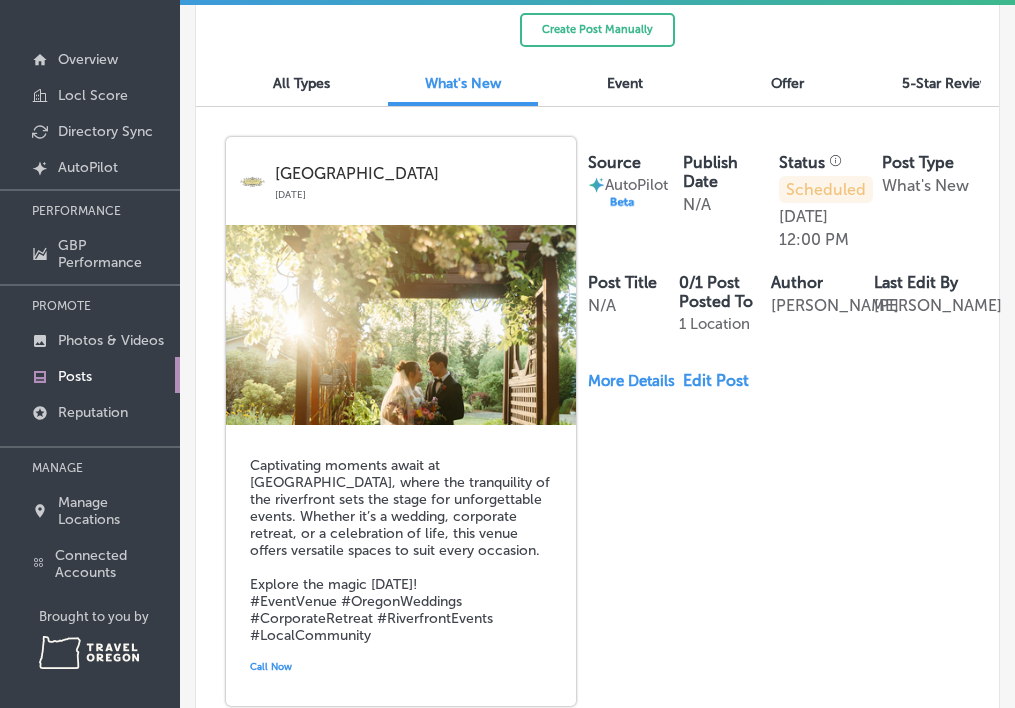 scroll, scrollTop: 452, scrollLeft: 0, axis: vertical 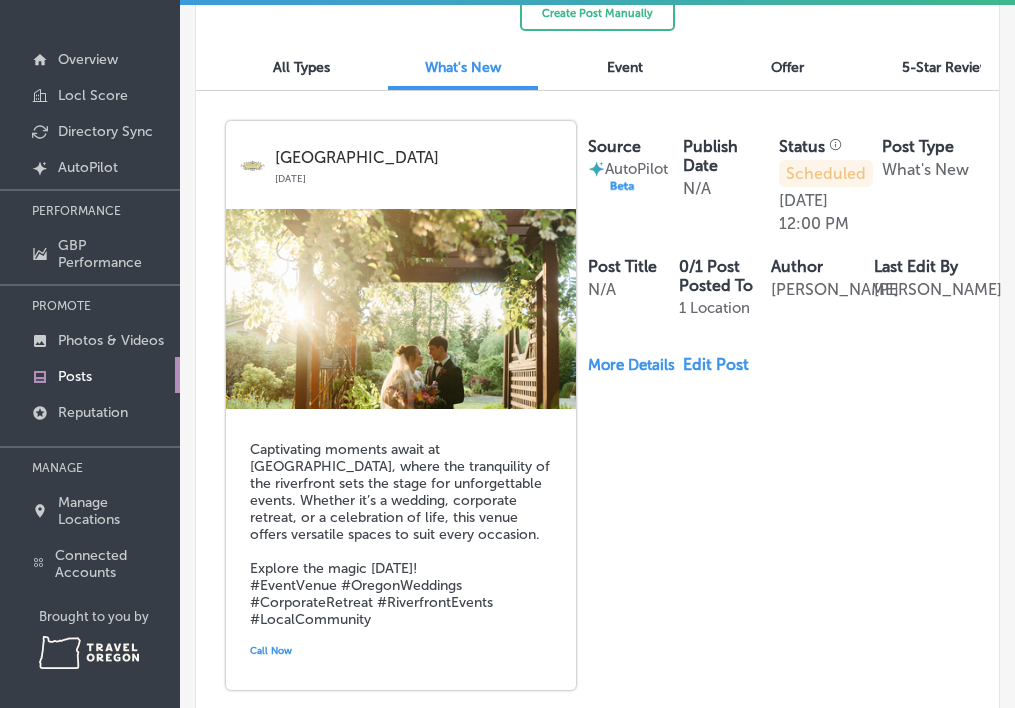 click on "Edit Post" at bounding box center (722, 364) 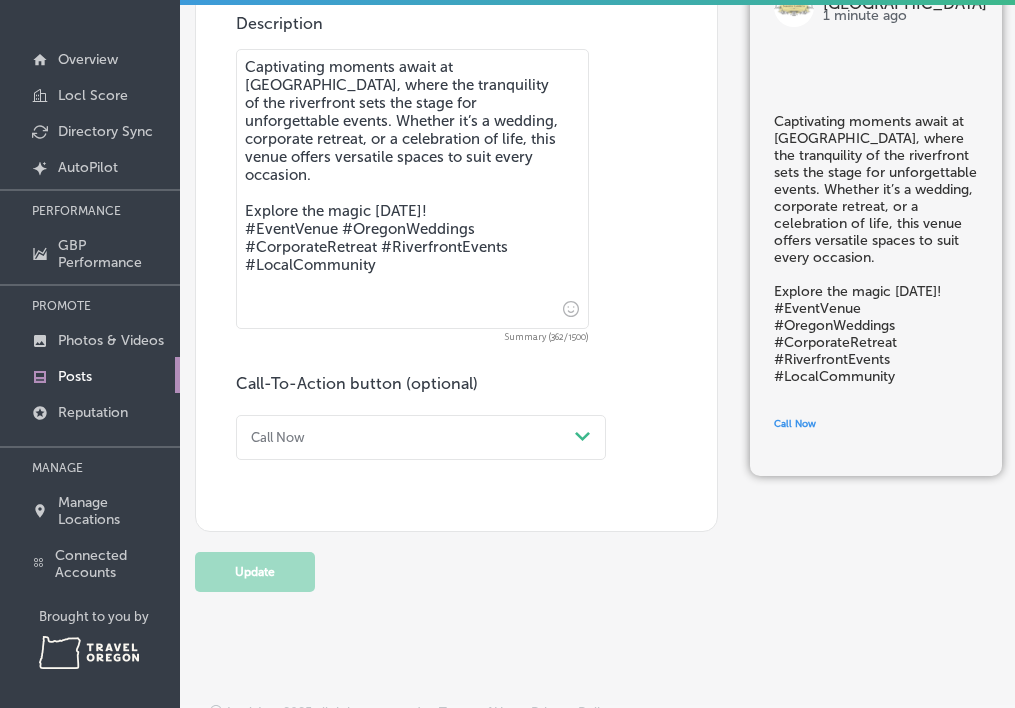 scroll, scrollTop: 684, scrollLeft: 0, axis: vertical 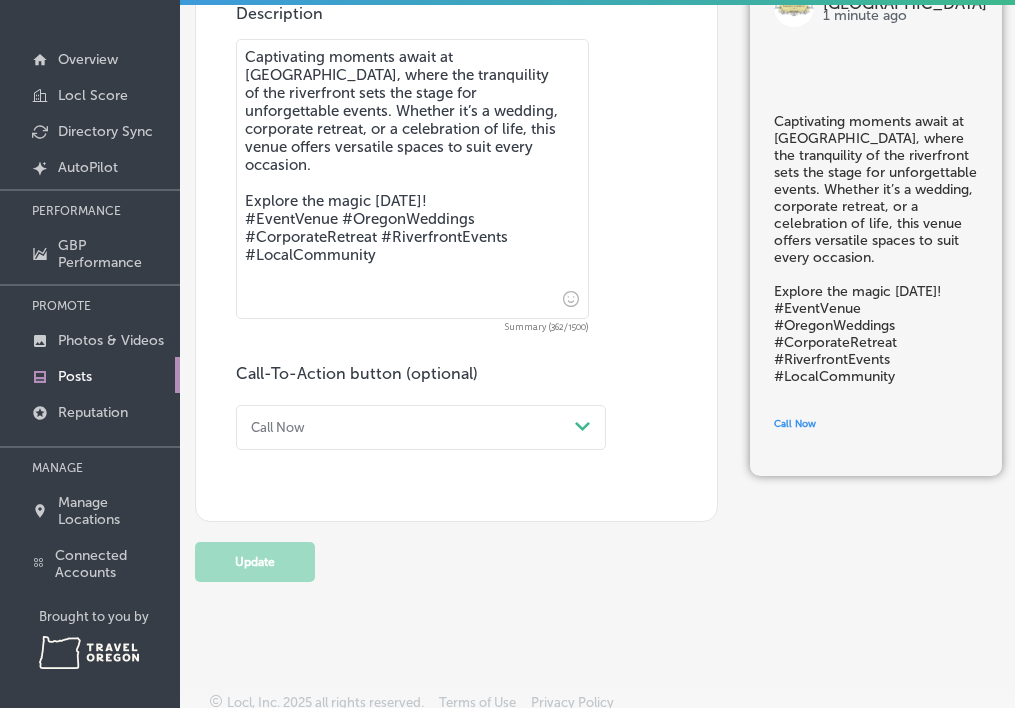 click on "Captivating moments await at [GEOGRAPHIC_DATA], where the tranquility of the riverfront sets the stage for unforgettable events. Whether it’s a wedding, corporate retreat, or a celebration of life, this venue offers versatile spaces to suit every occasion.
Explore the magic [DATE]!
#EventVenue #OregonWeddings #CorporateRetreat #RiverfrontEvents #LocalCommunity" at bounding box center [412, 179] 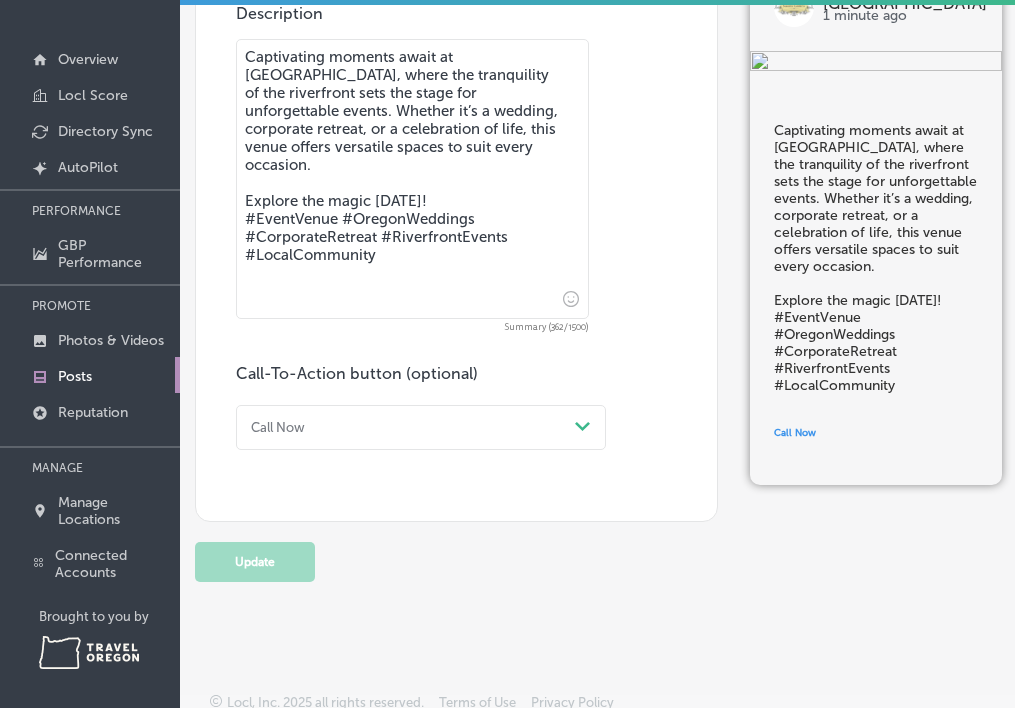 click on "Captivating moments await at [GEOGRAPHIC_DATA], where the tranquility of the riverfront sets the stage for unforgettable events. Whether it’s a wedding, corporate retreat, or a celebration of life, this venue offers versatile spaces to suit every occasion.
Explore the magic [DATE]!
#EventVenue #OregonWeddings #CorporateRetreat #RiverfrontEvents #LocalCommunity" at bounding box center [412, 179] 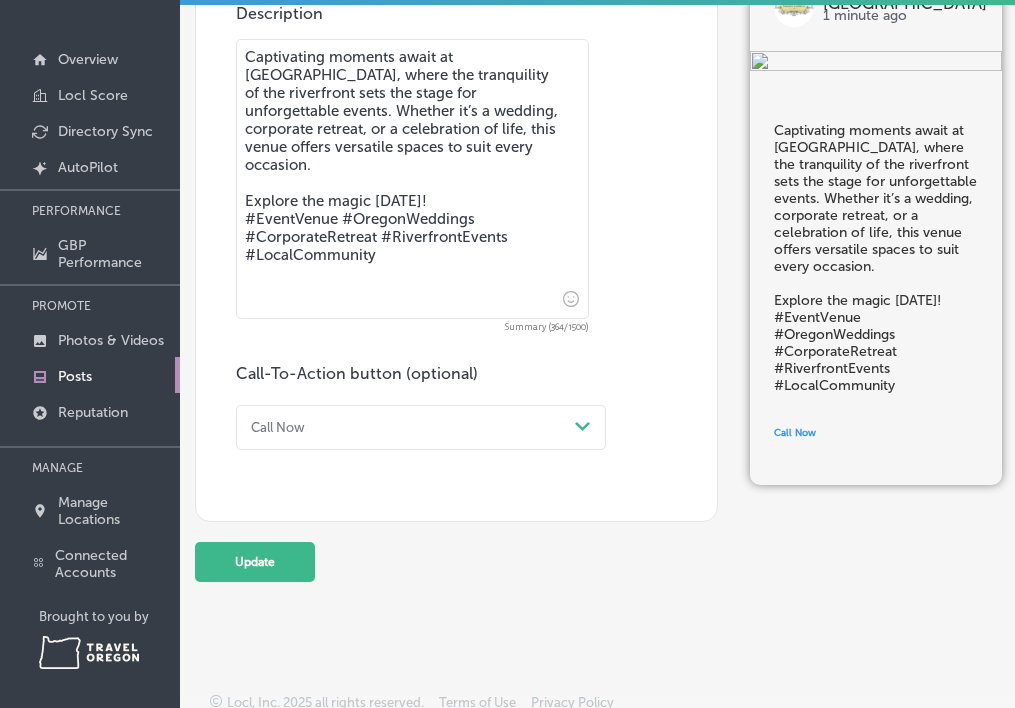 type on "Captivating moments await at [GEOGRAPHIC_DATA], where the tranquility of the riverfront sets the stage for unforgettable events. Whether it’s a wedding, corporate retreat, or a celebration of life, this venue offers versatile spaces to suit every occasion.
Explore the magic [DATE]!
#EventVenue #OregonWeddings #CorporateRetreat #RiverfrontEvents #LocalCommunity" 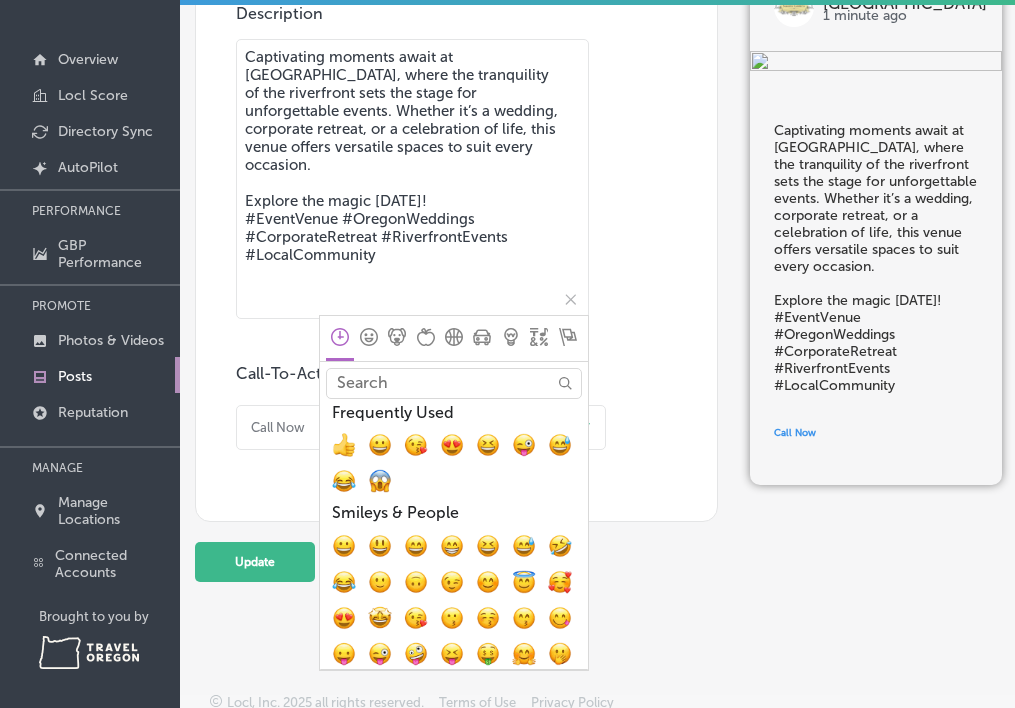 click on "Search" at bounding box center [454, 383] 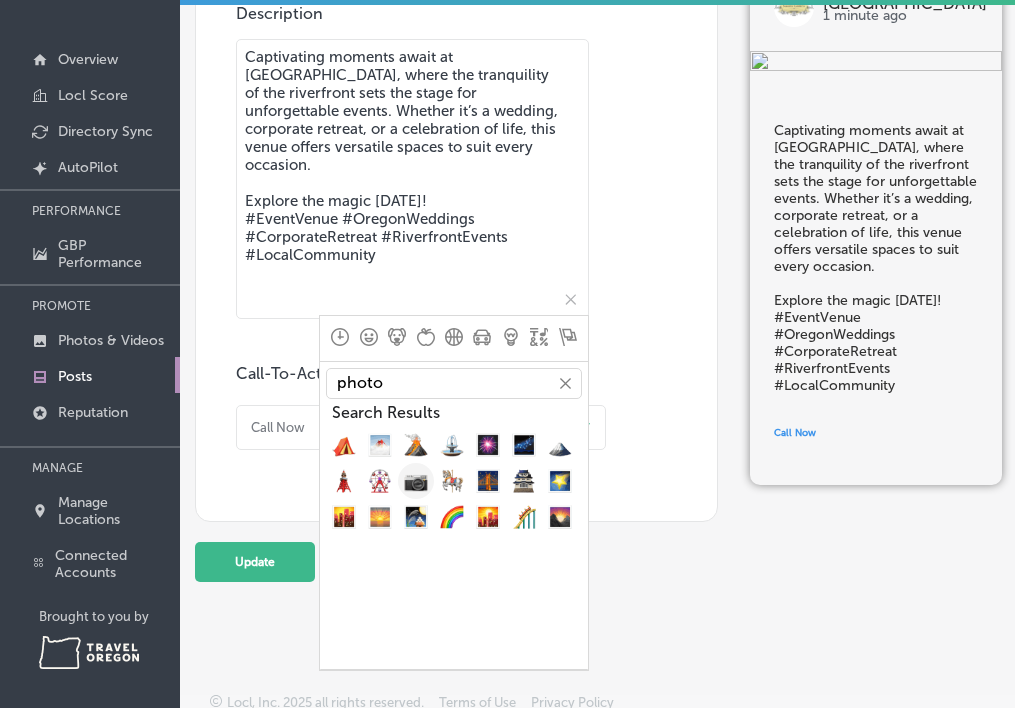 type on "photo" 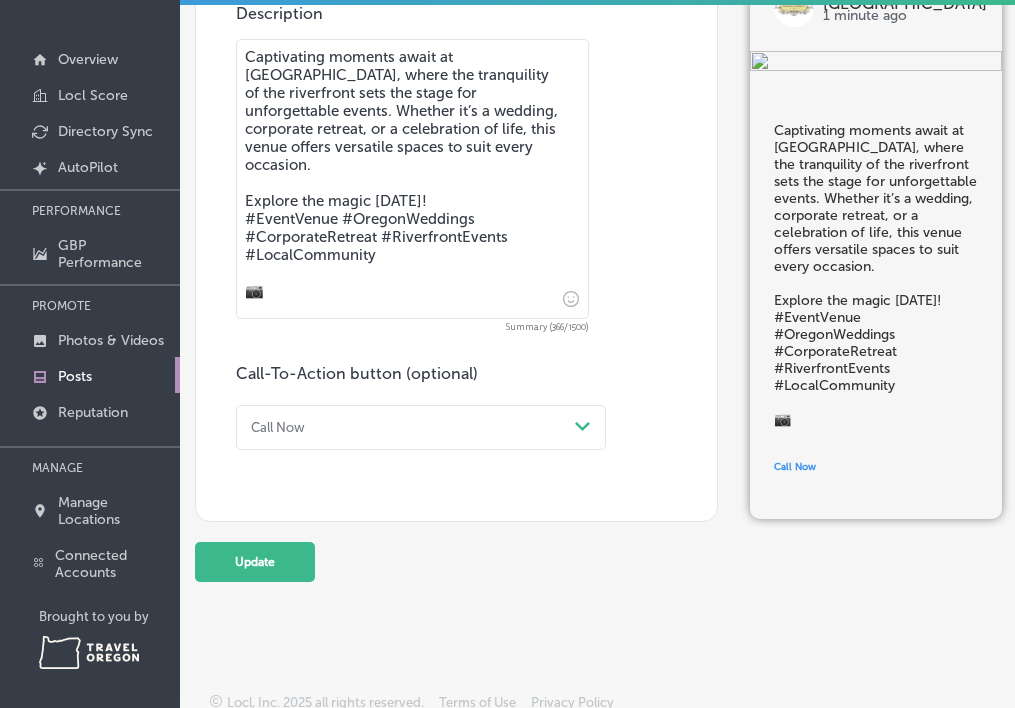 click on "Captivating moments await at [GEOGRAPHIC_DATA], where the tranquility of the riverfront sets the stage for unforgettable events. Whether it’s a wedding, corporate retreat, or a celebration of life, this venue offers versatile spaces to suit every occasion.
Explore the magic [DATE]!
#EventVenue #OregonWeddings #CorporateRetreat #RiverfrontEvents #LocalCommunity
📷" at bounding box center [412, 179] 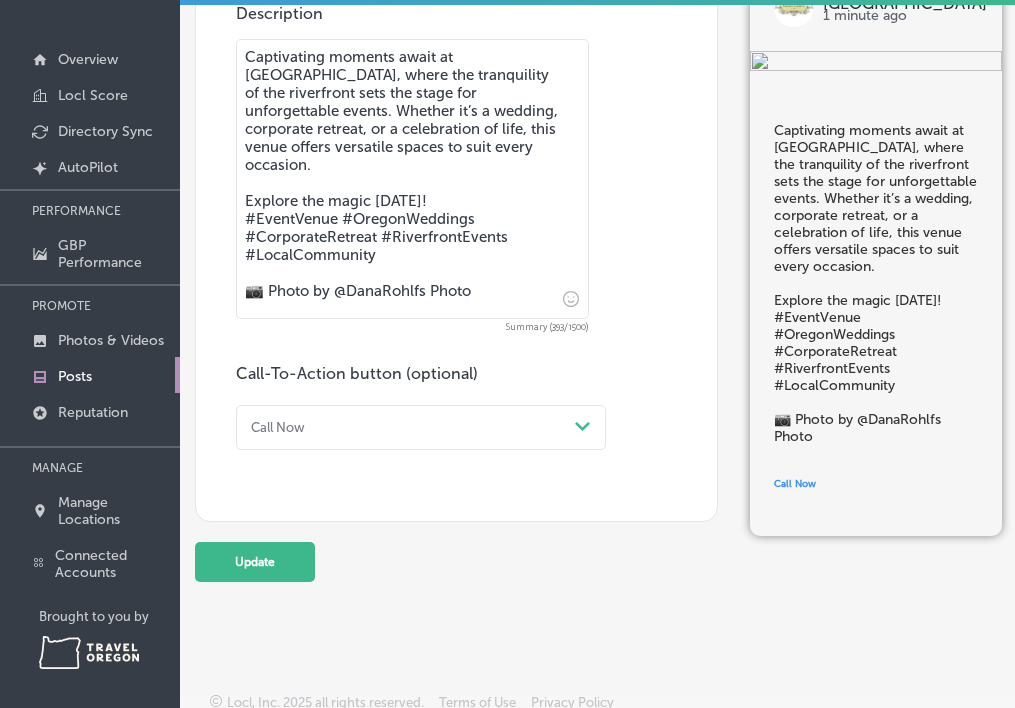 click on "Captivating moments await at [GEOGRAPHIC_DATA], where the tranquility of the riverfront sets the stage for unforgettable events. Whether it’s a wedding, corporate retreat, or a celebration of life, this venue offers versatile spaces to suit every occasion.
Explore the magic [DATE]!
#EventVenue #OregonWeddings #CorporateRetreat #RiverfrontEvents #LocalCommunity
📷 Photo by @DanaRohlfs Photo" at bounding box center (412, 179) 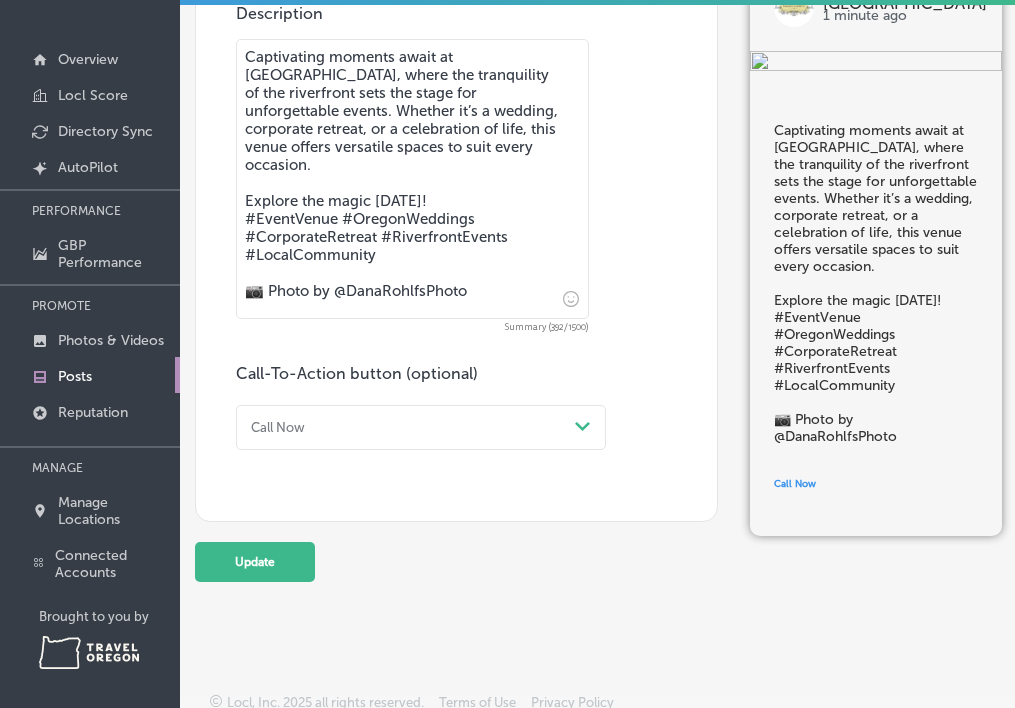 click on "Captivating moments await at [GEOGRAPHIC_DATA], where the tranquility of the riverfront sets the stage for unforgettable events. Whether it’s a wedding, corporate retreat, or a celebration of life, this venue offers versatile spaces to suit every occasion.
Explore the magic [DATE]!
#EventVenue #OregonWeddings #CorporateRetreat #RiverfrontEvents #LocalCommunity
📷 Photo by @DanaRohlfsPhoto" at bounding box center [412, 179] 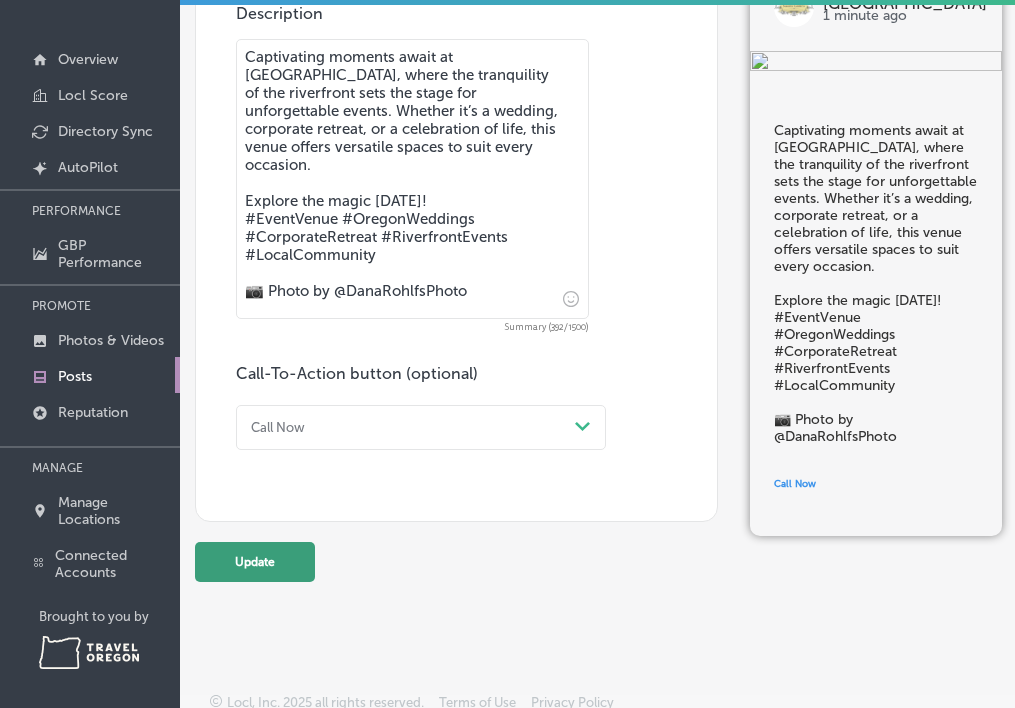 type on "Captivating moments await at [GEOGRAPHIC_DATA], where the tranquility of the riverfront sets the stage for unforgettable events. Whether it’s a wedding, corporate retreat, or a celebration of life, this venue offers versatile spaces to suit every occasion.
Explore the magic [DATE]!
#EventVenue #OregonWeddings #CorporateRetreat #RiverfrontEvents #LocalCommunity
📷 Photo by @DanaRohlfsPhoto" 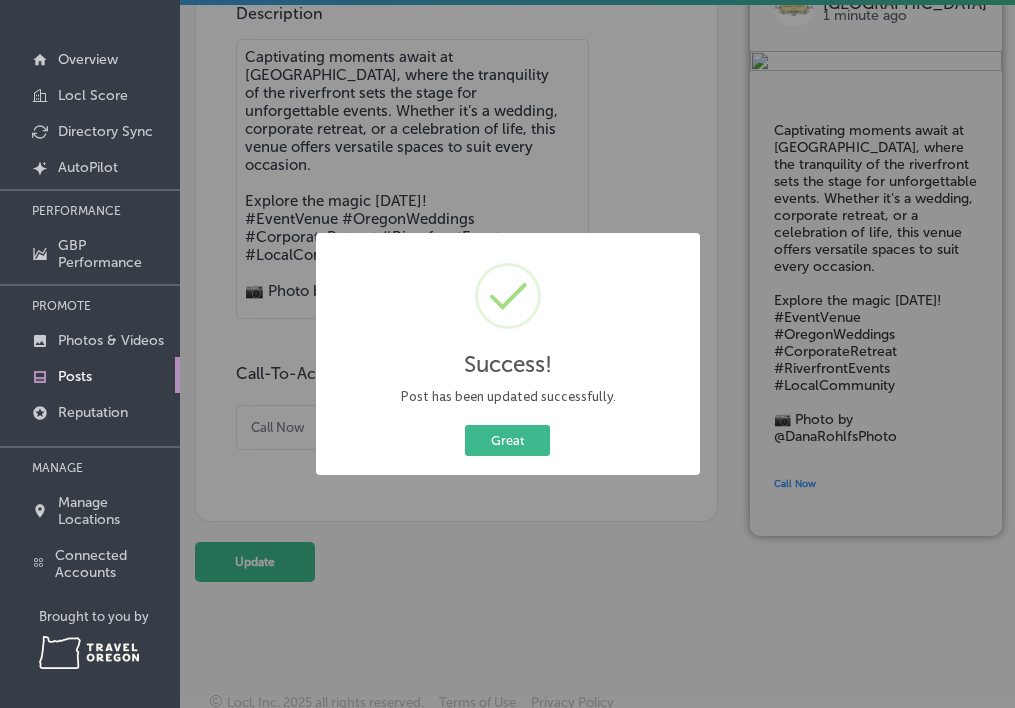 drag, startPoint x: 510, startPoint y: 439, endPoint x: 569, endPoint y: 448, distance: 59.682495 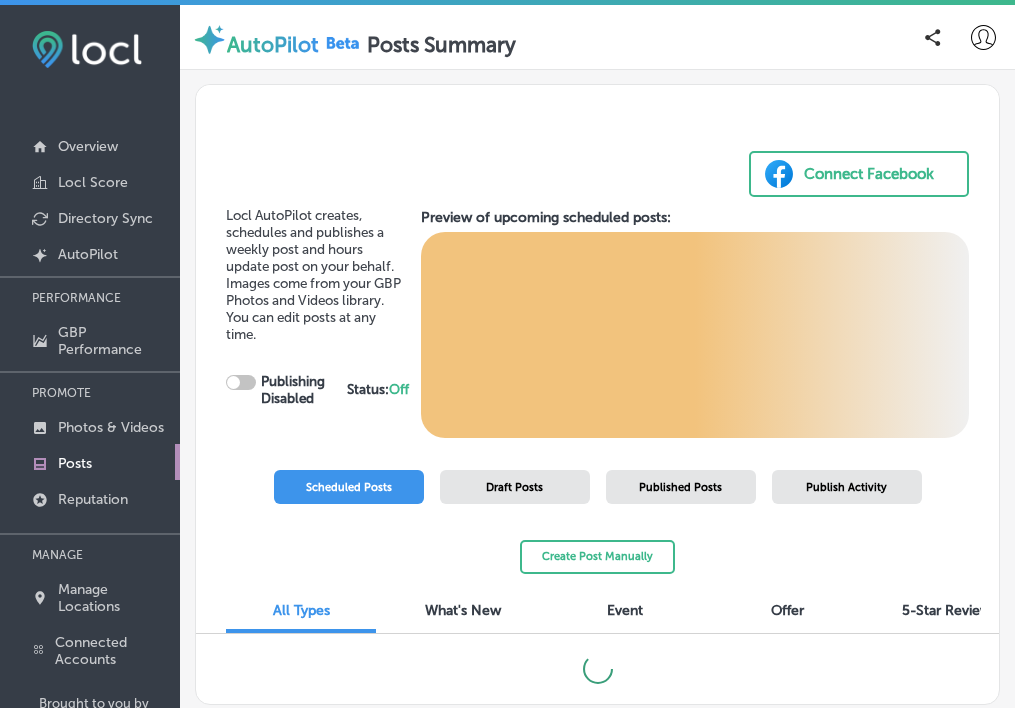 scroll, scrollTop: 11, scrollLeft: 0, axis: vertical 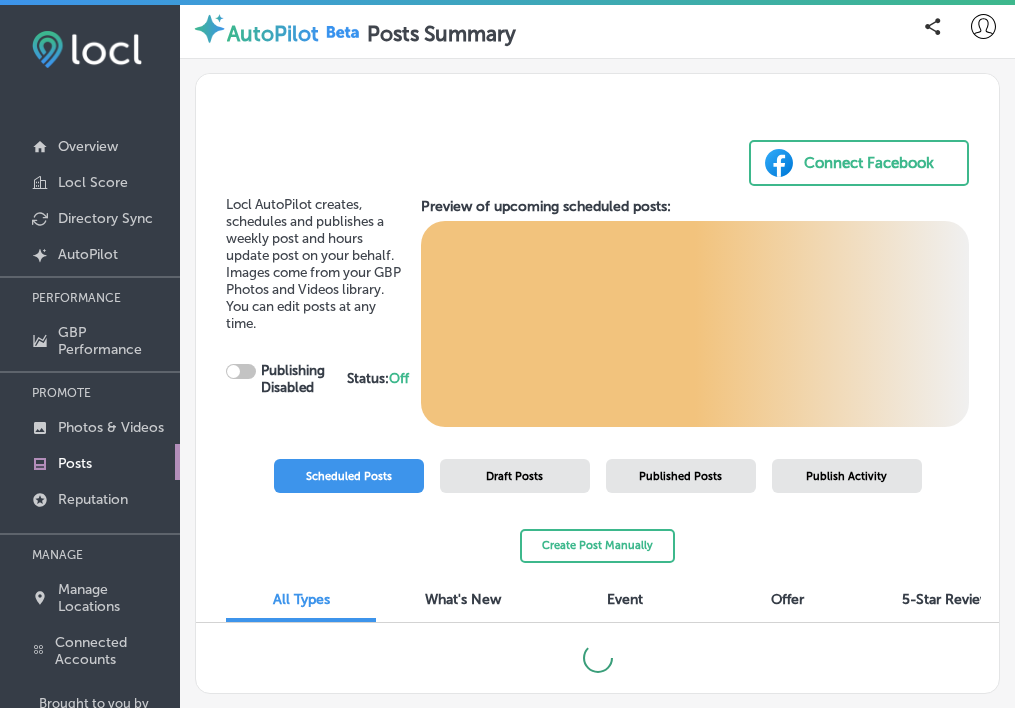 checkbox on "true" 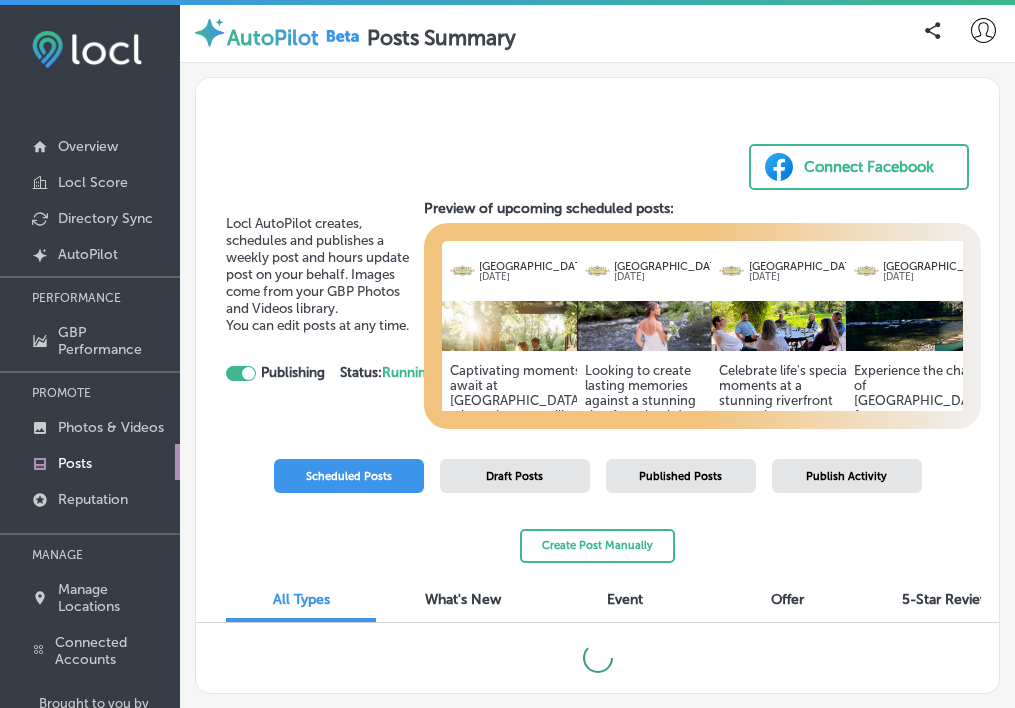 scroll, scrollTop: 87, scrollLeft: 0, axis: vertical 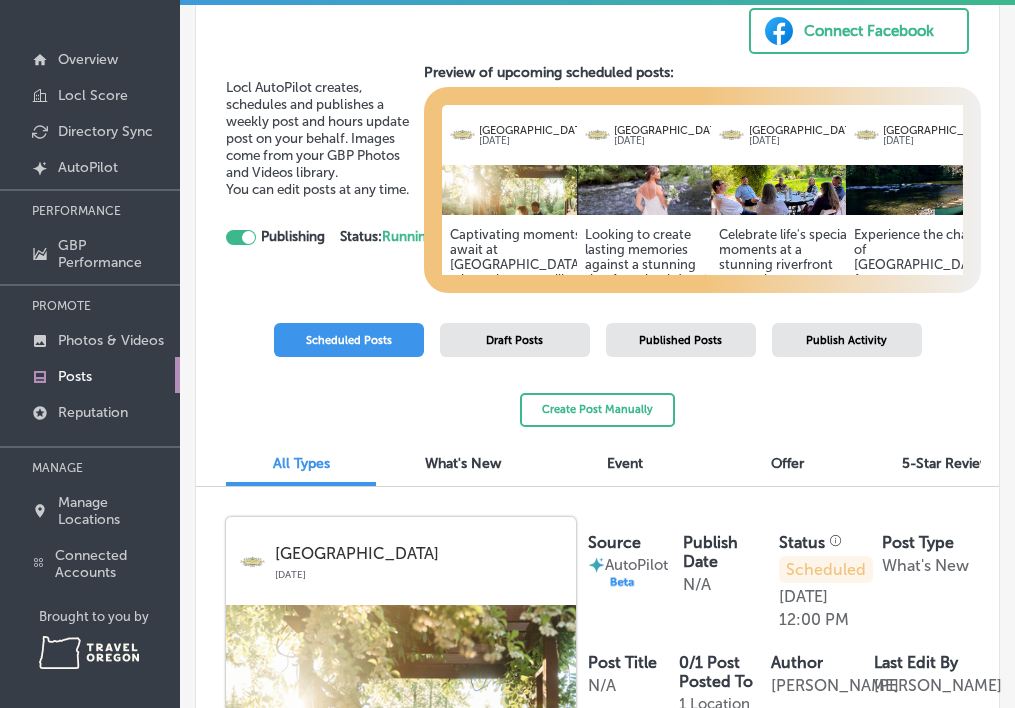 click at bounding box center (654, 190) 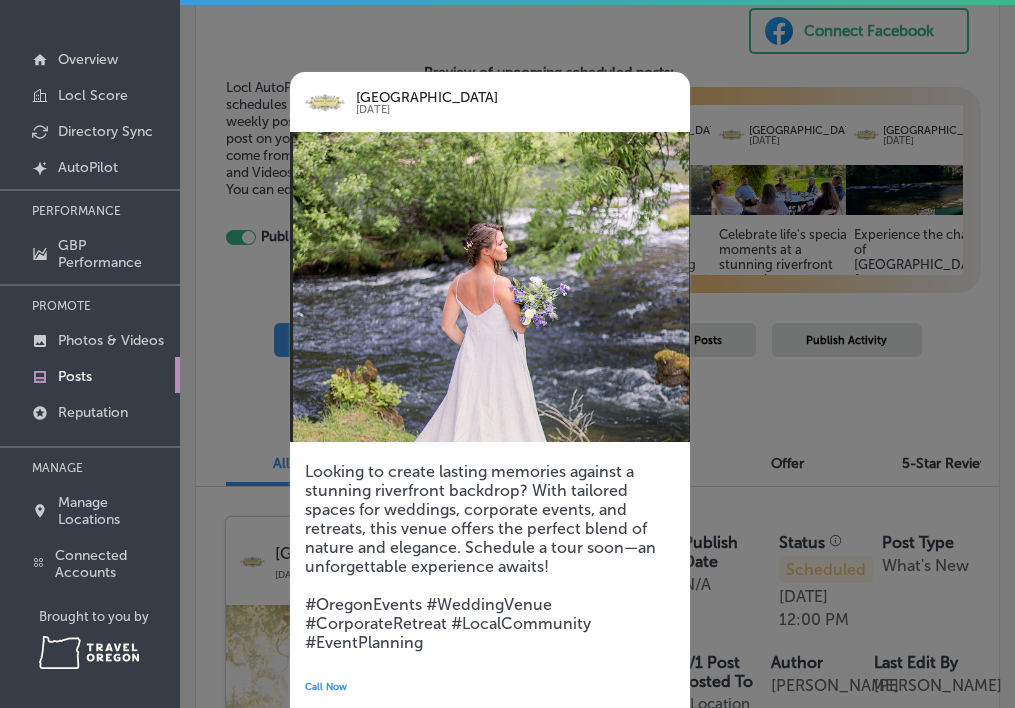 scroll, scrollTop: 54, scrollLeft: 0, axis: vertical 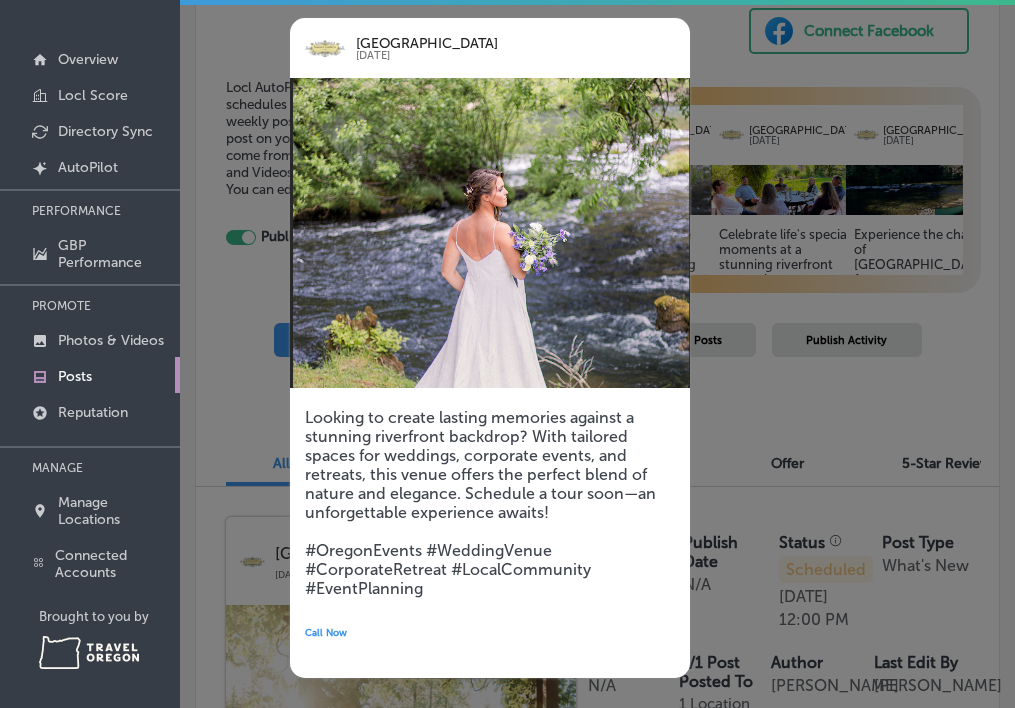 click at bounding box center [507, 354] 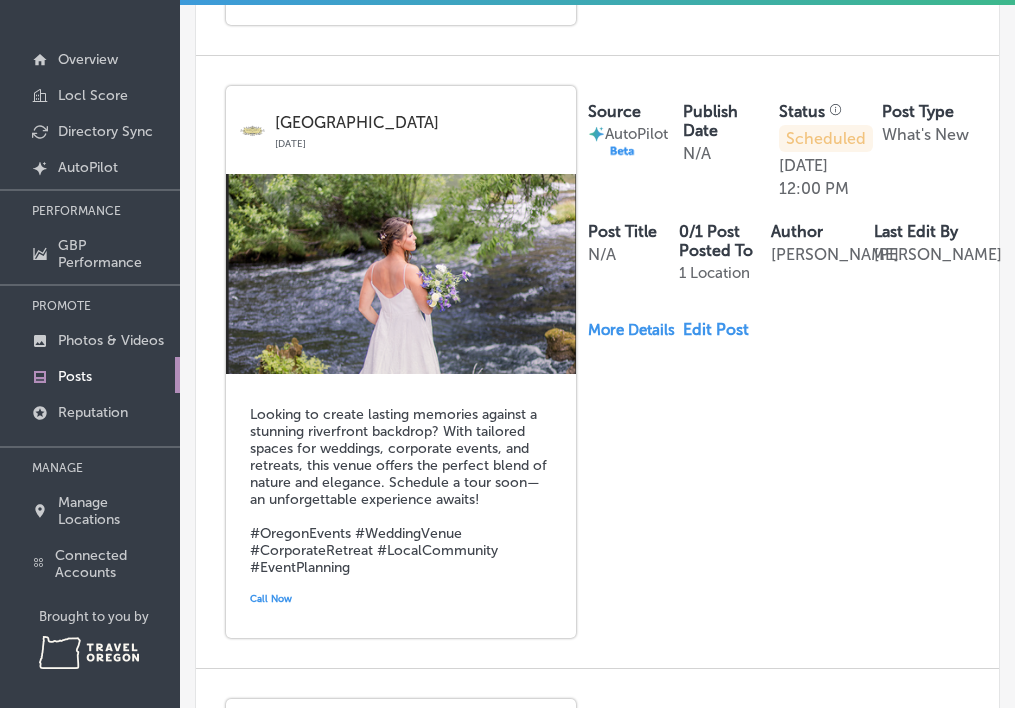 scroll, scrollTop: 1110, scrollLeft: 0, axis: vertical 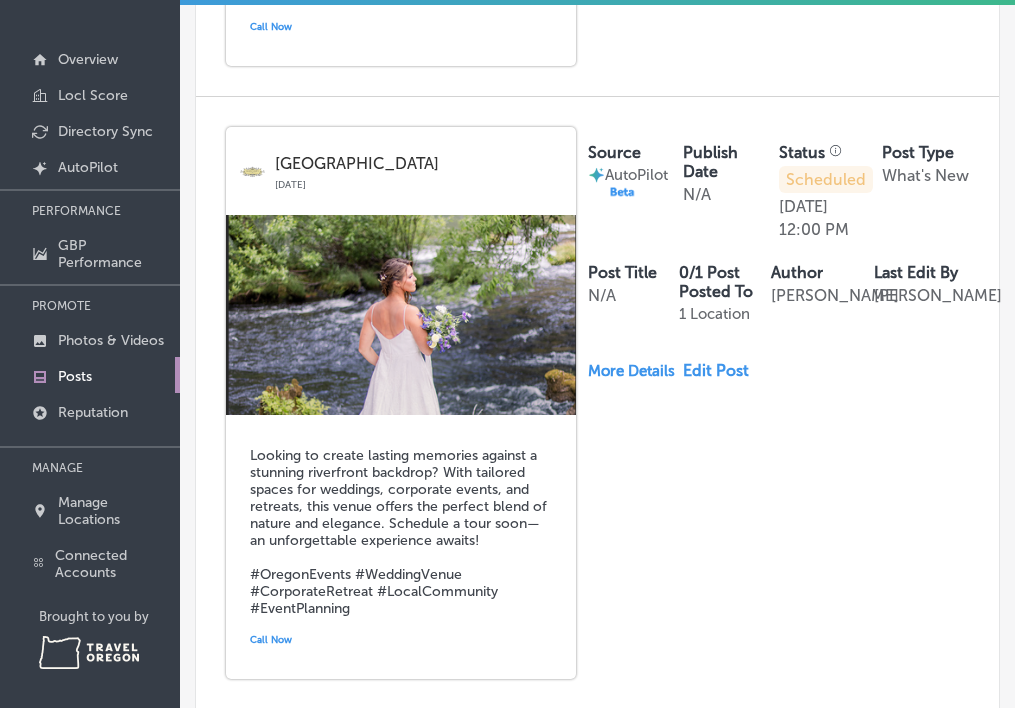 click on "Edit Post" at bounding box center (722, 370) 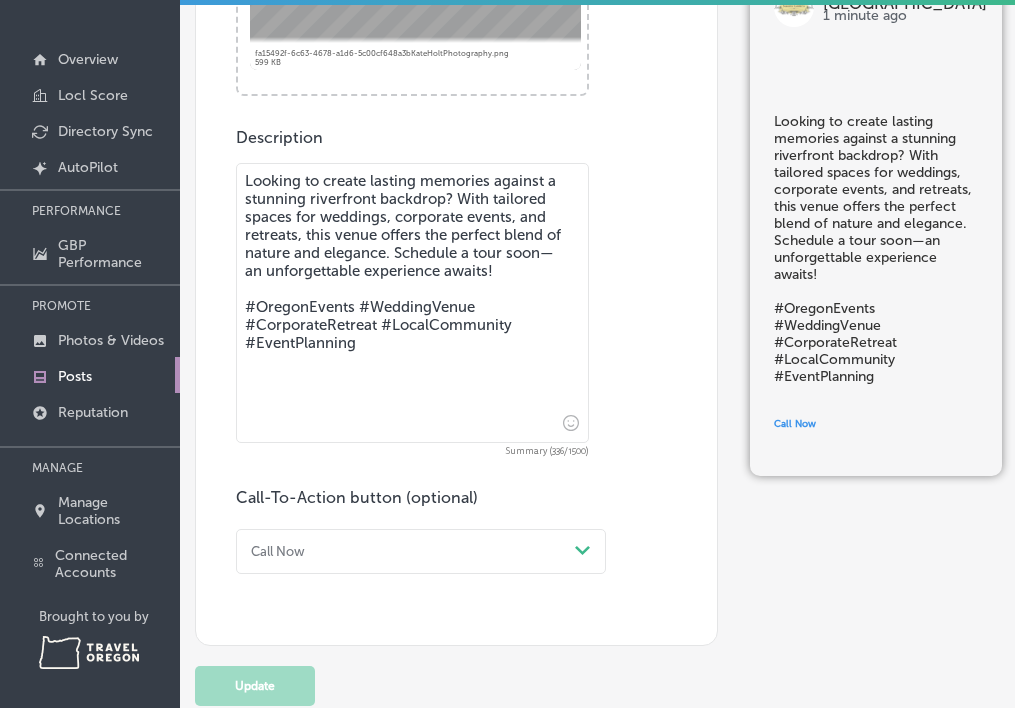 scroll, scrollTop: 561, scrollLeft: 0, axis: vertical 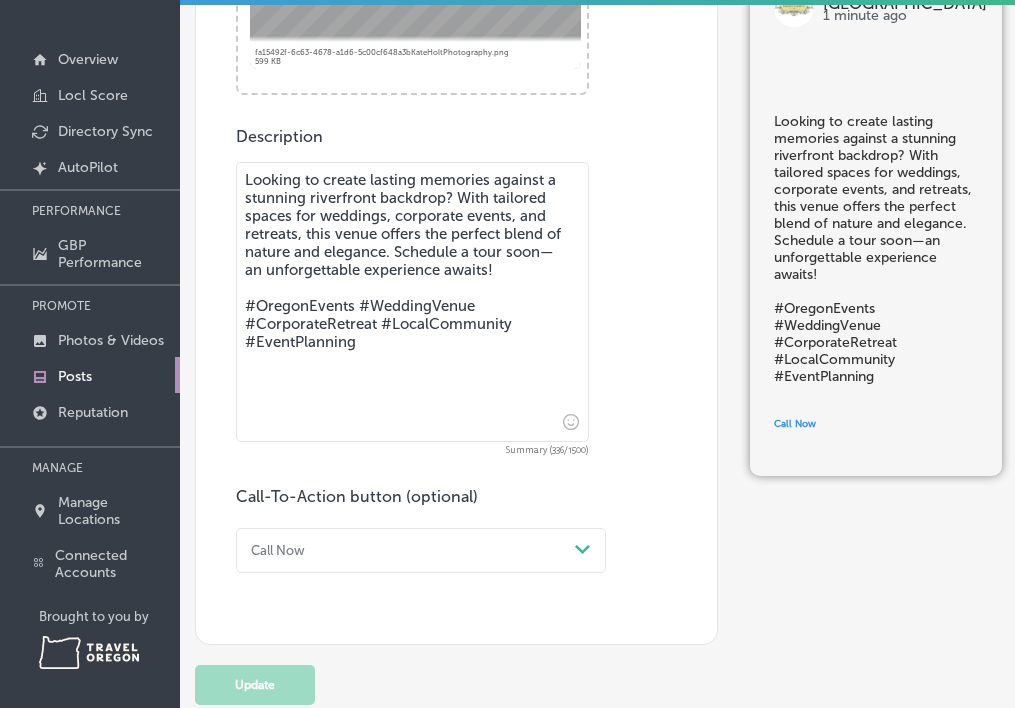 click on "Looking to create lasting memories against a stunning riverfront backdrop? With tailored spaces for weddings, corporate events, and retreats, this venue offers the perfect blend of nature and elegance. Schedule a tour soon—an unforgettable experience awaits!
#OregonEvents #WeddingVenue #CorporateRetreat #LocalCommunity #EventPlanning" at bounding box center (412, 302) 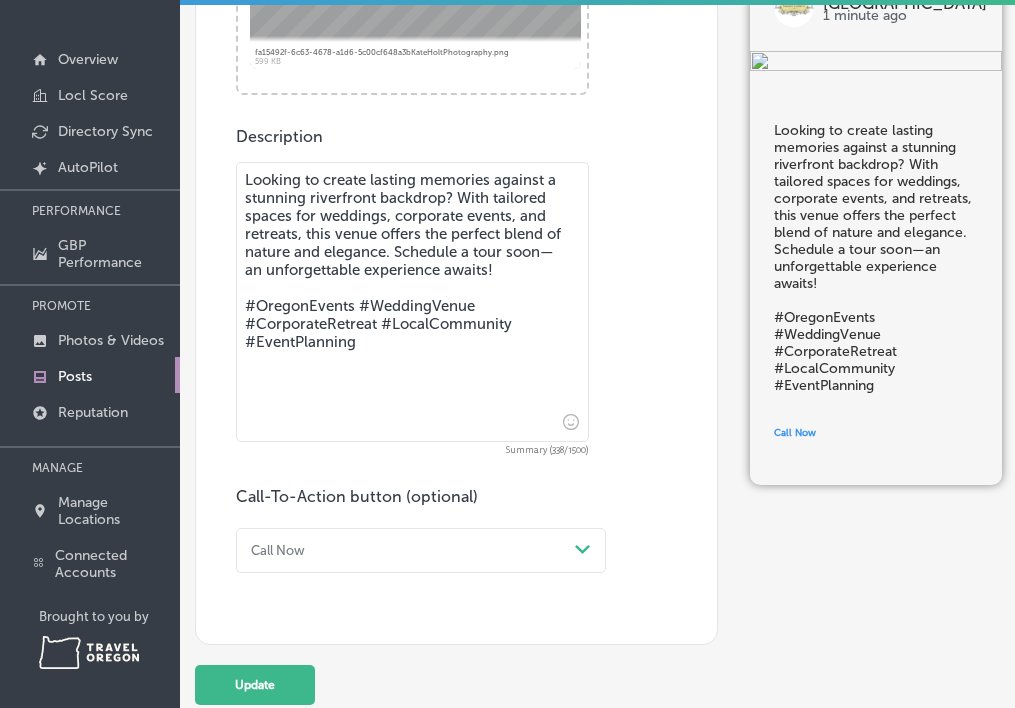 click 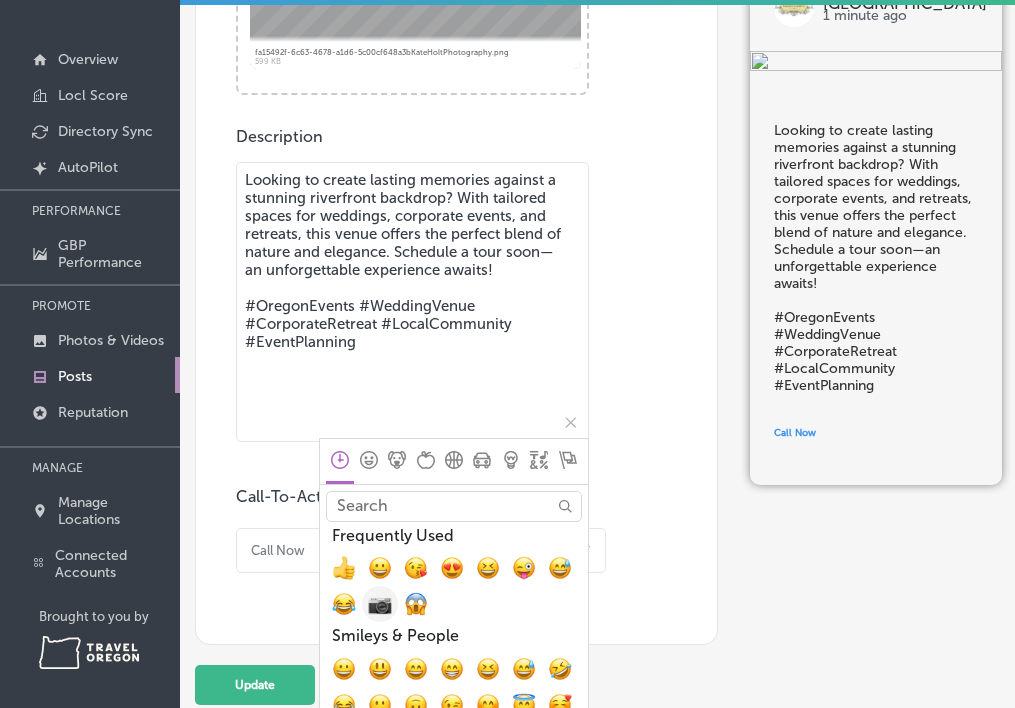 click at bounding box center [380, 605] 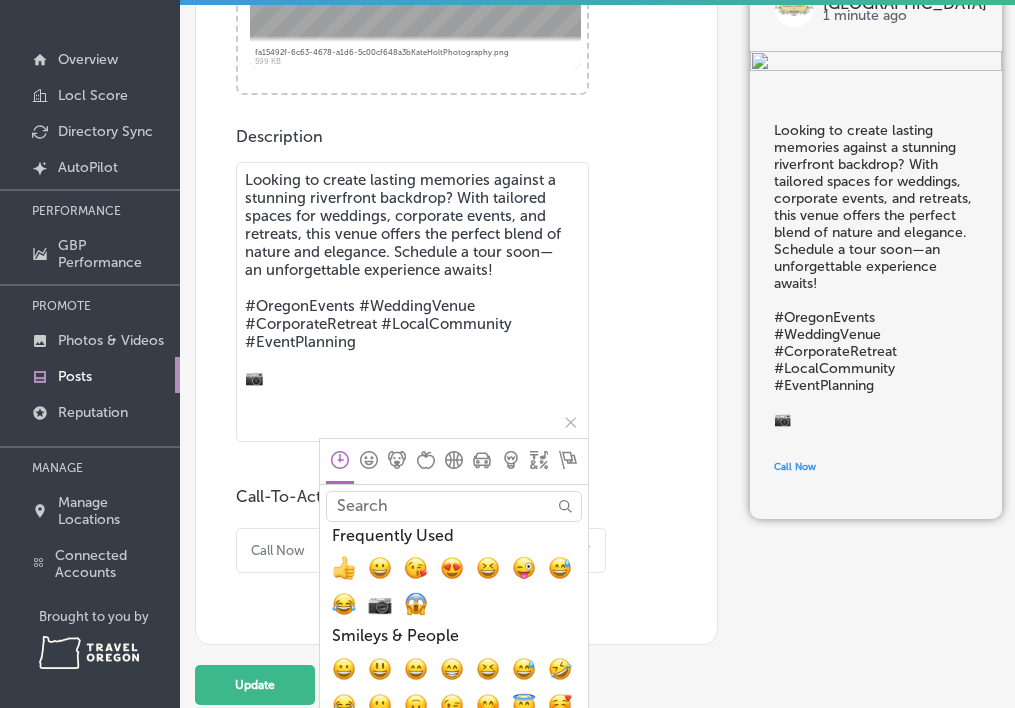 click on "Looking to create lasting memories against a stunning riverfront backdrop? With tailored spaces for weddings, corporate events, and retreats, this venue offers the perfect blend of nature and elegance. Schedule a tour soon—an unforgettable experience awaits!
#OregonEvents #WeddingVenue #CorporateRetreat #LocalCommunity #EventPlanning
📷" at bounding box center [412, 302] 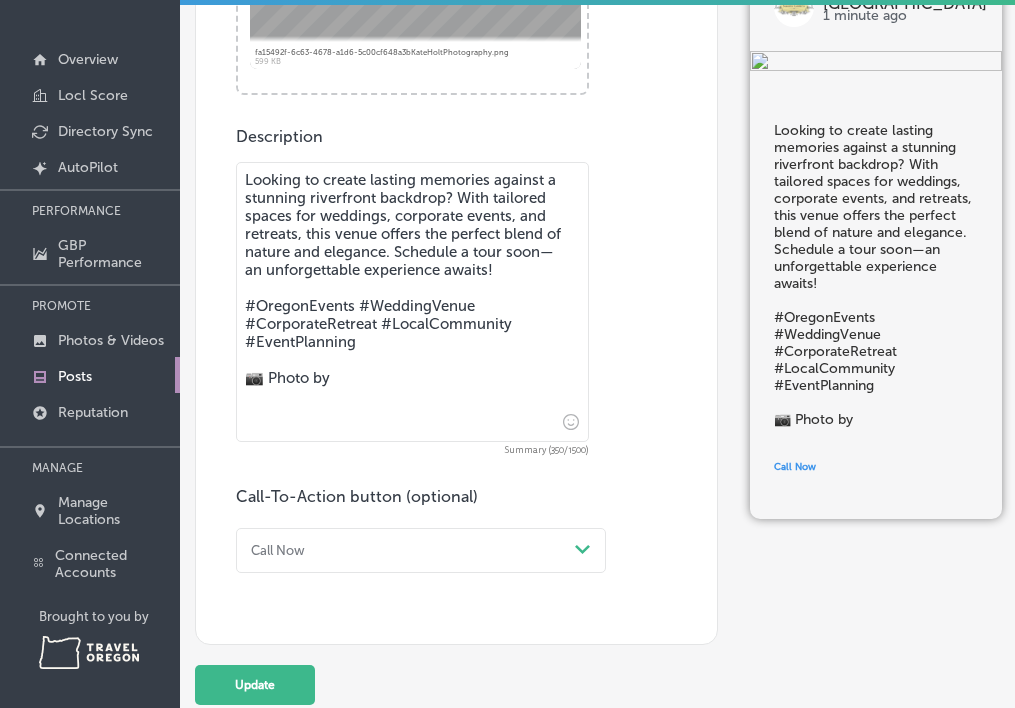paste on "kateholtphotography" 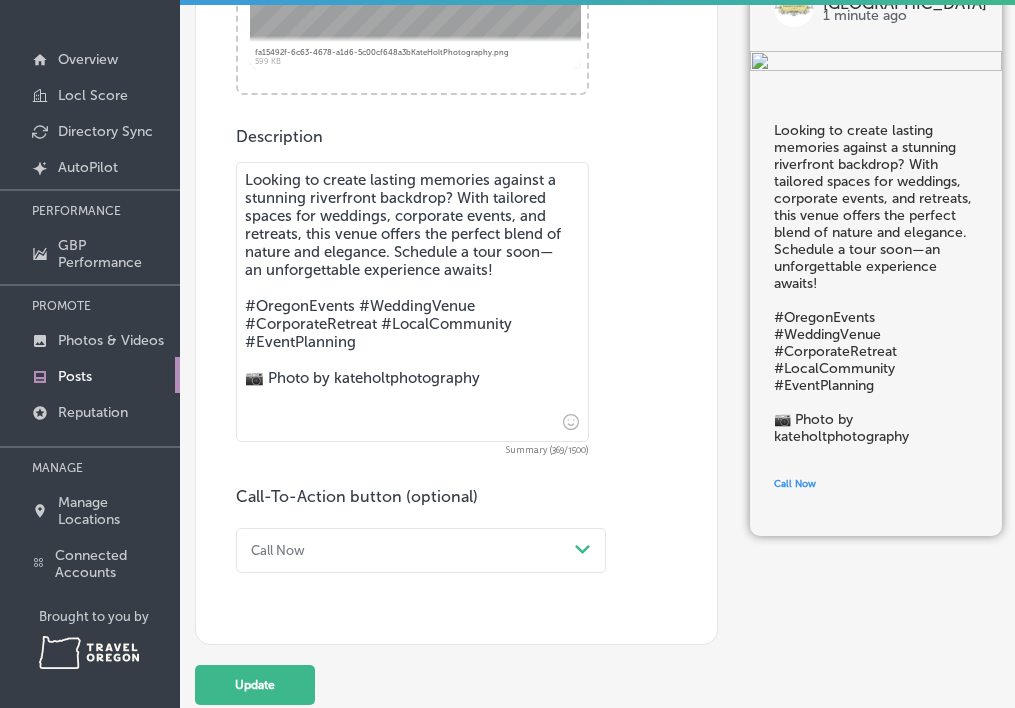 click on "Looking to create lasting memories against a stunning riverfront backdrop? With tailored spaces for weddings, corporate events, and retreats, this venue offers the perfect blend of nature and elegance. Schedule a tour soon—an unforgettable experience awaits!
#OregonEvents #WeddingVenue #CorporateRetreat #LocalCommunity #EventPlanning
📷 Photo by kateholtphotography" at bounding box center [412, 302] 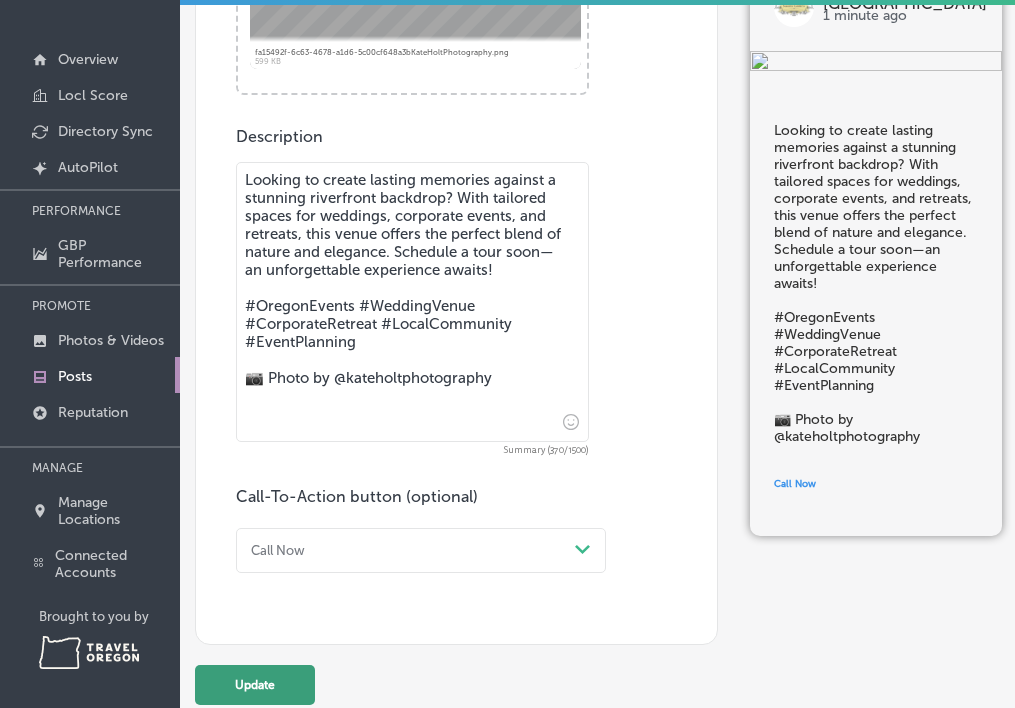 type on "Looking to create lasting memories against a stunning riverfront backdrop? With tailored spaces for weddings, corporate events, and retreats, this venue offers the perfect blend of nature and elegance. Schedule a tour soon—an unforgettable experience awaits!
#OregonEvents #WeddingVenue #CorporateRetreat #LocalCommunity #EventPlanning
📷 Photo by @kateholtphotography" 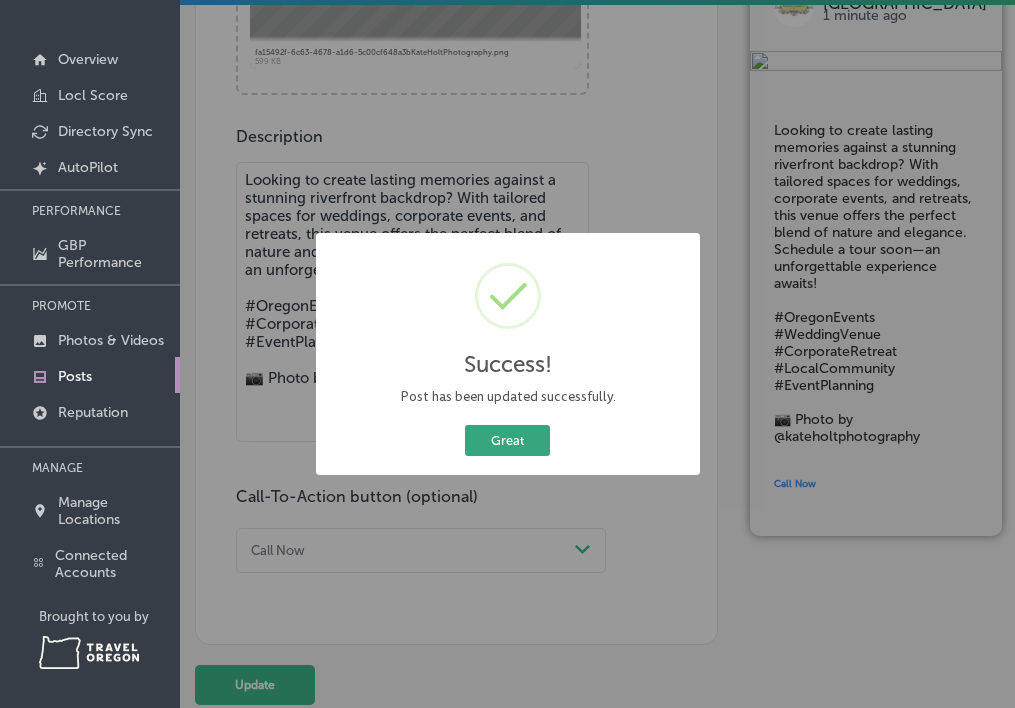 click on "Great" at bounding box center [507, 440] 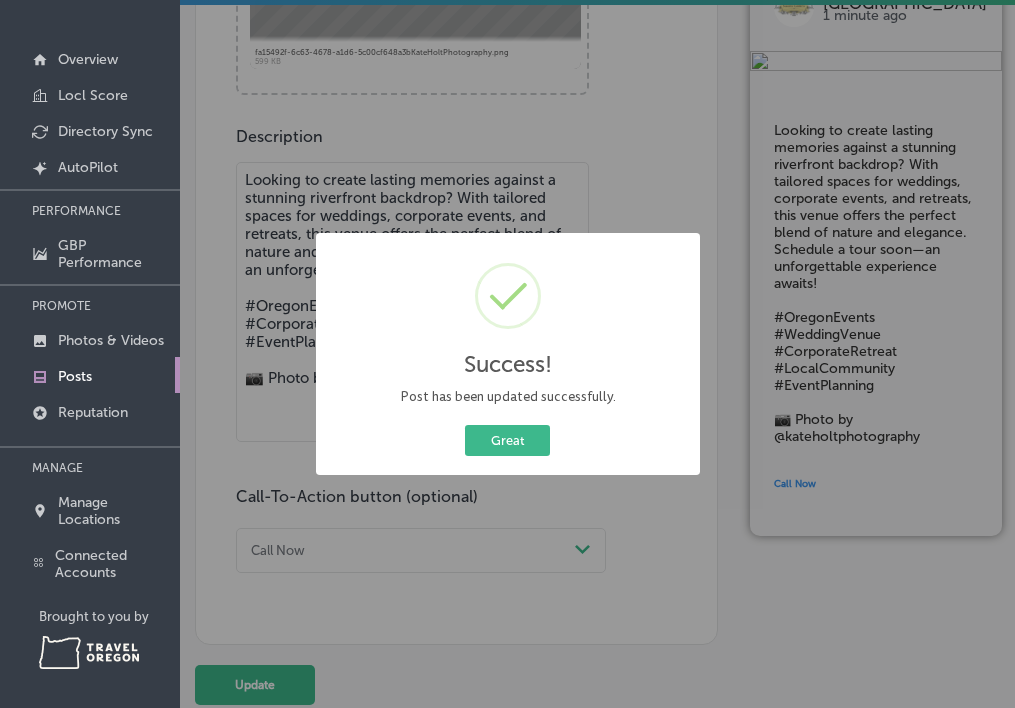scroll, scrollTop: 0, scrollLeft: 0, axis: both 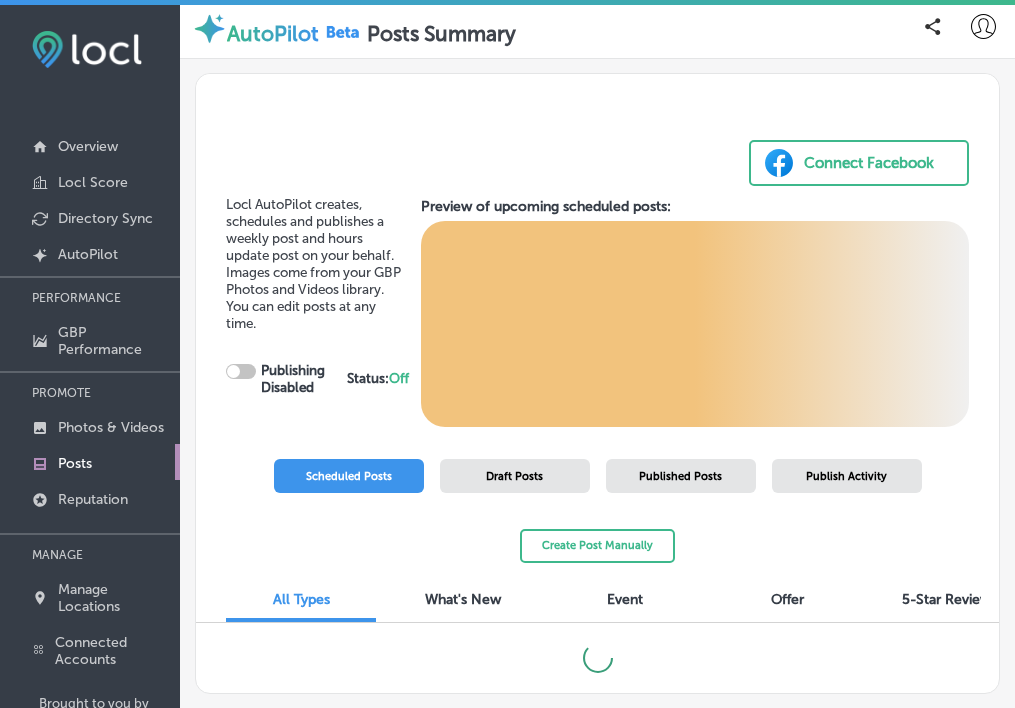 checkbox on "true" 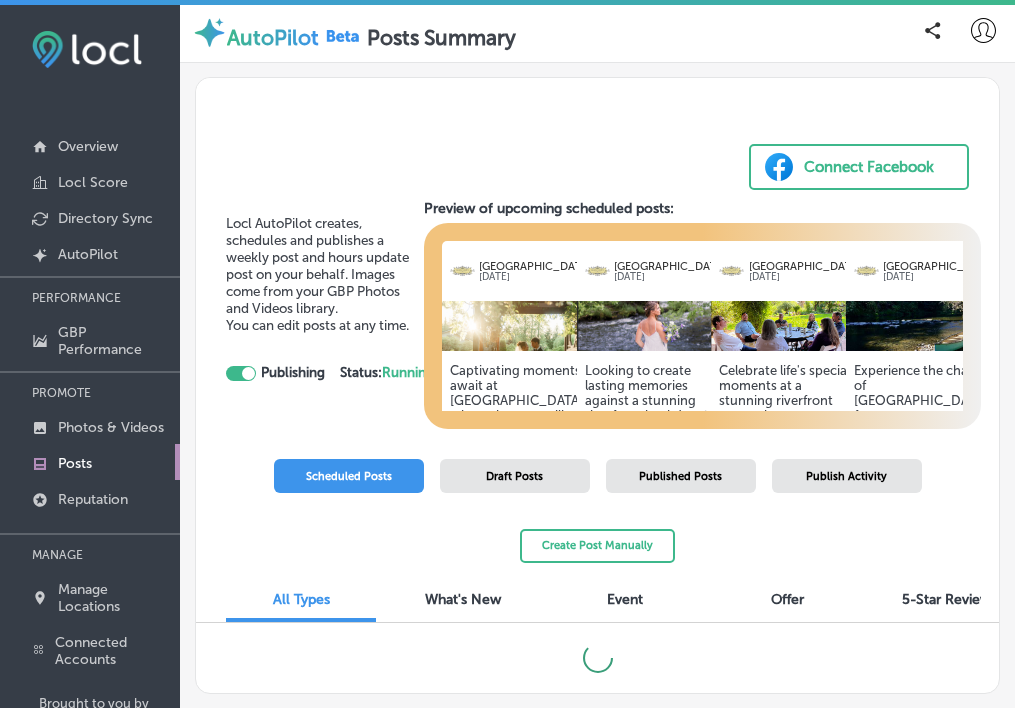 scroll, scrollTop: 234, scrollLeft: 0, axis: vertical 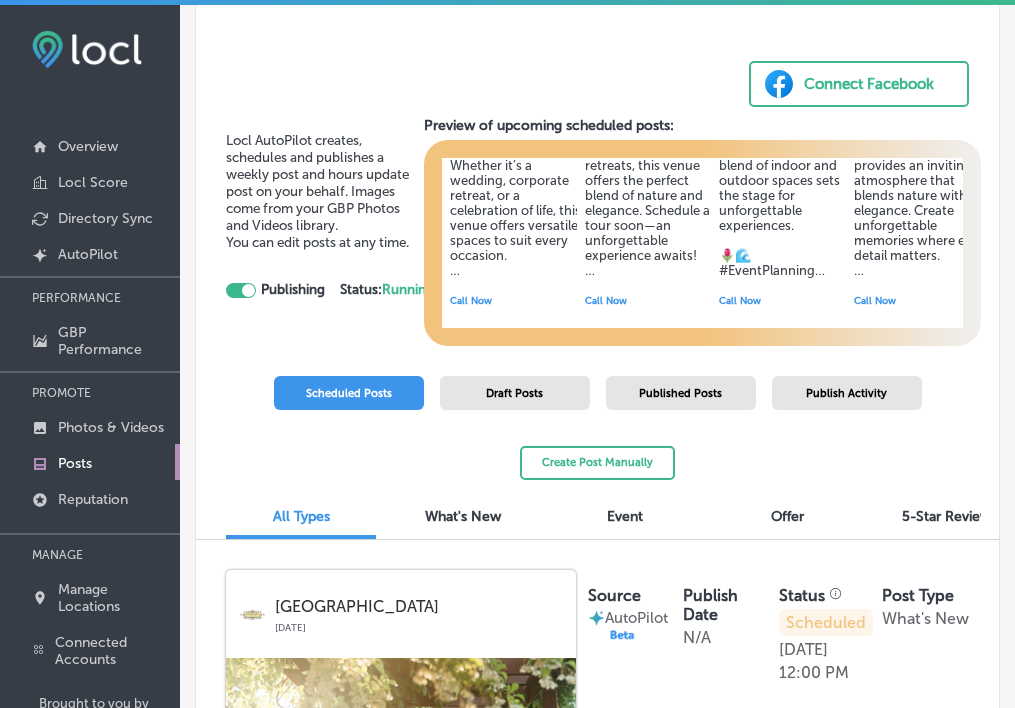 click on "What's New" at bounding box center (463, 518) 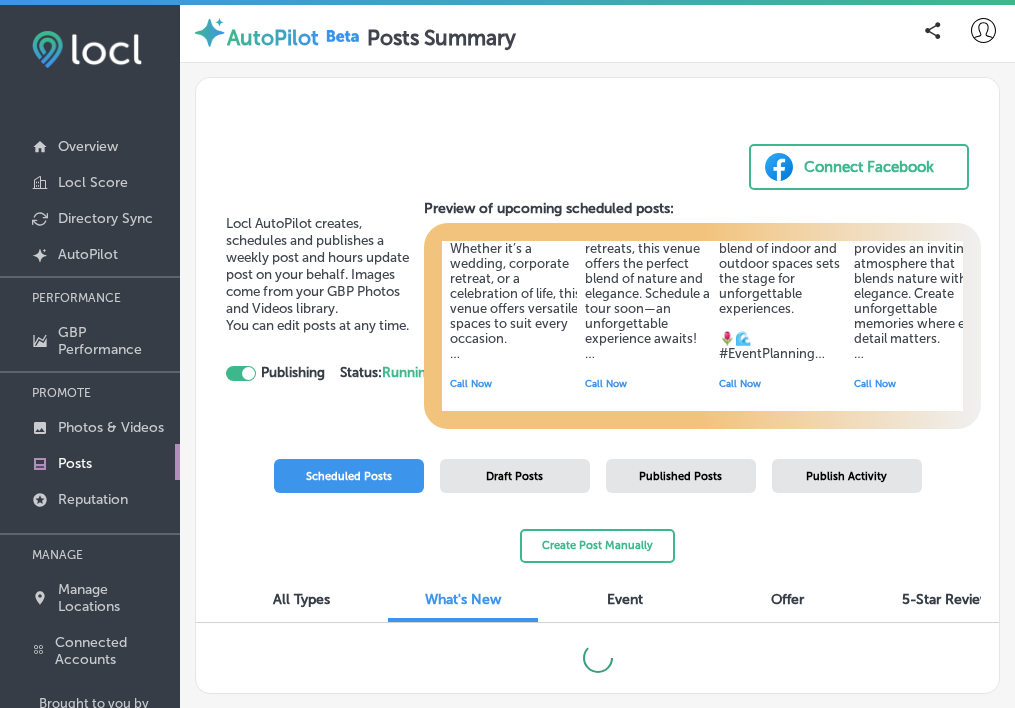 scroll, scrollTop: 87, scrollLeft: 0, axis: vertical 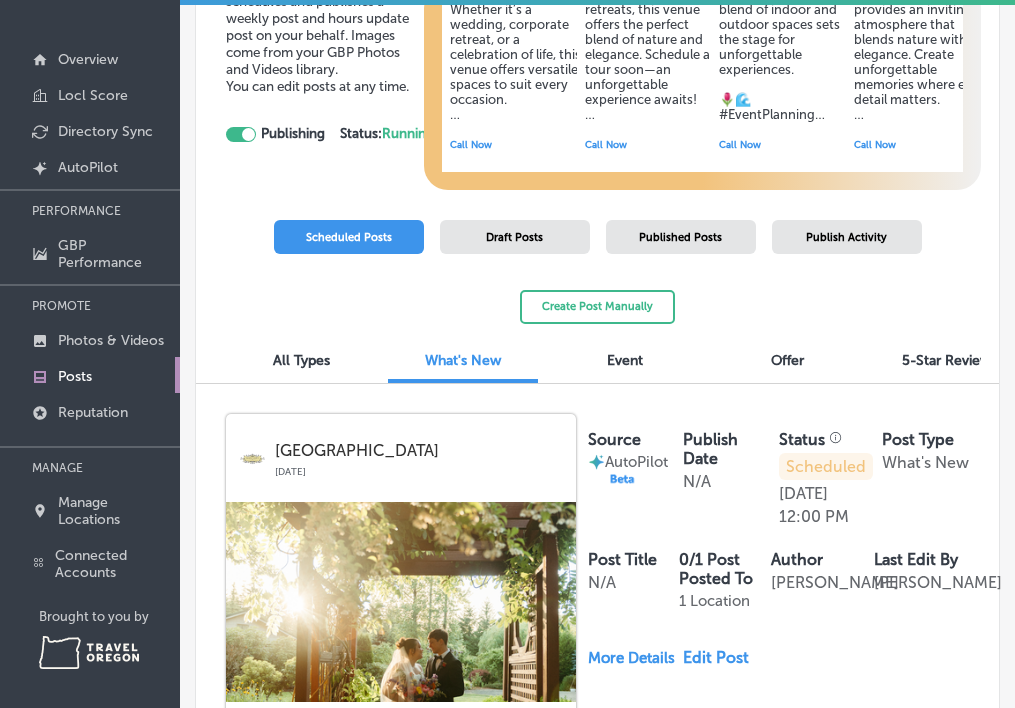 click on "5-Star Reviews" at bounding box center [949, 360] 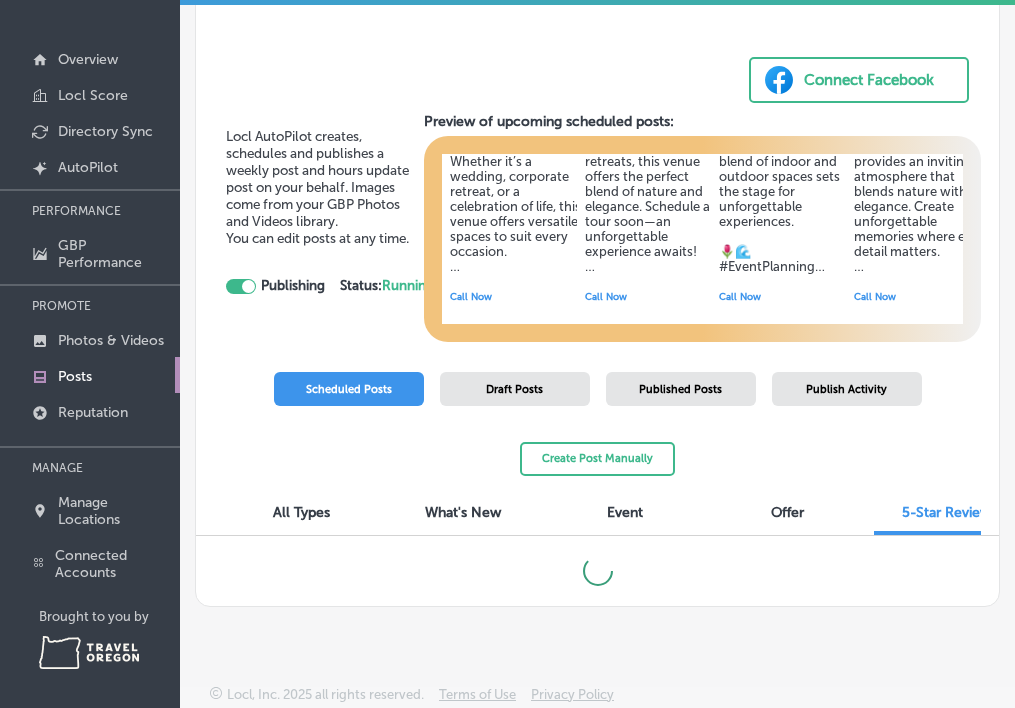 scroll, scrollTop: 0, scrollLeft: 0, axis: both 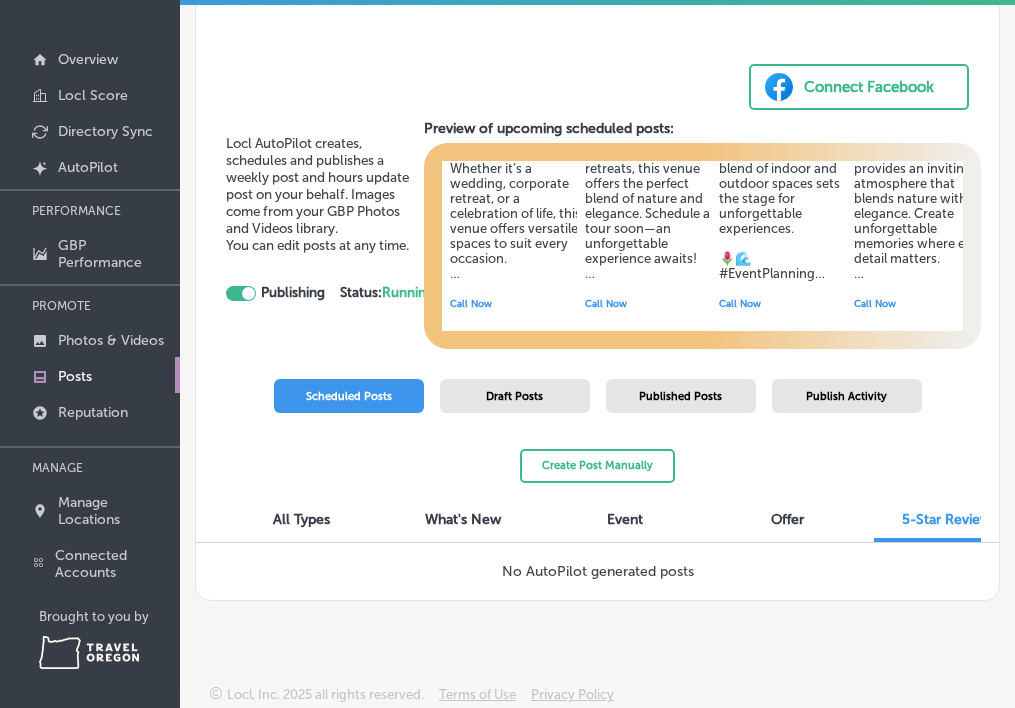 click on "Offer" at bounding box center [787, 521] 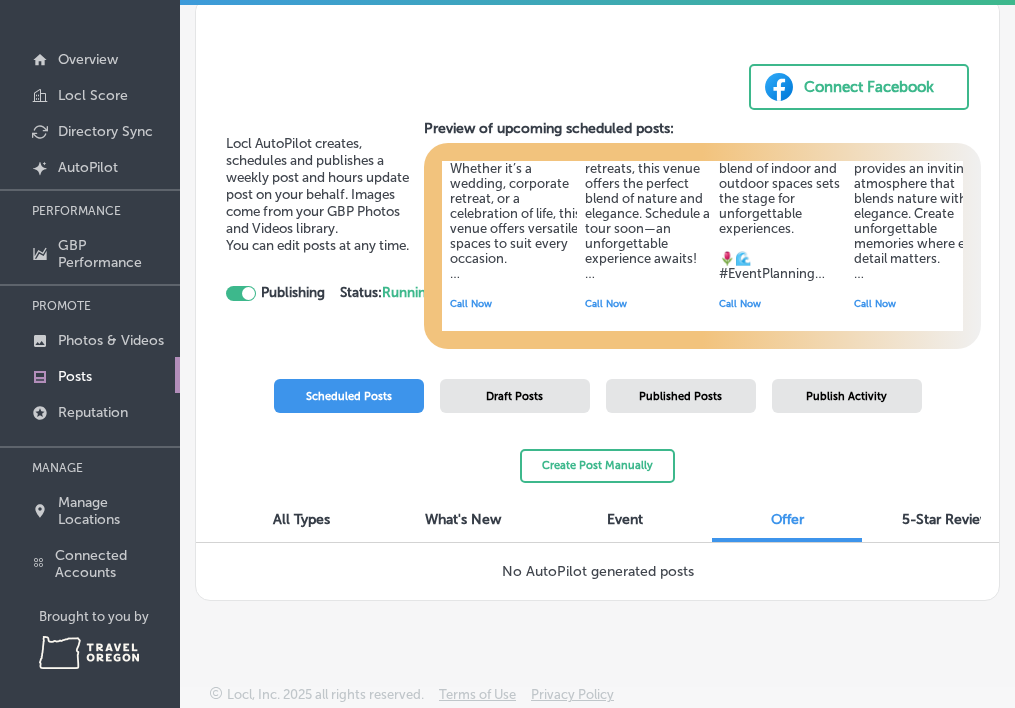 click on "Event" at bounding box center (625, 519) 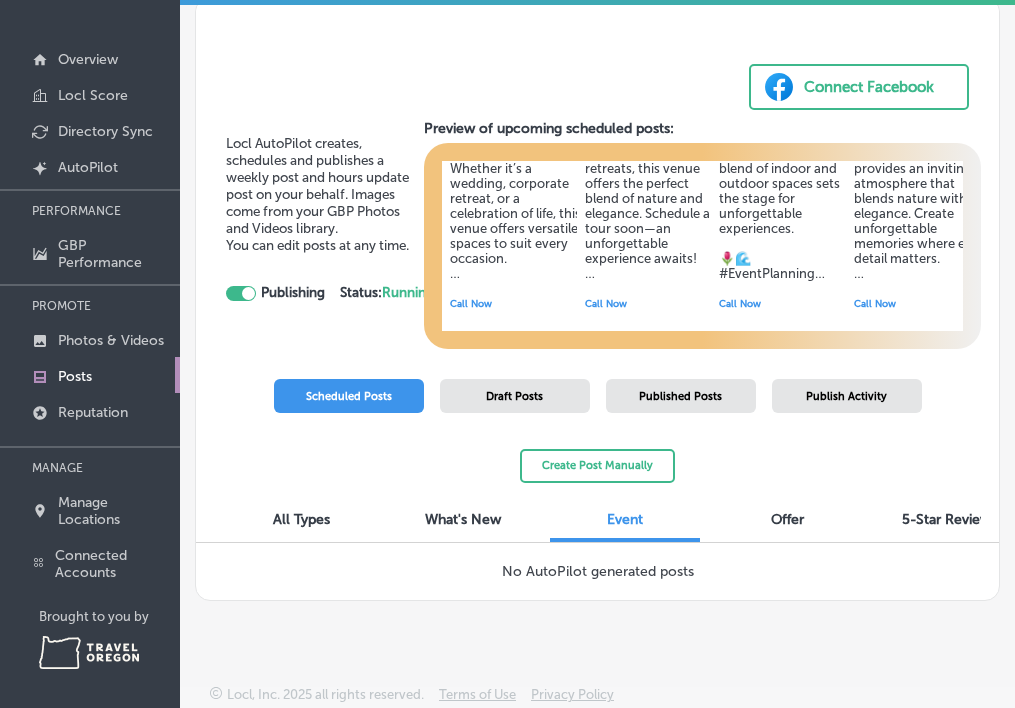 scroll, scrollTop: 0, scrollLeft: 0, axis: both 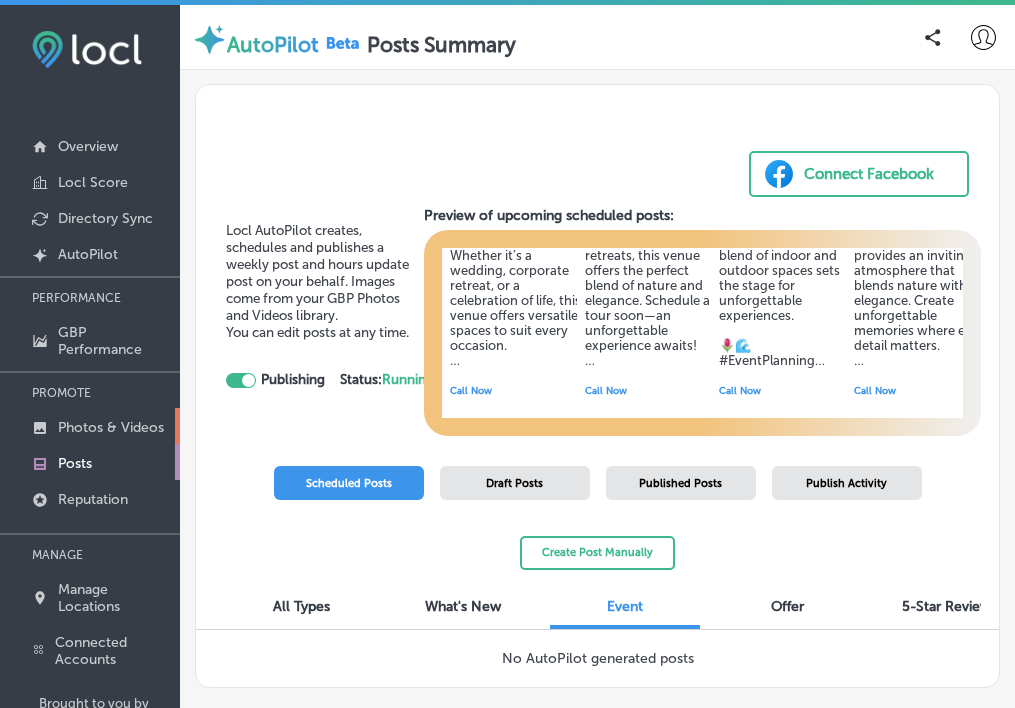 click on "Photos & Videos" at bounding box center (111, 427) 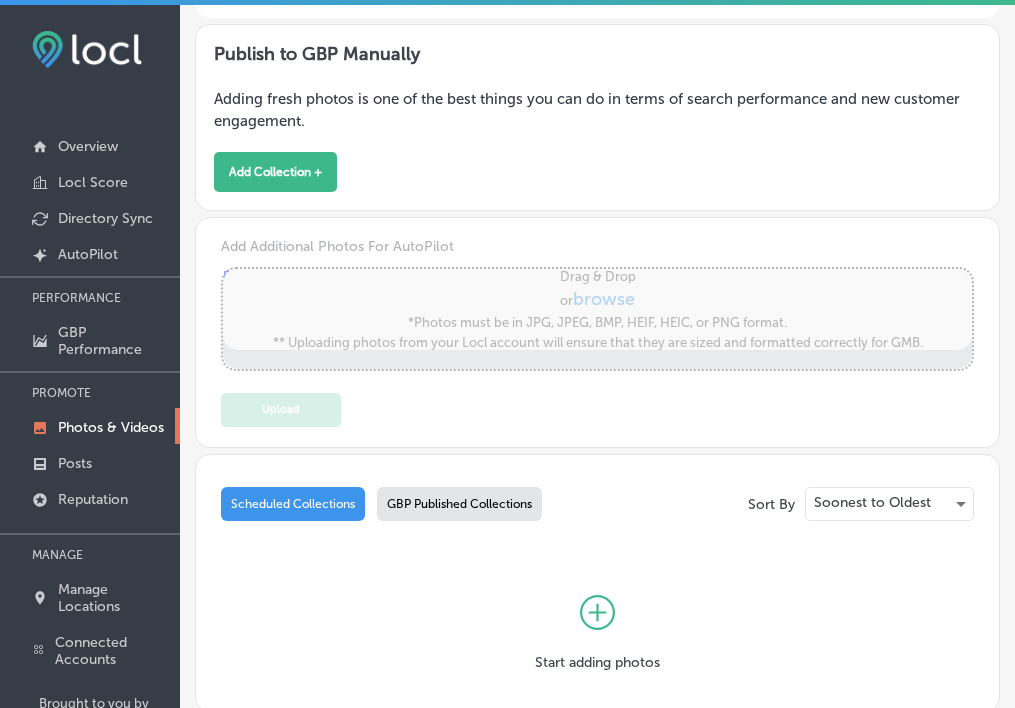 scroll, scrollTop: 436, scrollLeft: 0, axis: vertical 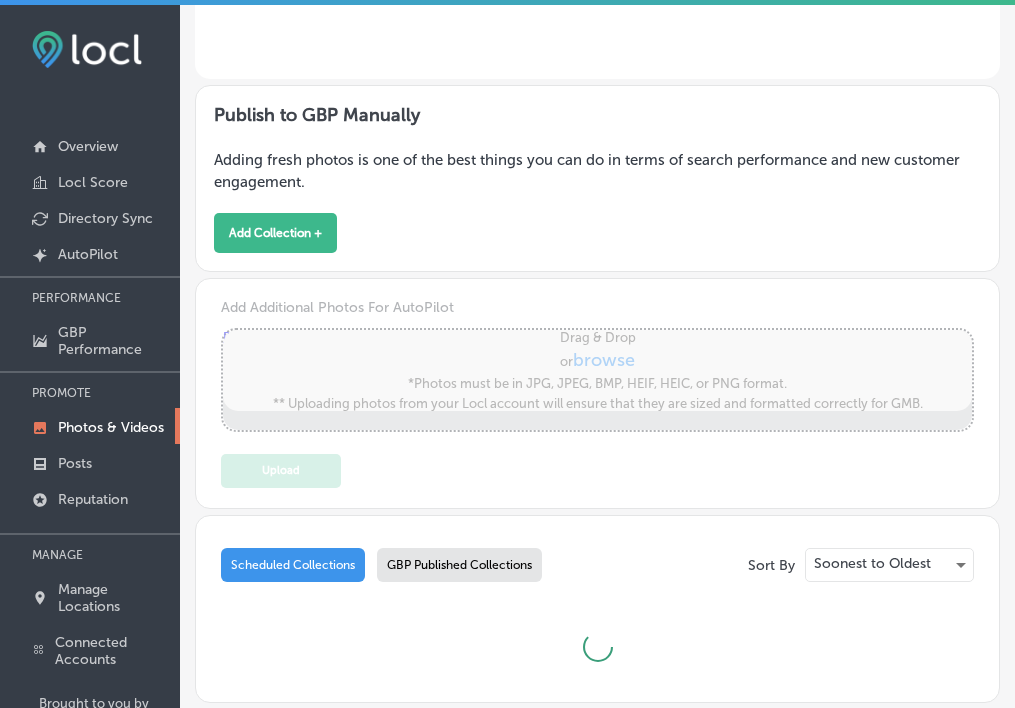 type on "5" 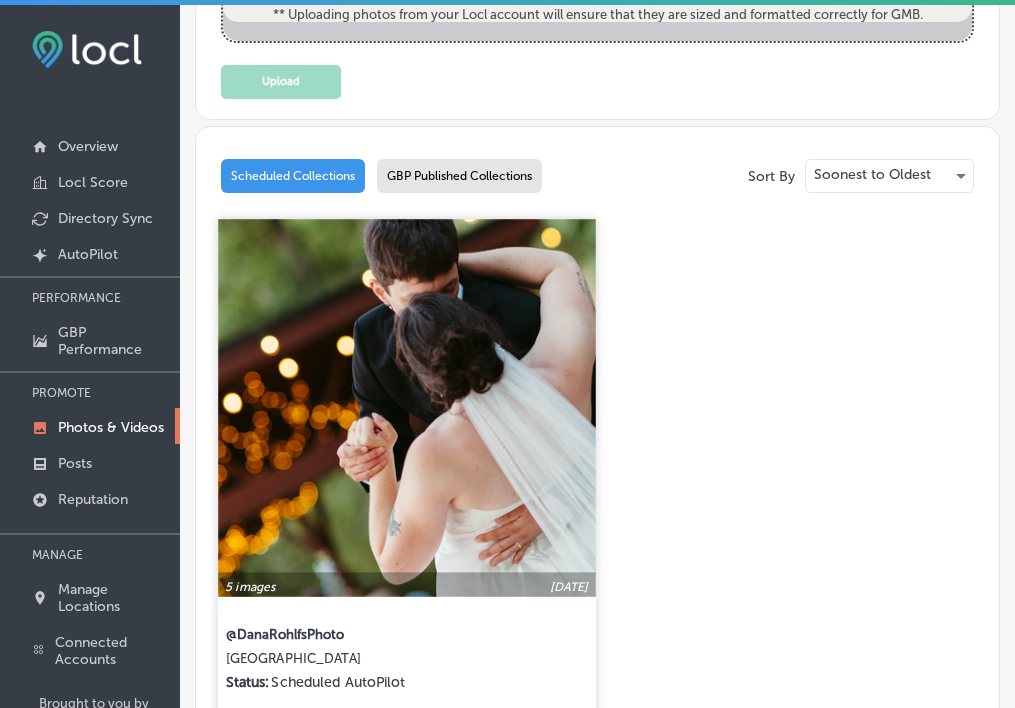 scroll, scrollTop: 829, scrollLeft: 0, axis: vertical 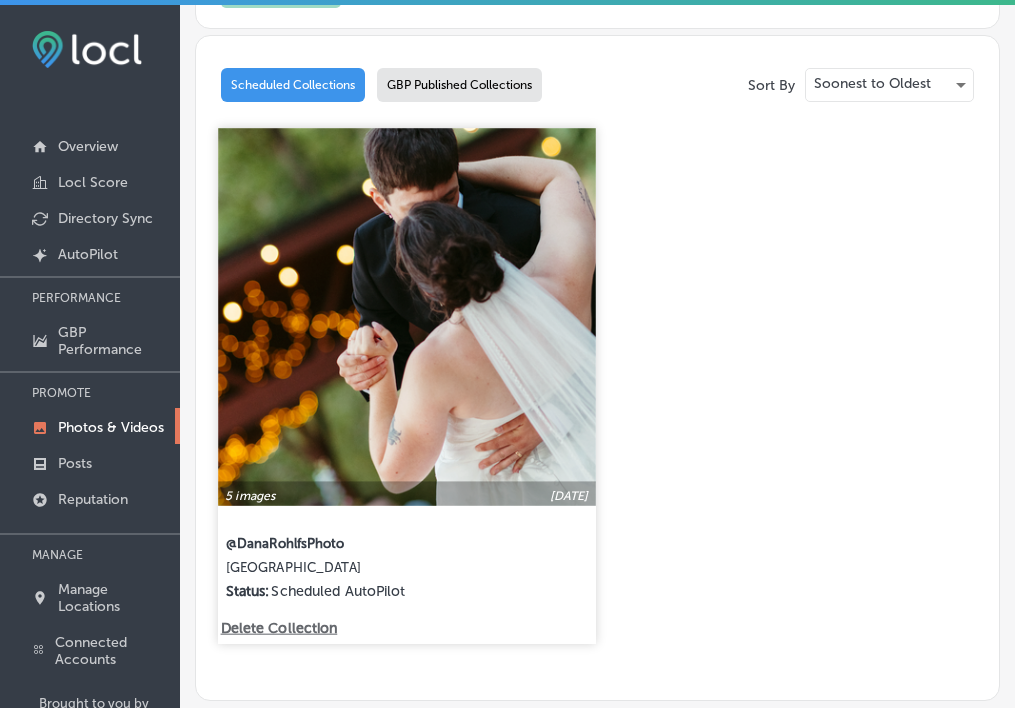 click on "@DanaRohlfsPhoto" at bounding box center [303, 542] 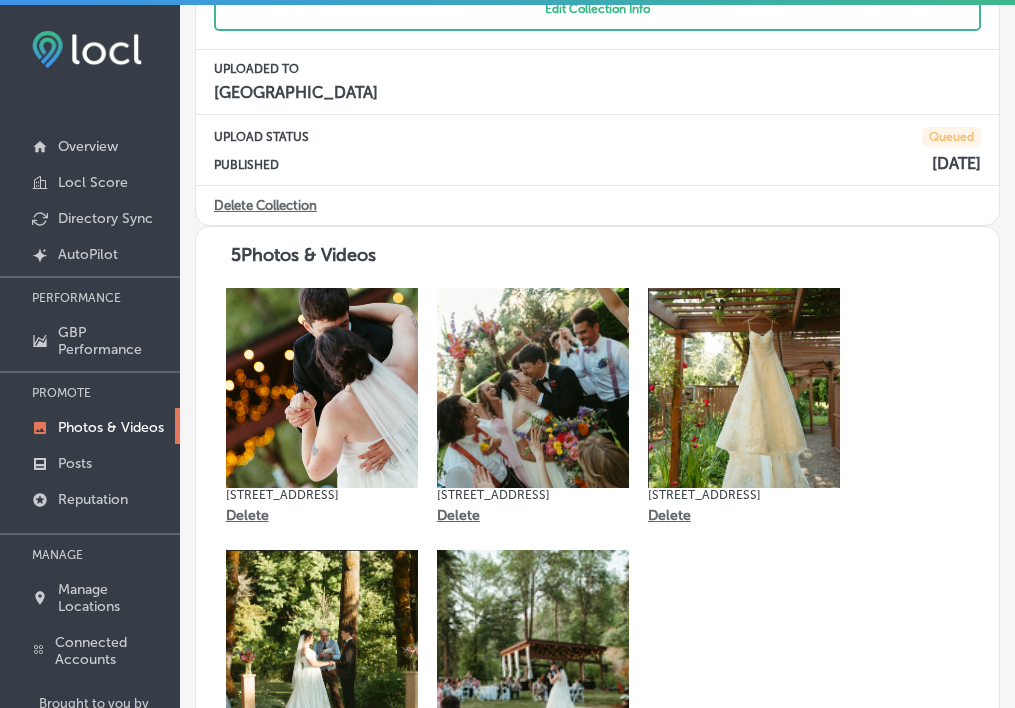 scroll, scrollTop: 0, scrollLeft: 0, axis: both 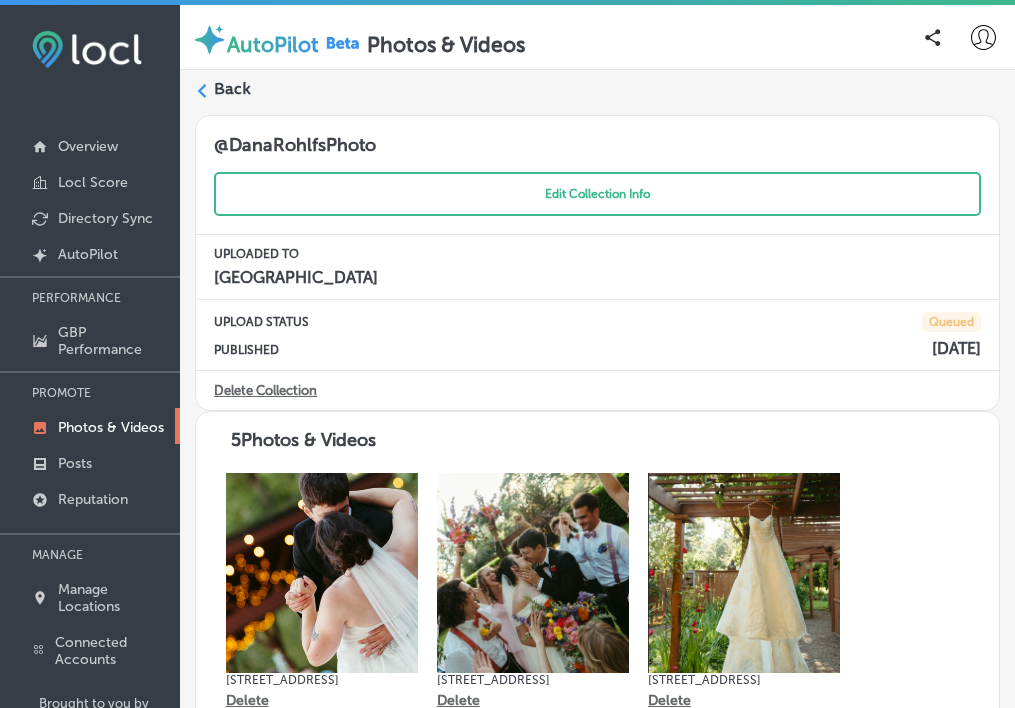 click on "Back" at bounding box center [232, 89] 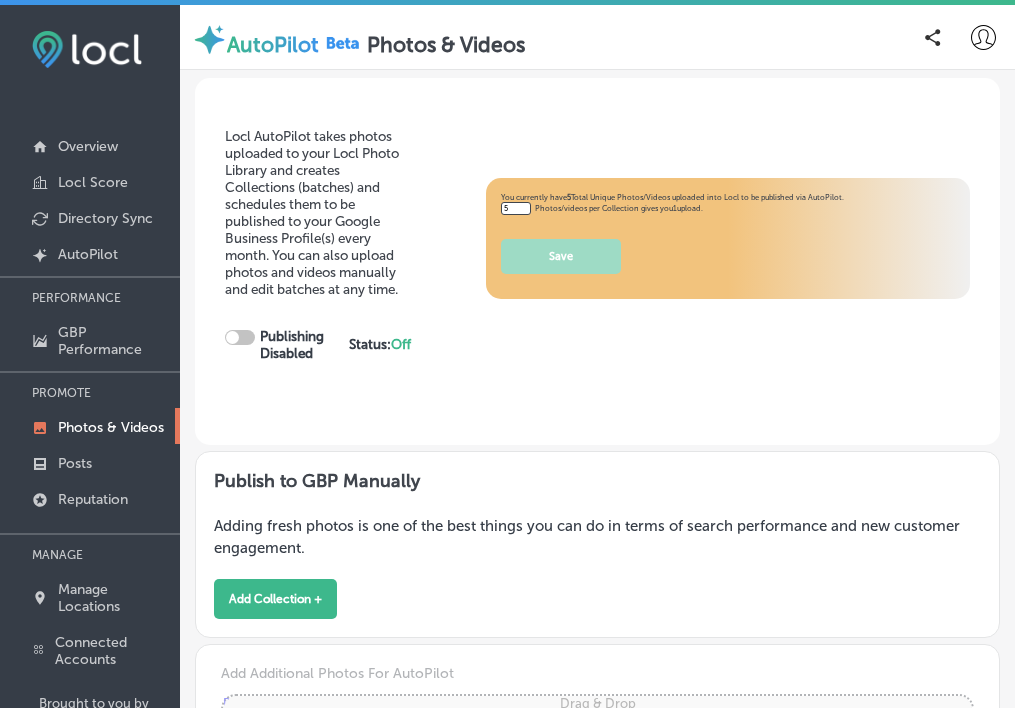 type on "0" 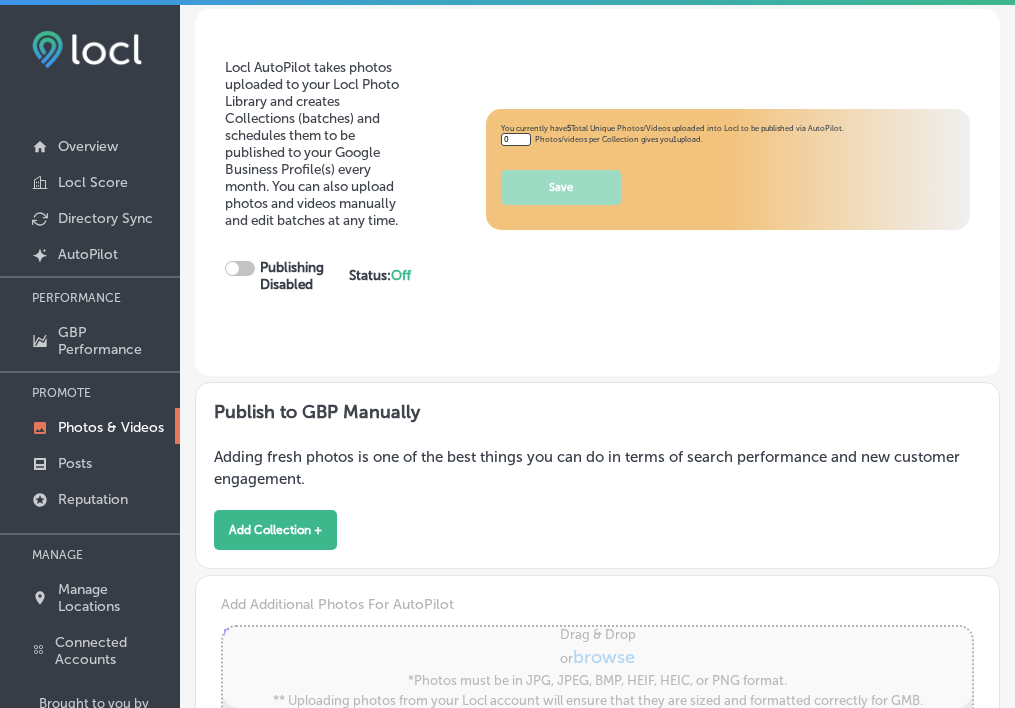 checkbox on "true" 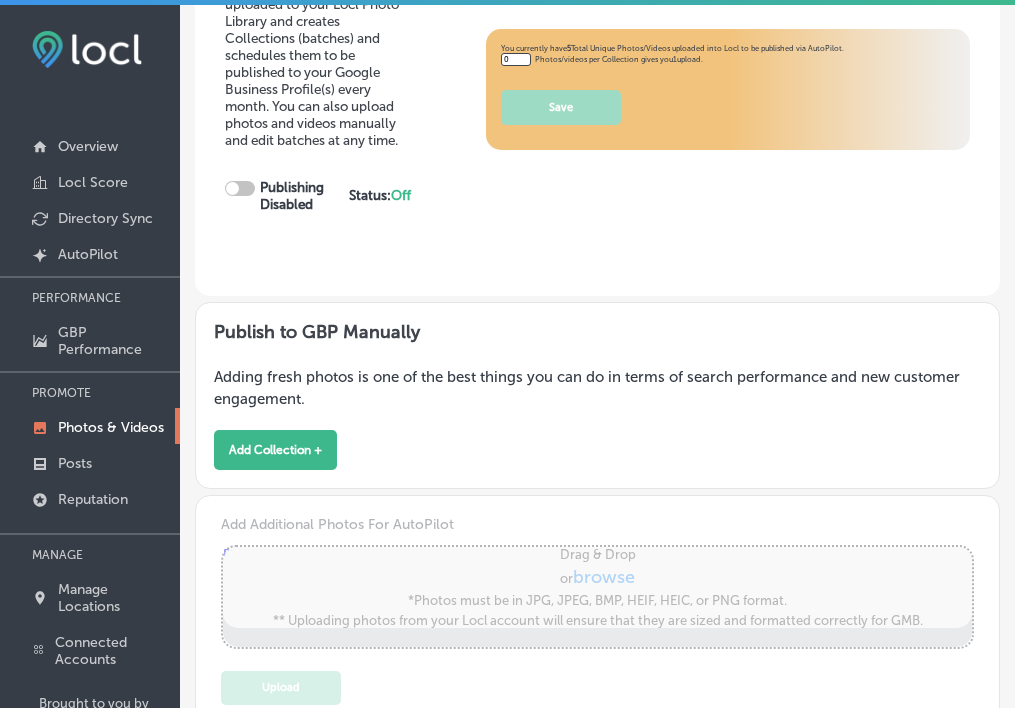 type on "5" 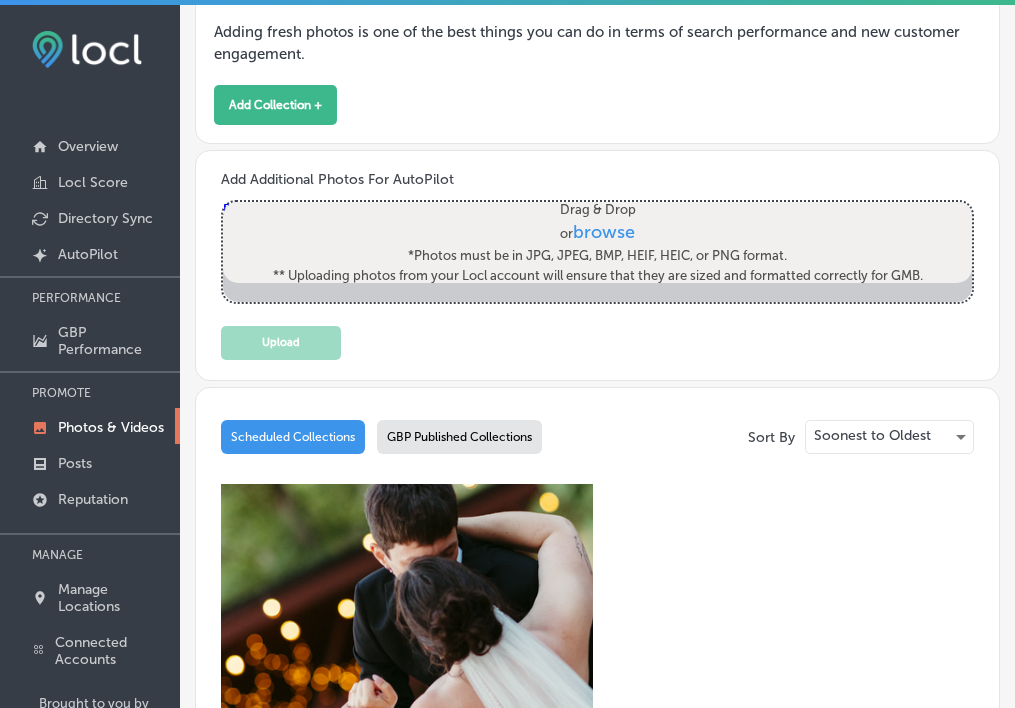 click on "GBP Published Collections" at bounding box center (459, 437) 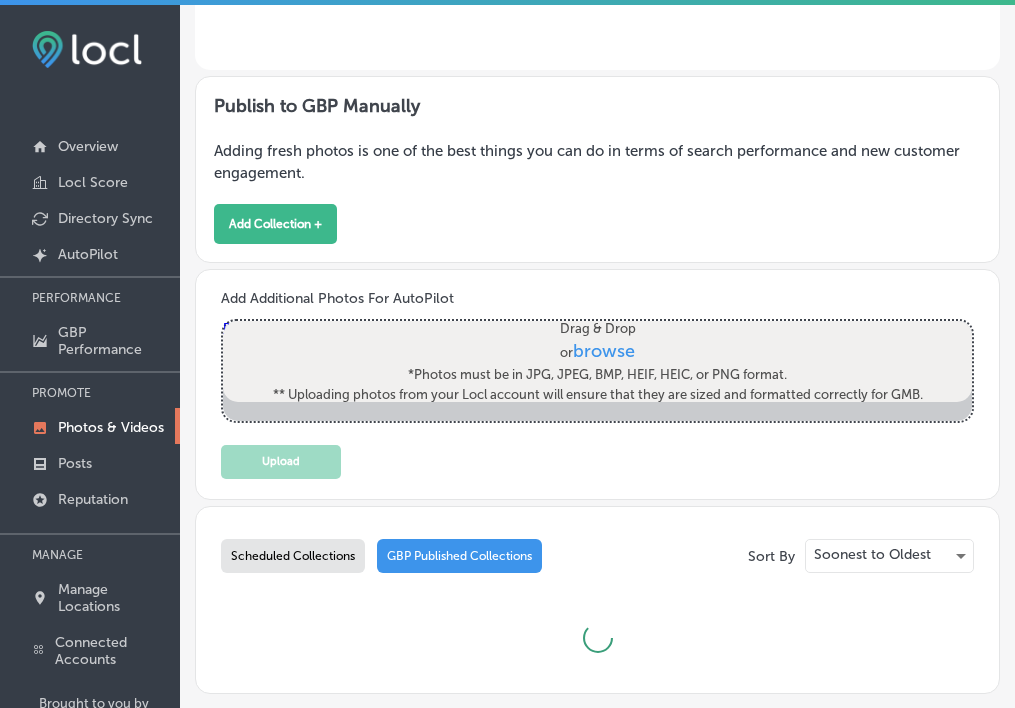 scroll, scrollTop: 351, scrollLeft: 0, axis: vertical 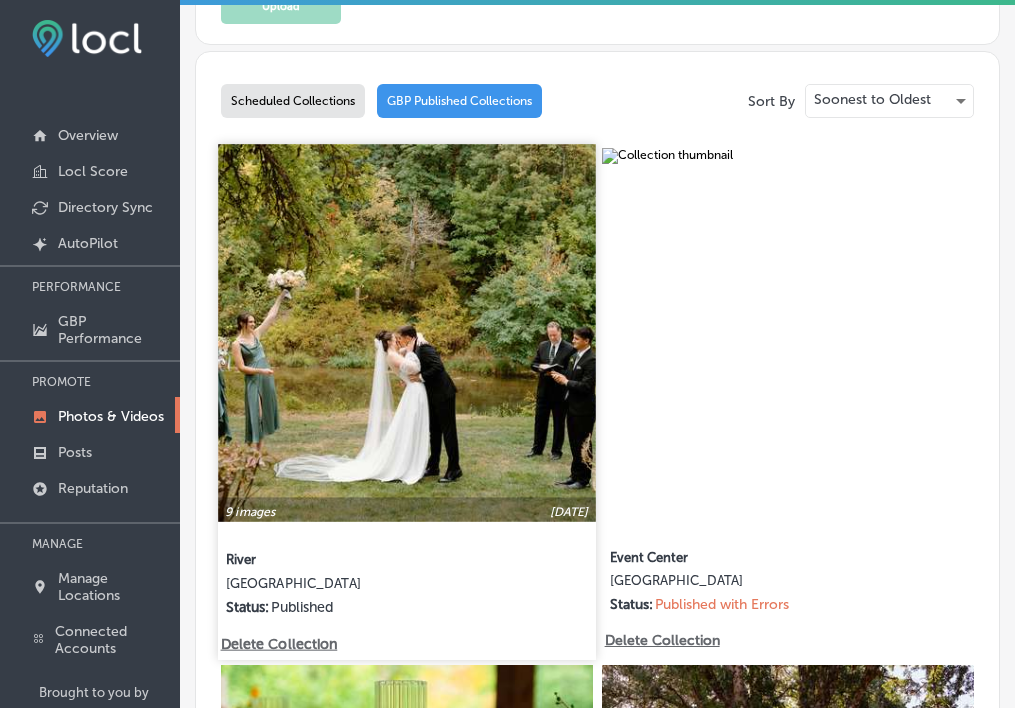 click at bounding box center [406, 332] 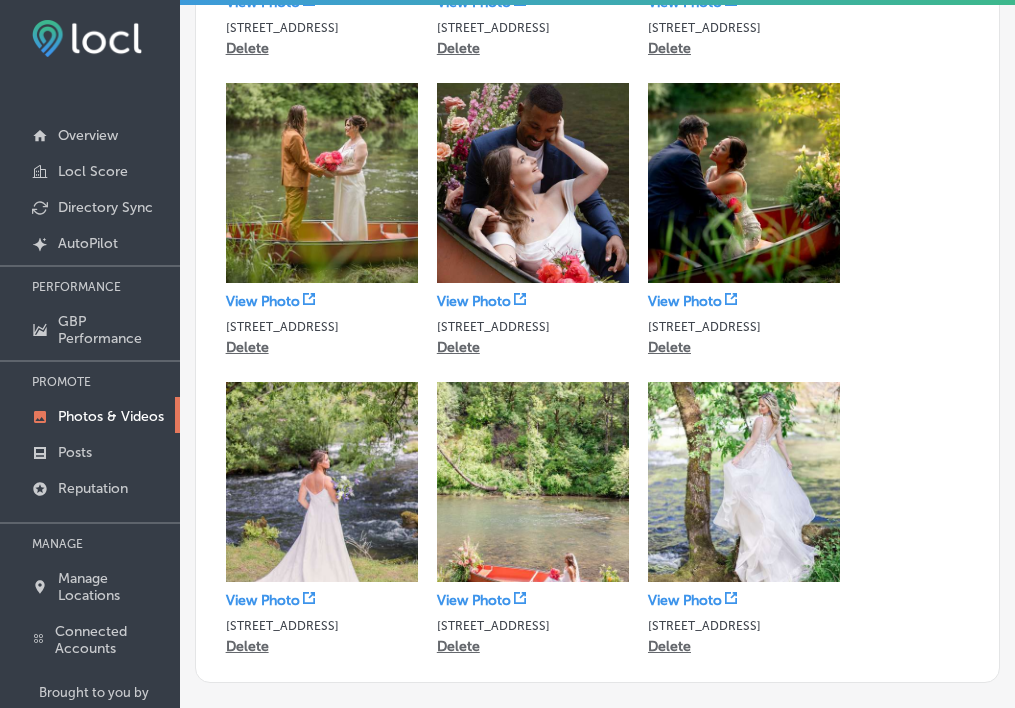 scroll, scrollTop: 682, scrollLeft: 0, axis: vertical 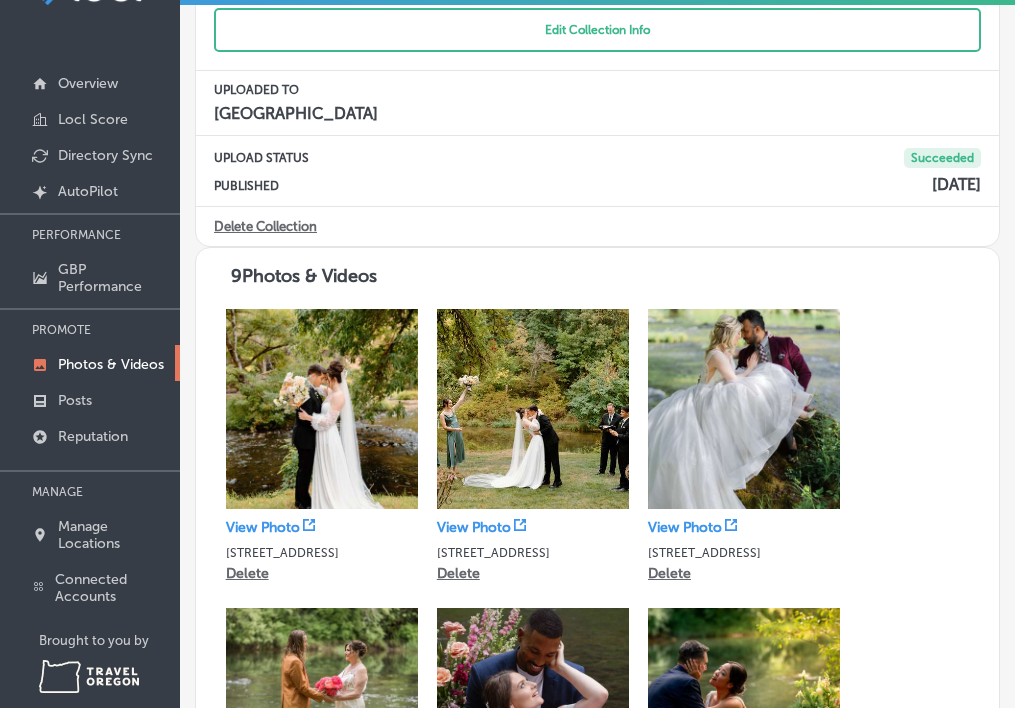 click on "View Photo" at bounding box center (263, 527) 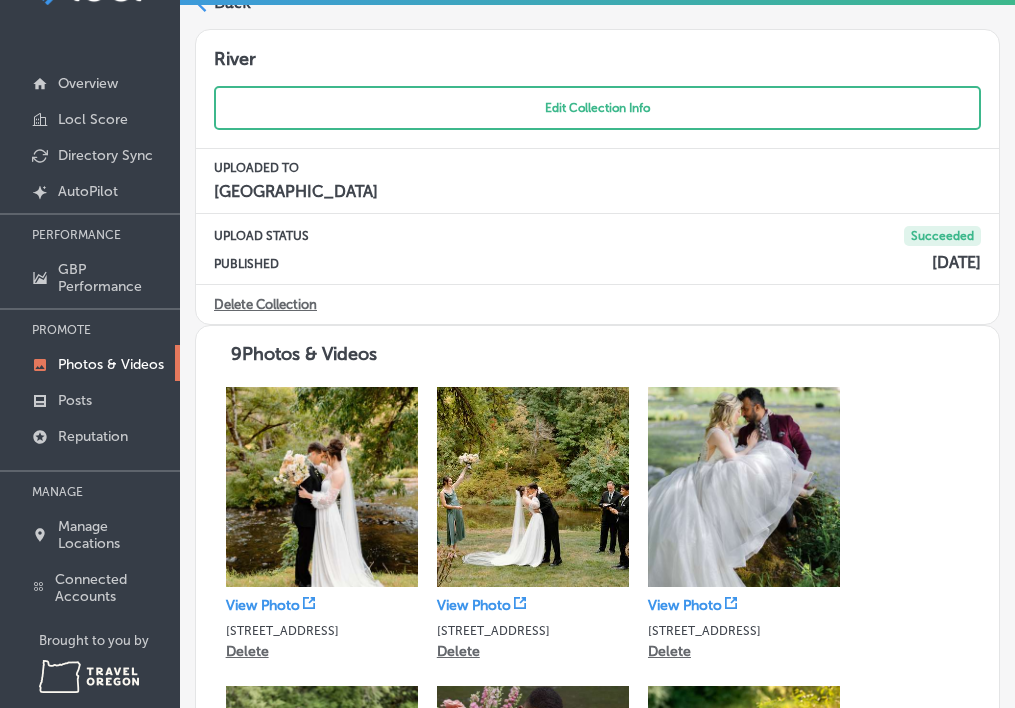 scroll, scrollTop: 0, scrollLeft: 0, axis: both 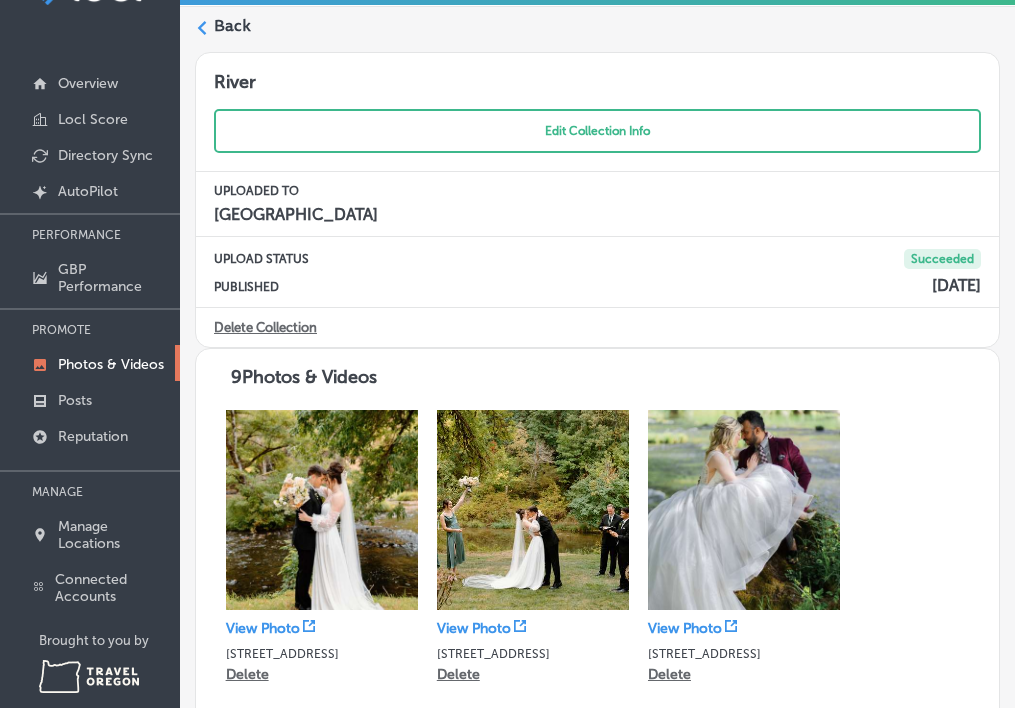 click on "Back" at bounding box center (232, 26) 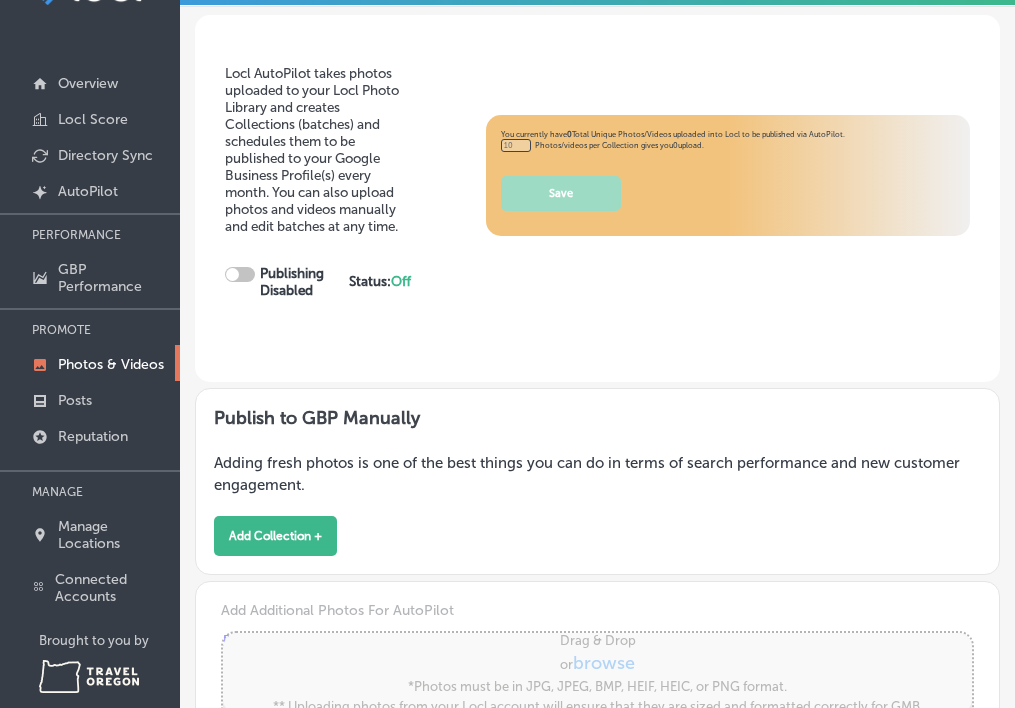 type on "5" 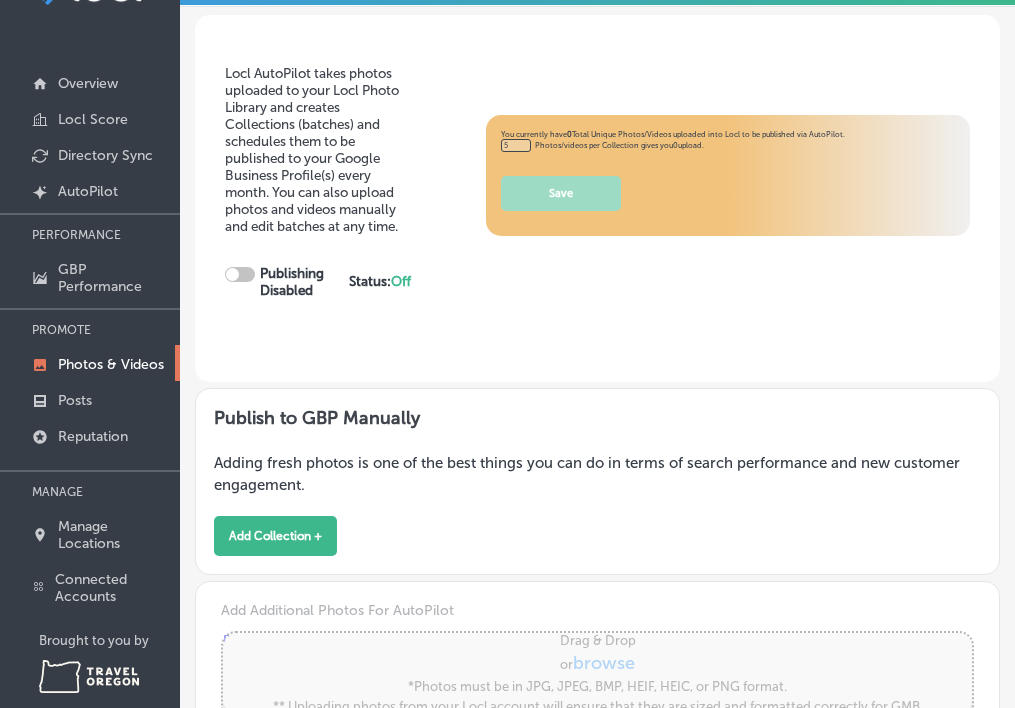 checkbox on "true" 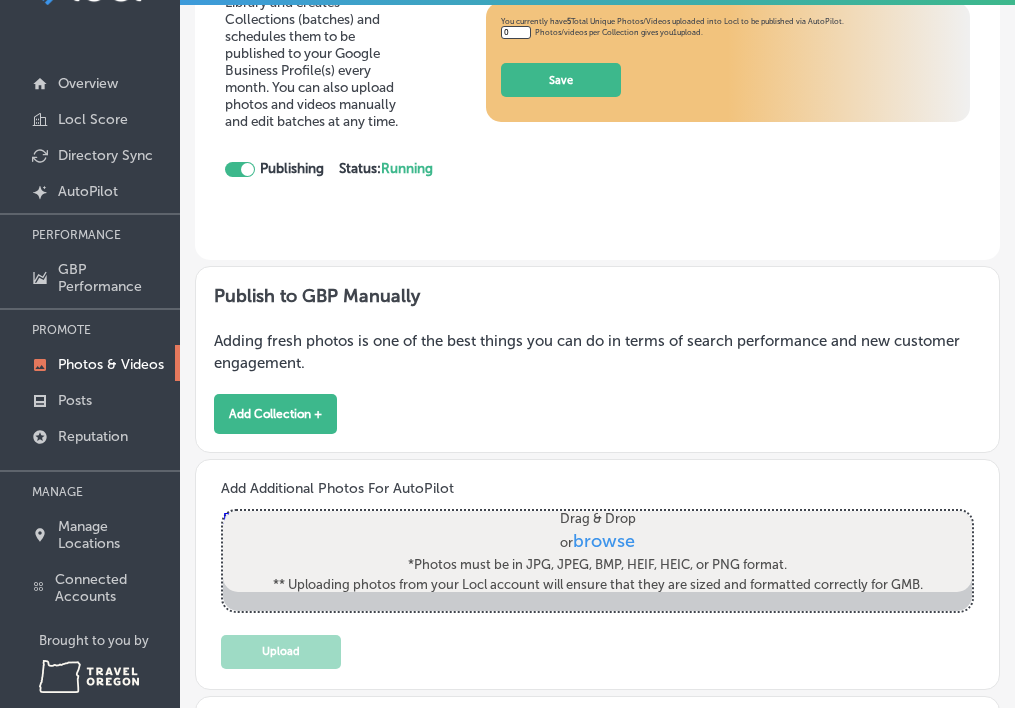 type on "5" 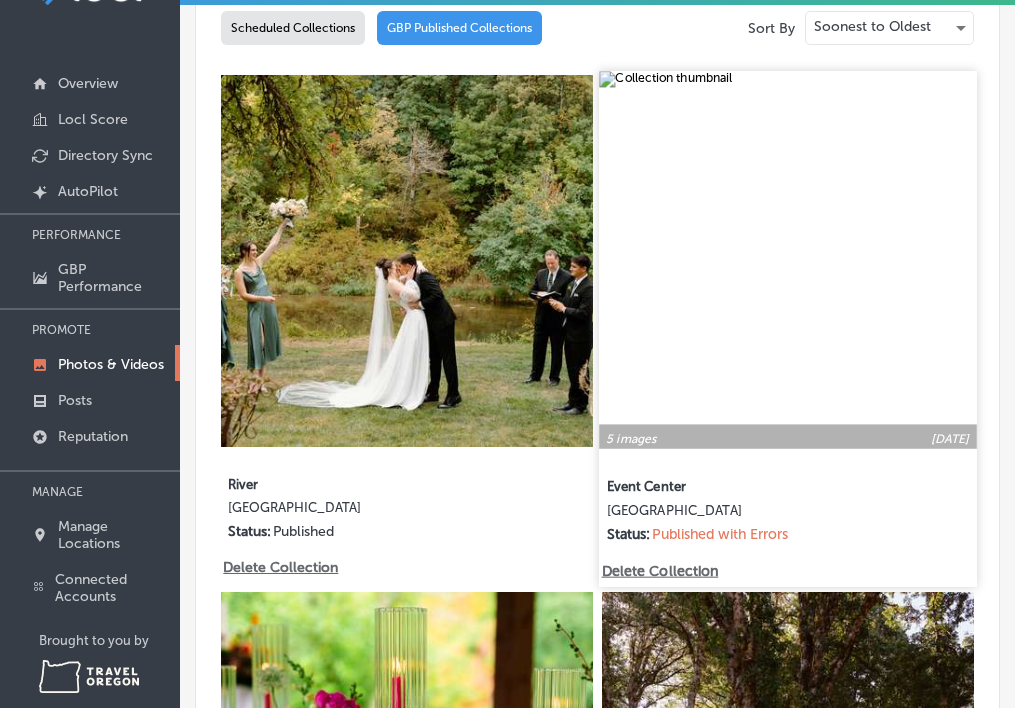 scroll, scrollTop: 812, scrollLeft: 0, axis: vertical 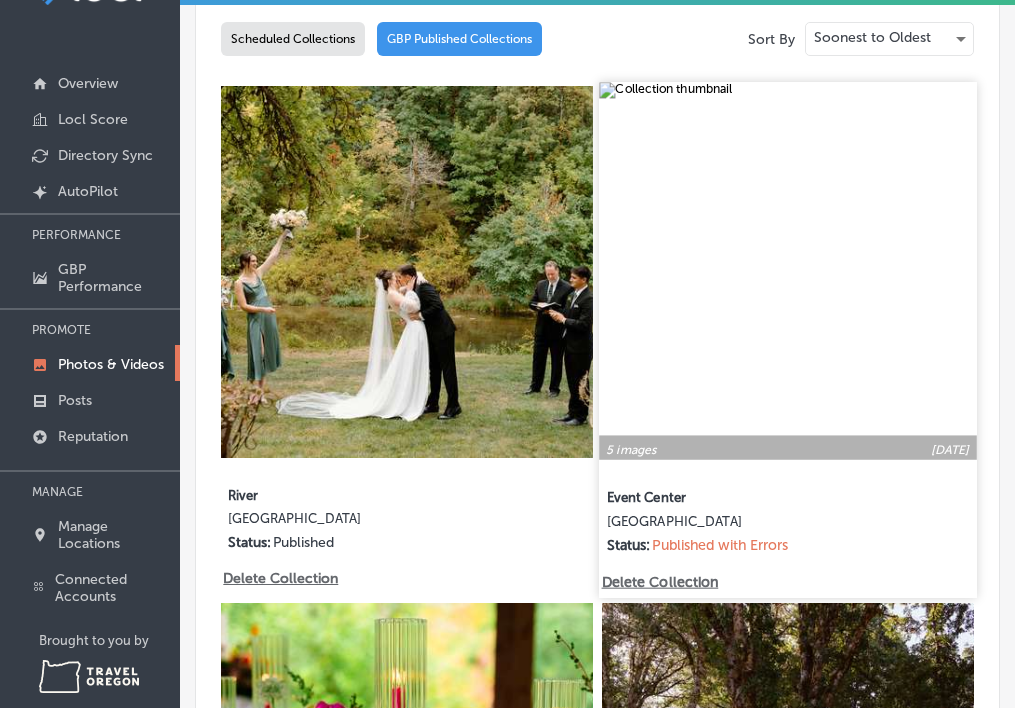 click at bounding box center (788, 270) 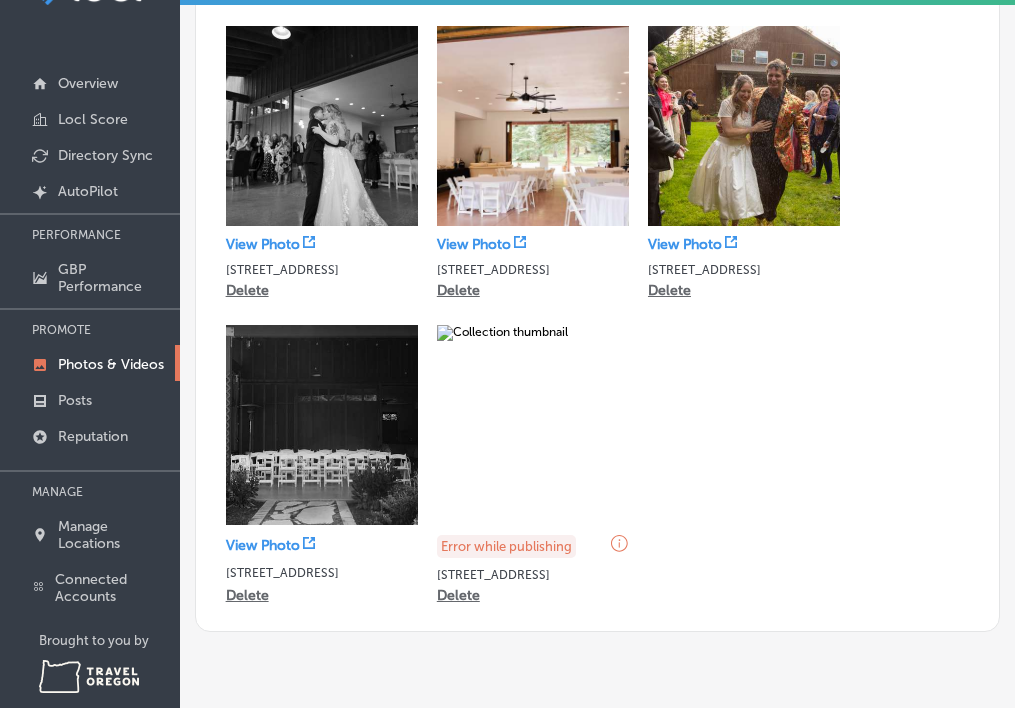 scroll, scrollTop: 391, scrollLeft: 0, axis: vertical 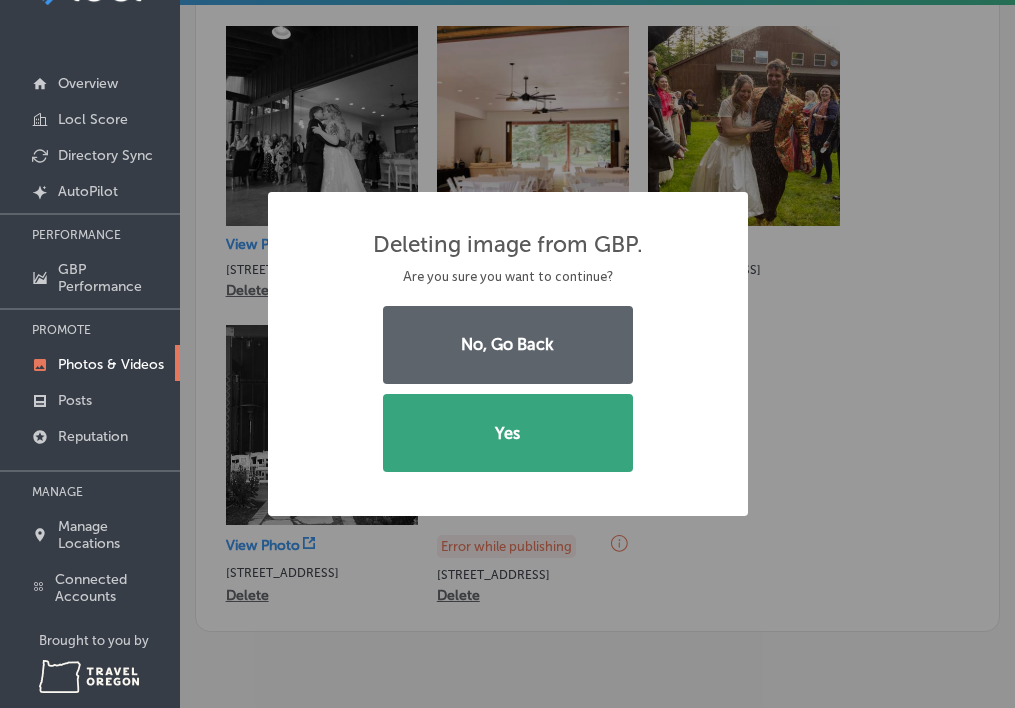 click on "Yes" at bounding box center (508, 433) 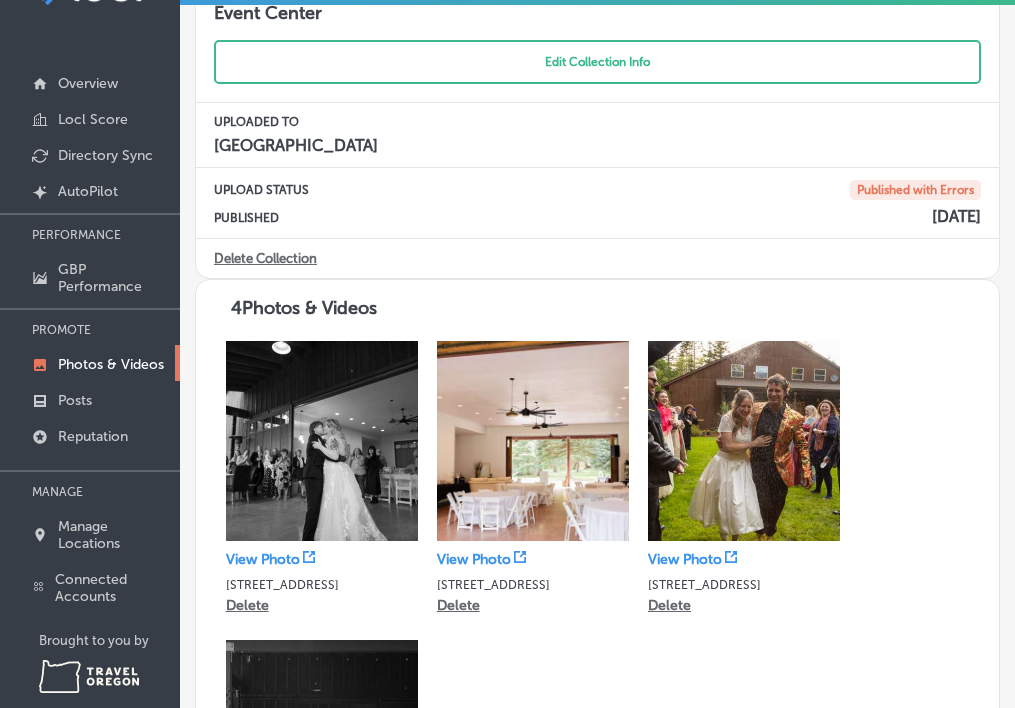 scroll, scrollTop: 0, scrollLeft: 0, axis: both 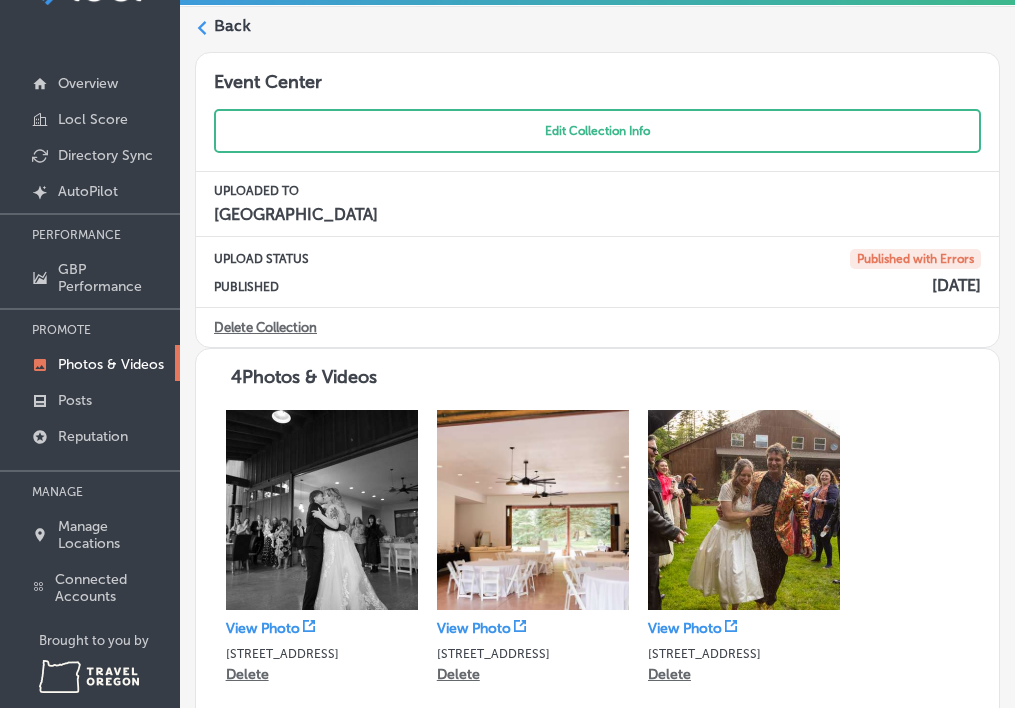click 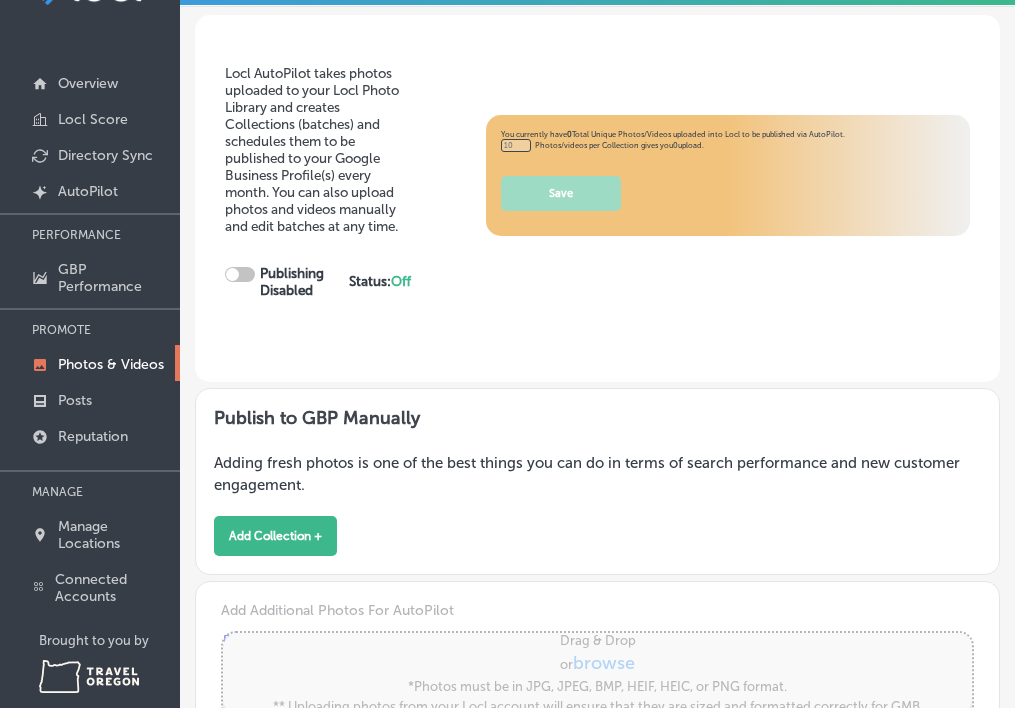 type on "5" 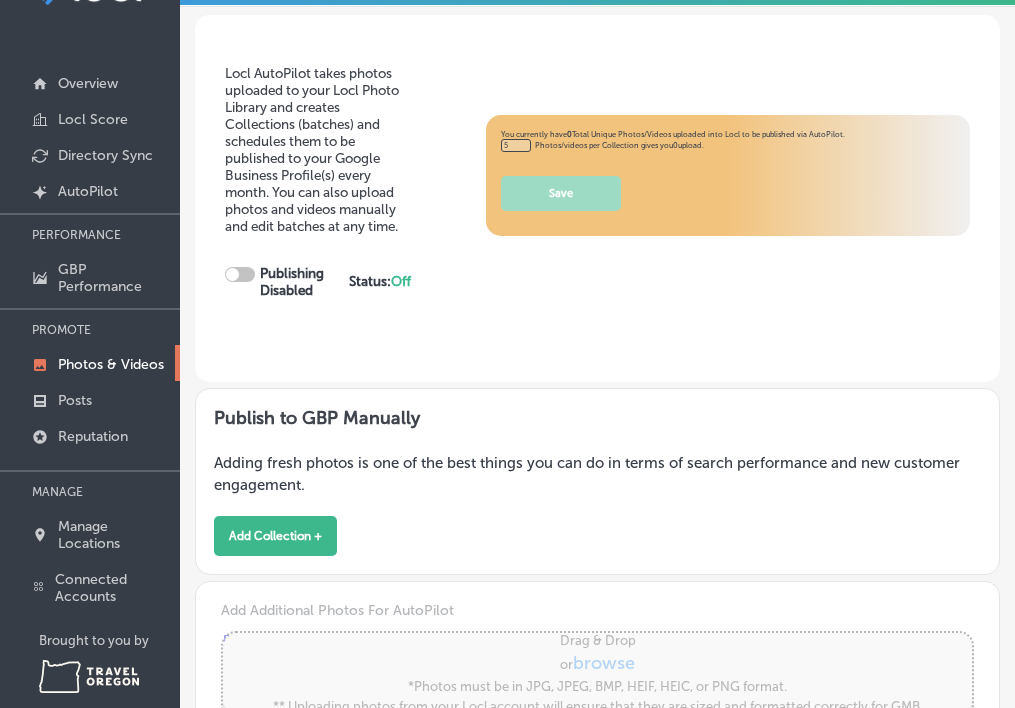 checkbox on "true" 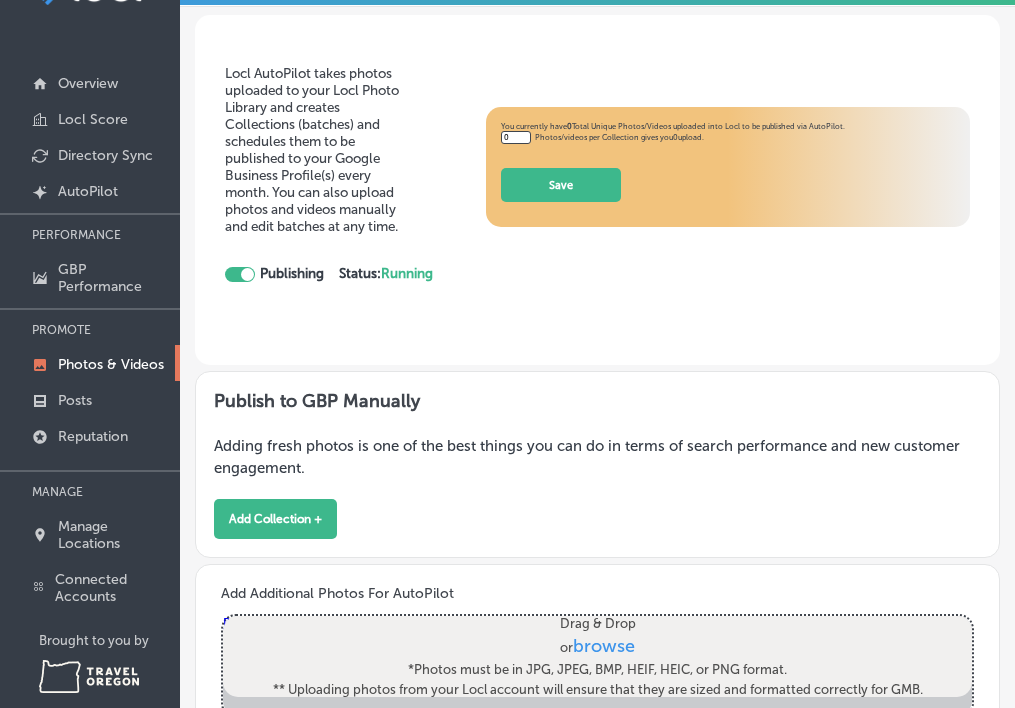 type on "5" 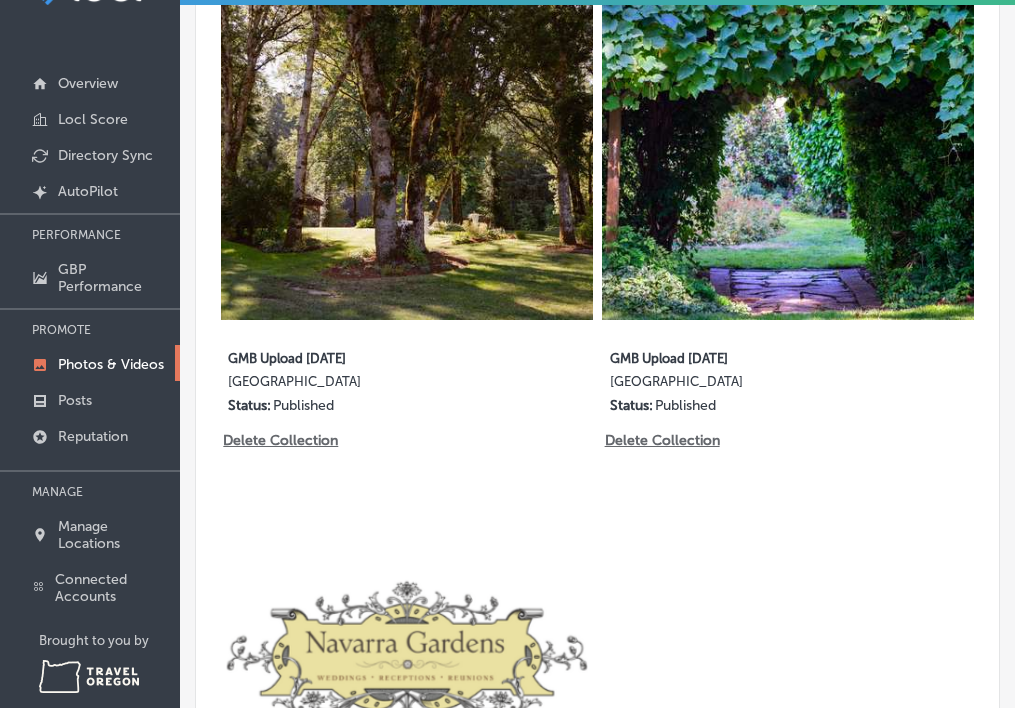 scroll, scrollTop: 1284, scrollLeft: 0, axis: vertical 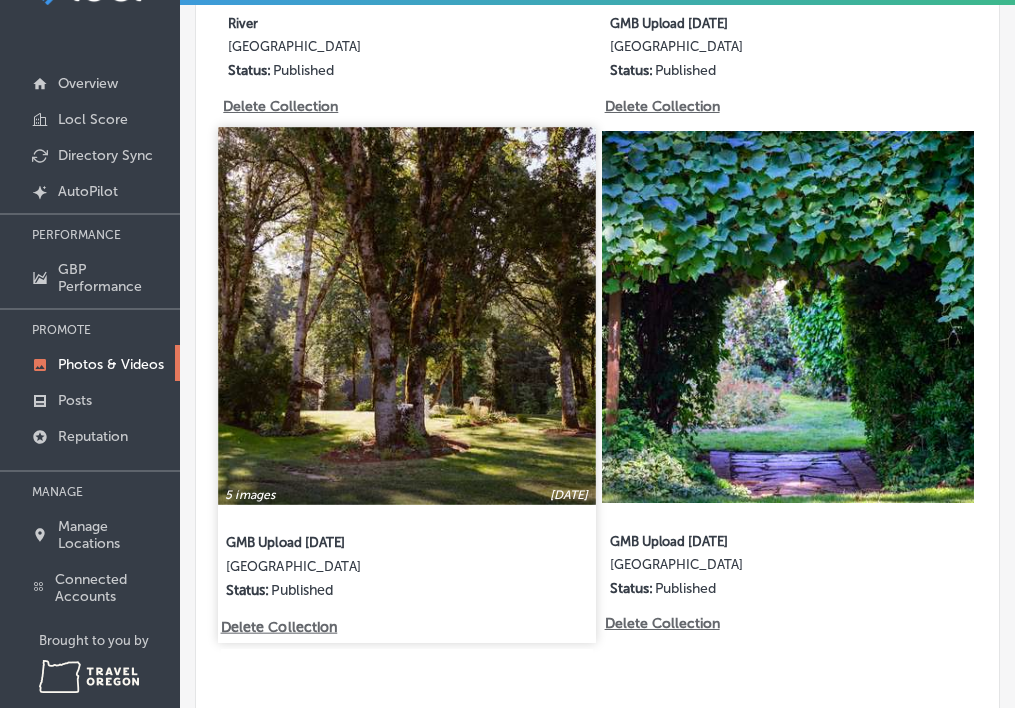 click at bounding box center [406, 316] 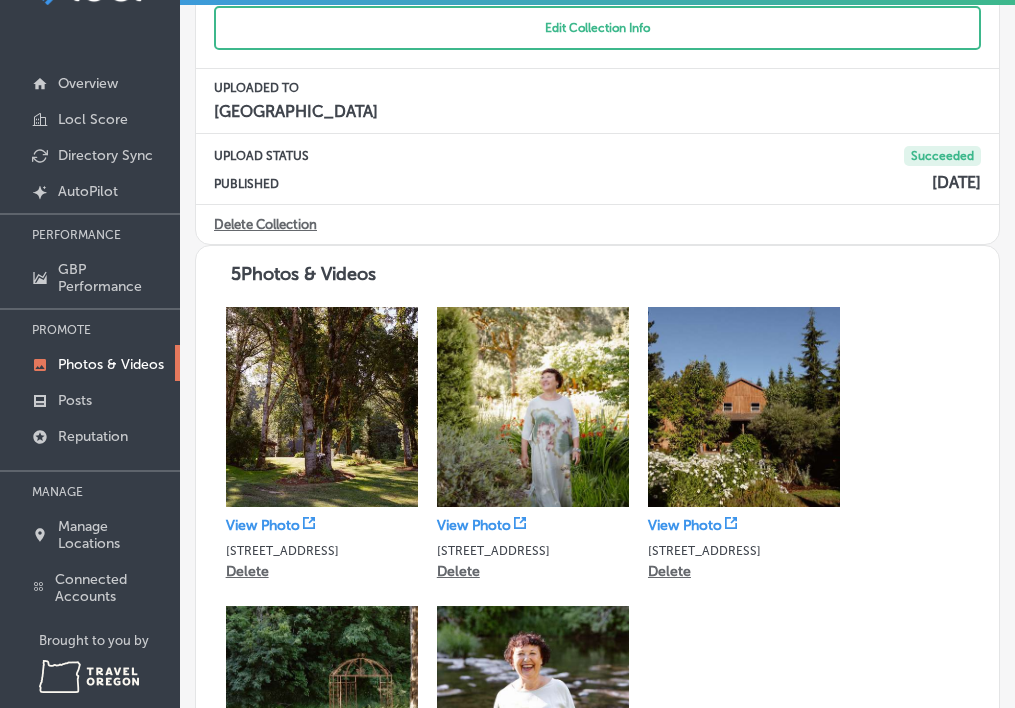 scroll, scrollTop: 0, scrollLeft: 0, axis: both 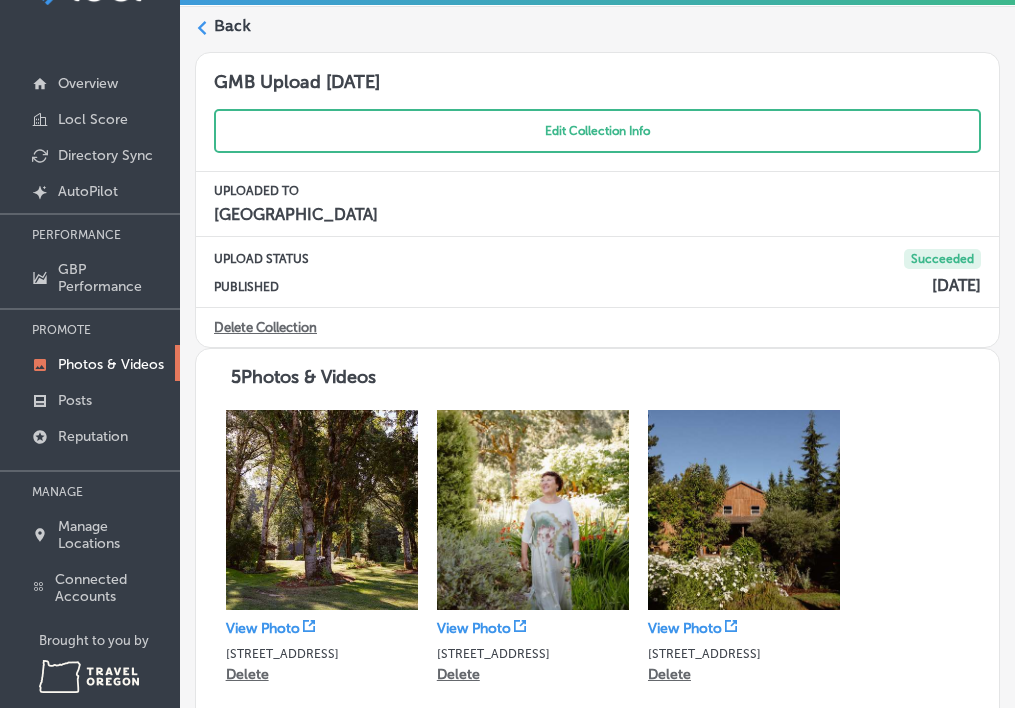 click on "Back" at bounding box center [232, 26] 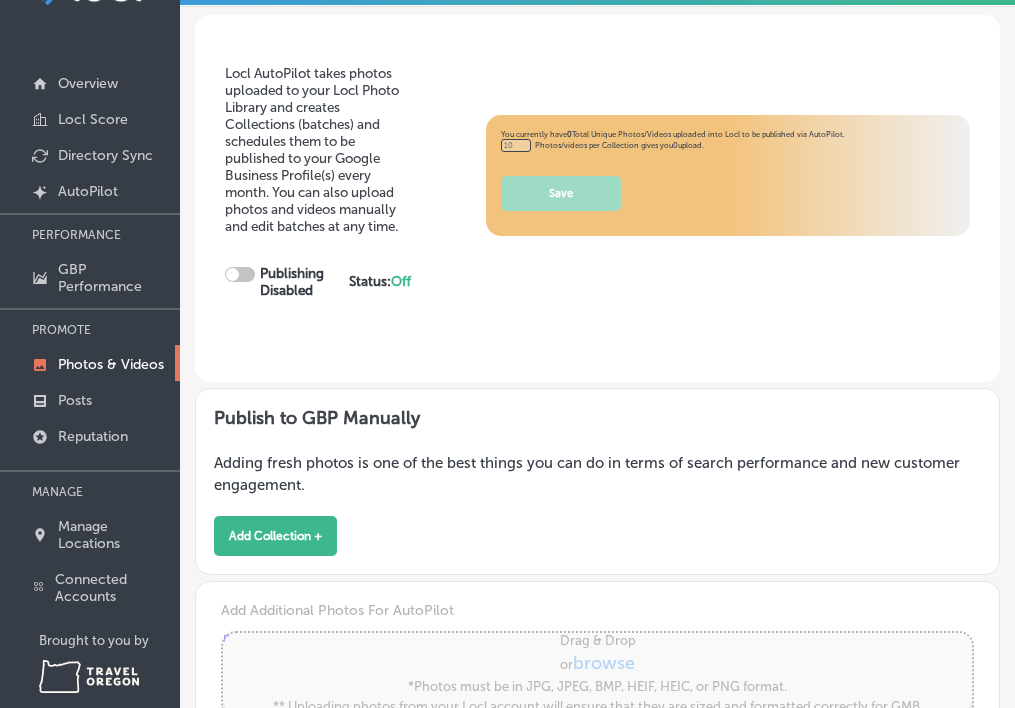 checkbox on "true" 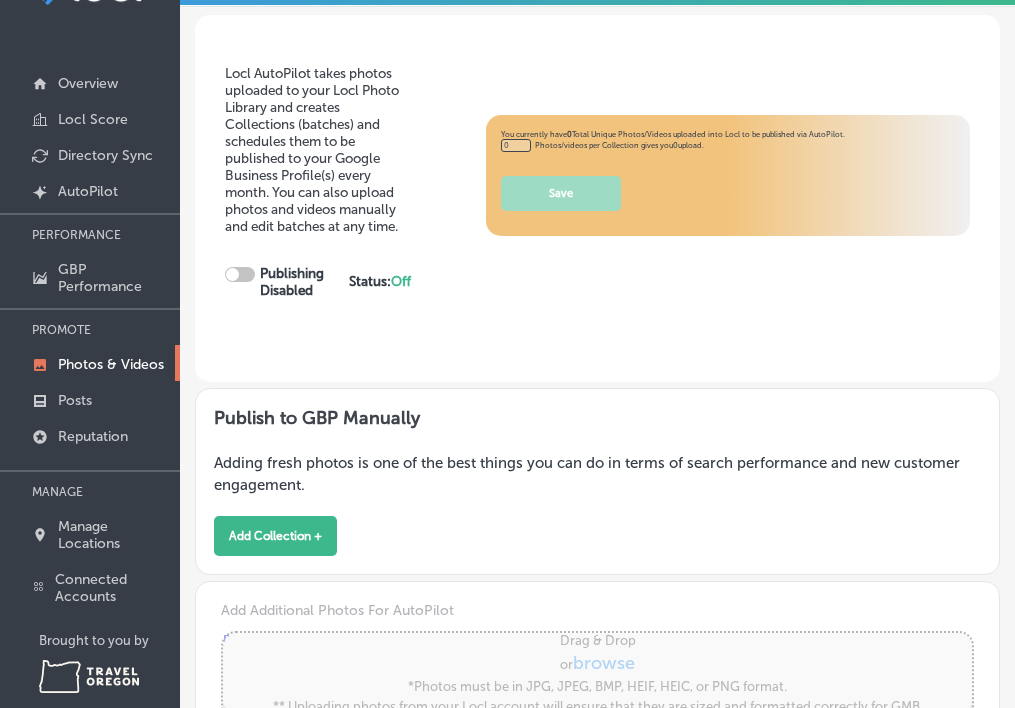 type on "5" 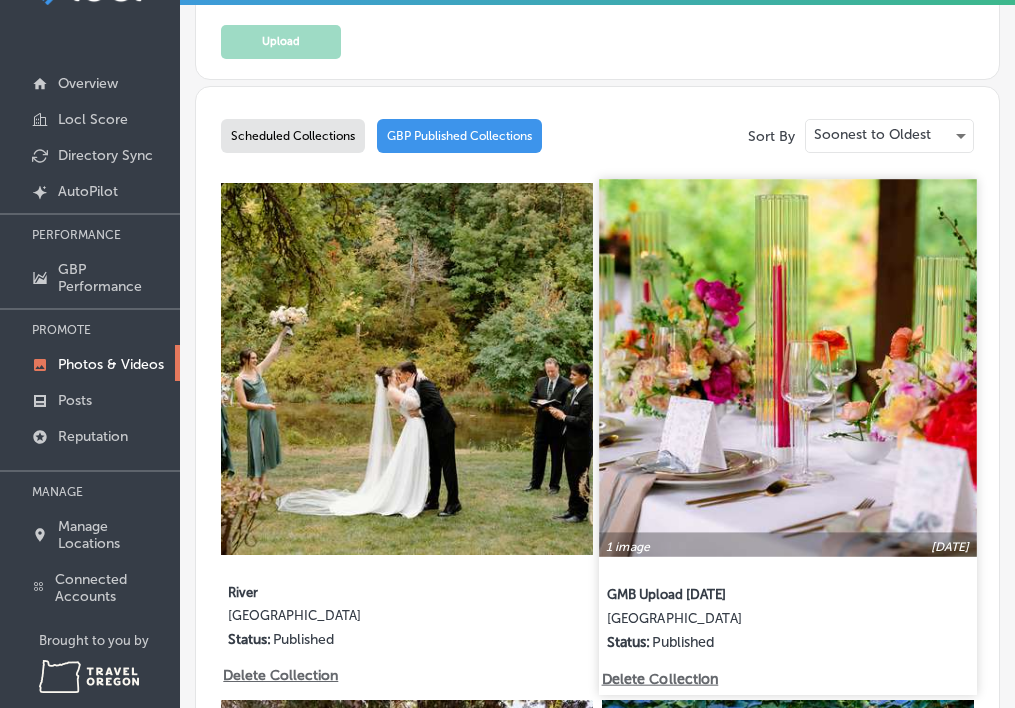 scroll, scrollTop: 711, scrollLeft: 0, axis: vertical 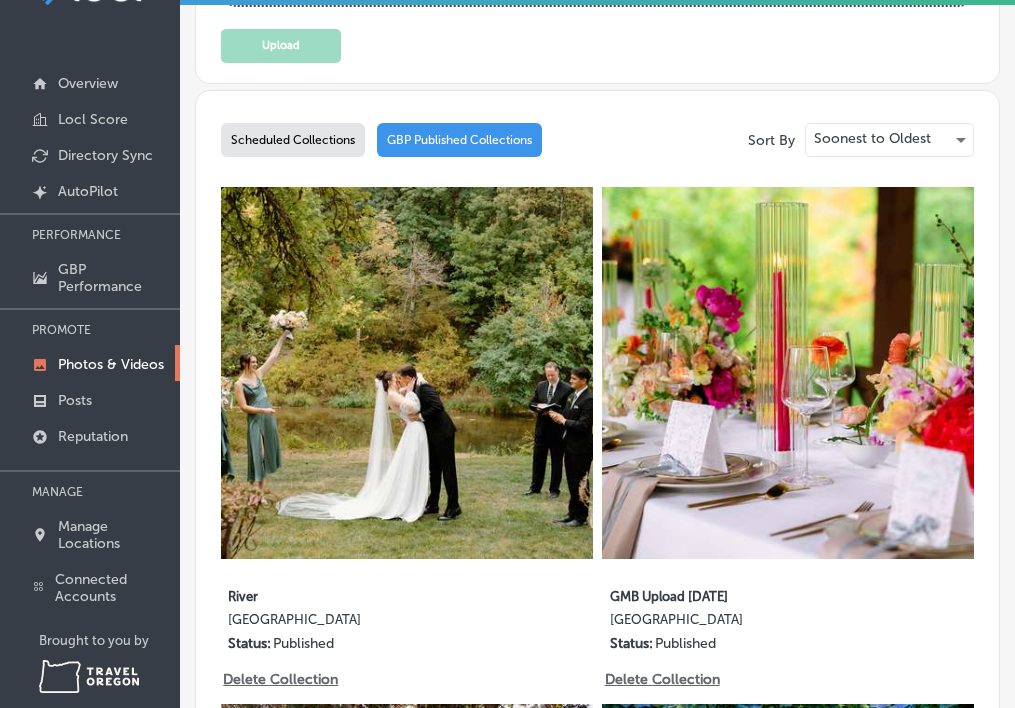 click at bounding box center (788, 373) 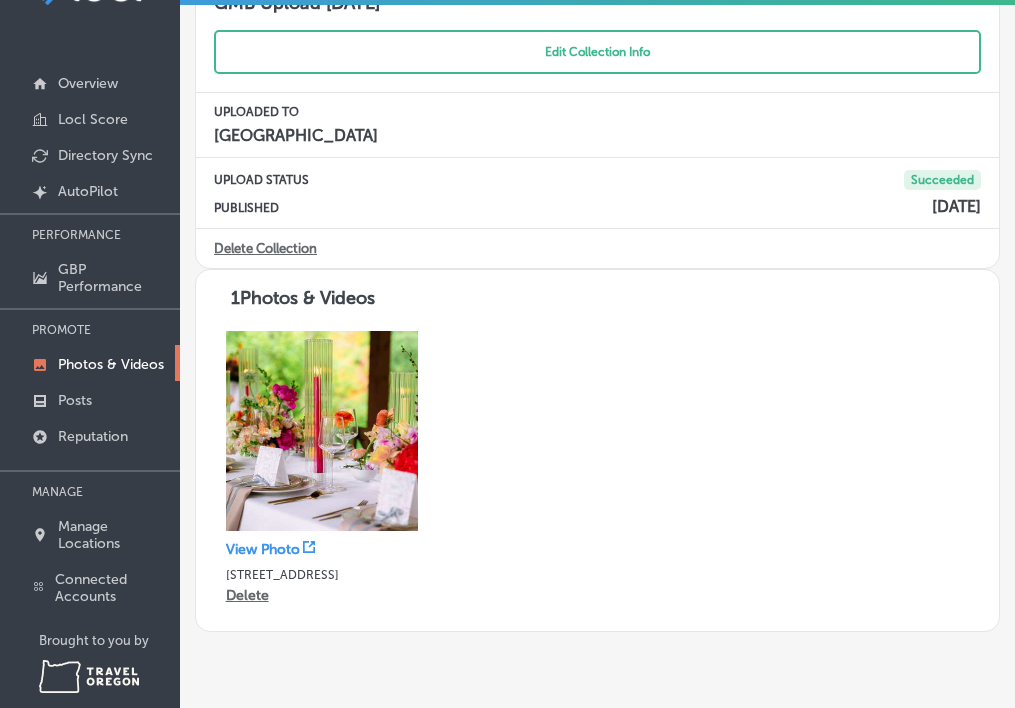 scroll, scrollTop: 0, scrollLeft: 0, axis: both 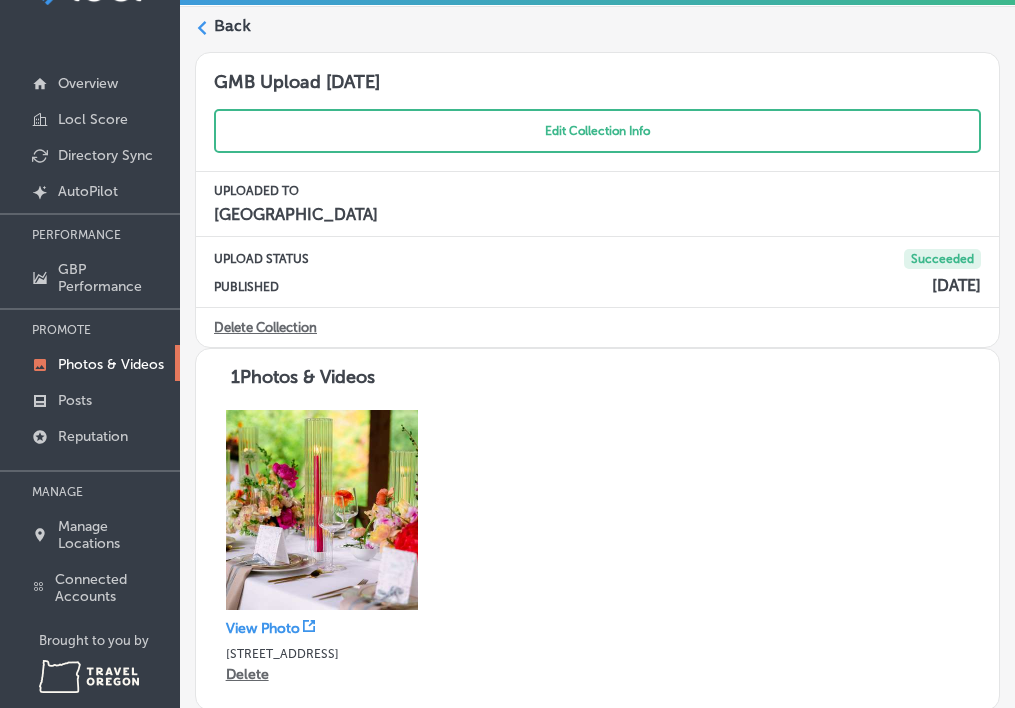 click on "Back" at bounding box center (232, 26) 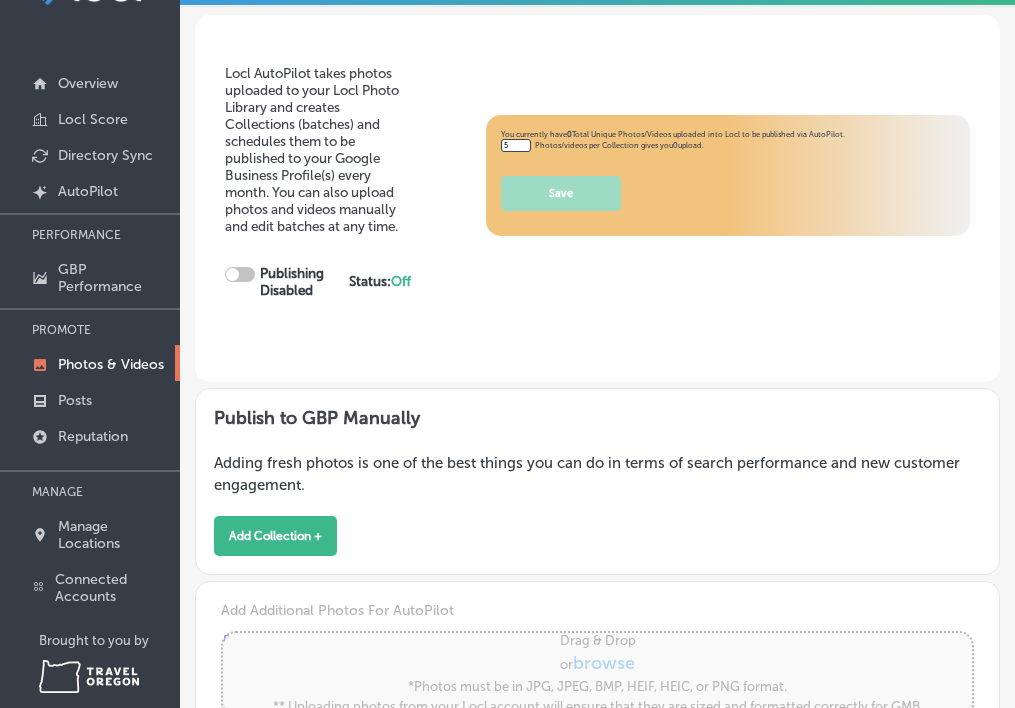 type on "0" 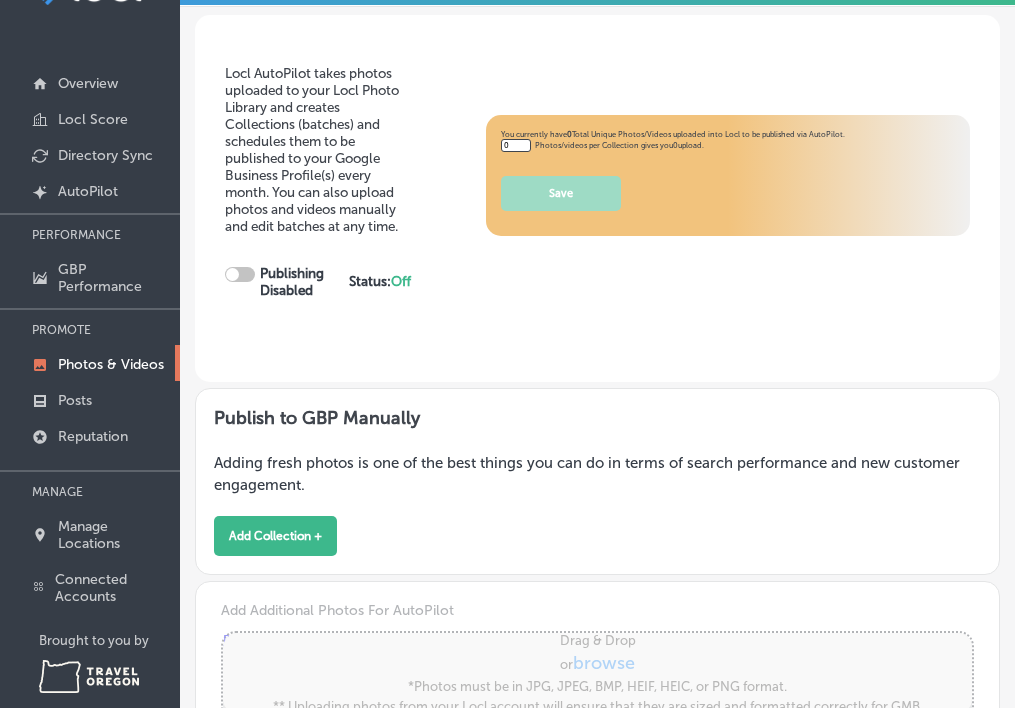 checkbox on "true" 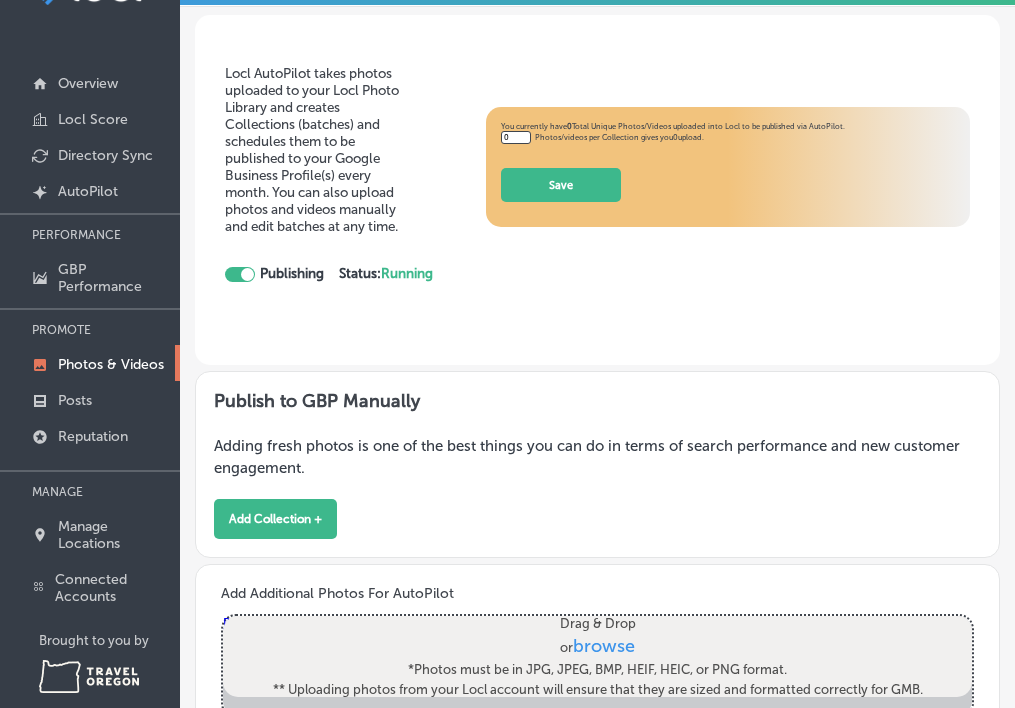 type on "5" 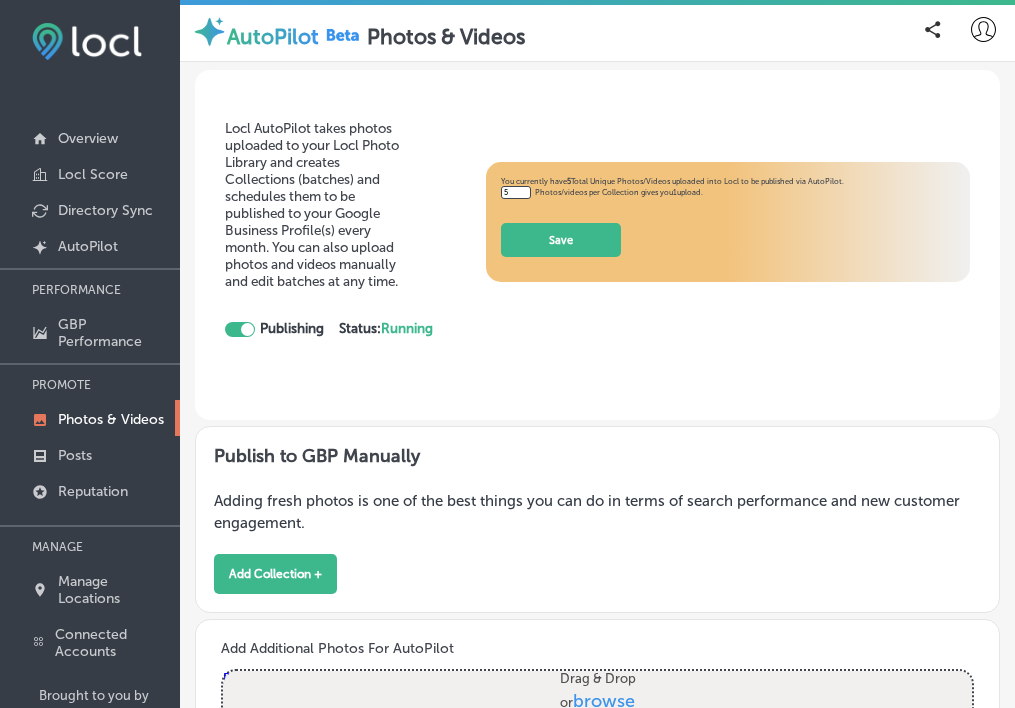 scroll, scrollTop: 0, scrollLeft: 0, axis: both 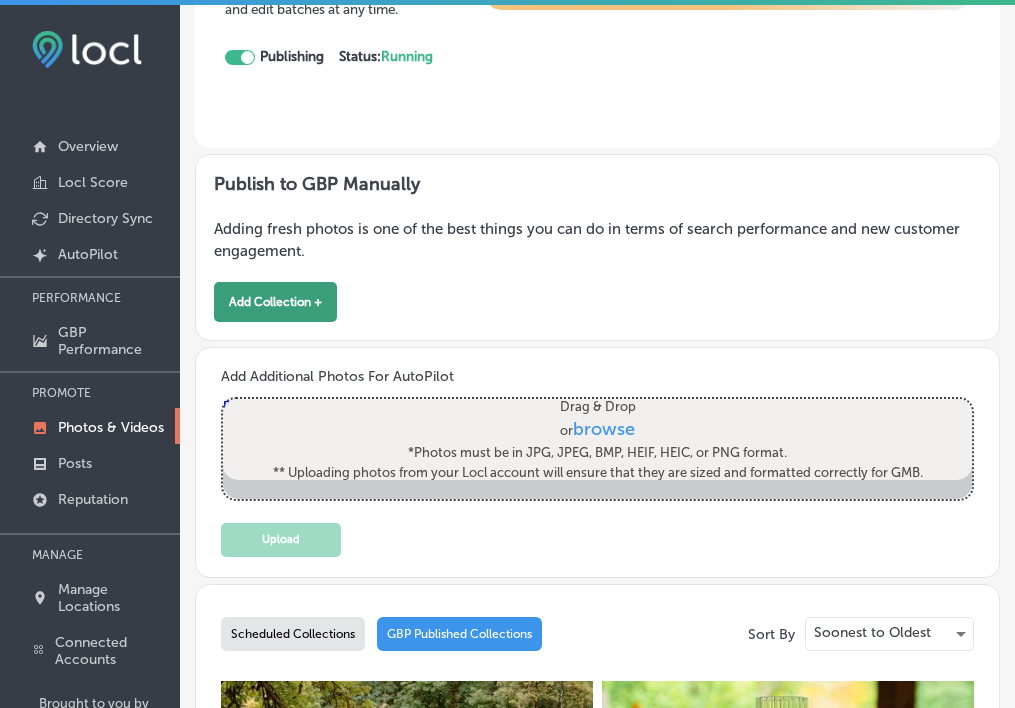 click on "Add Collection +" at bounding box center (275, 302) 